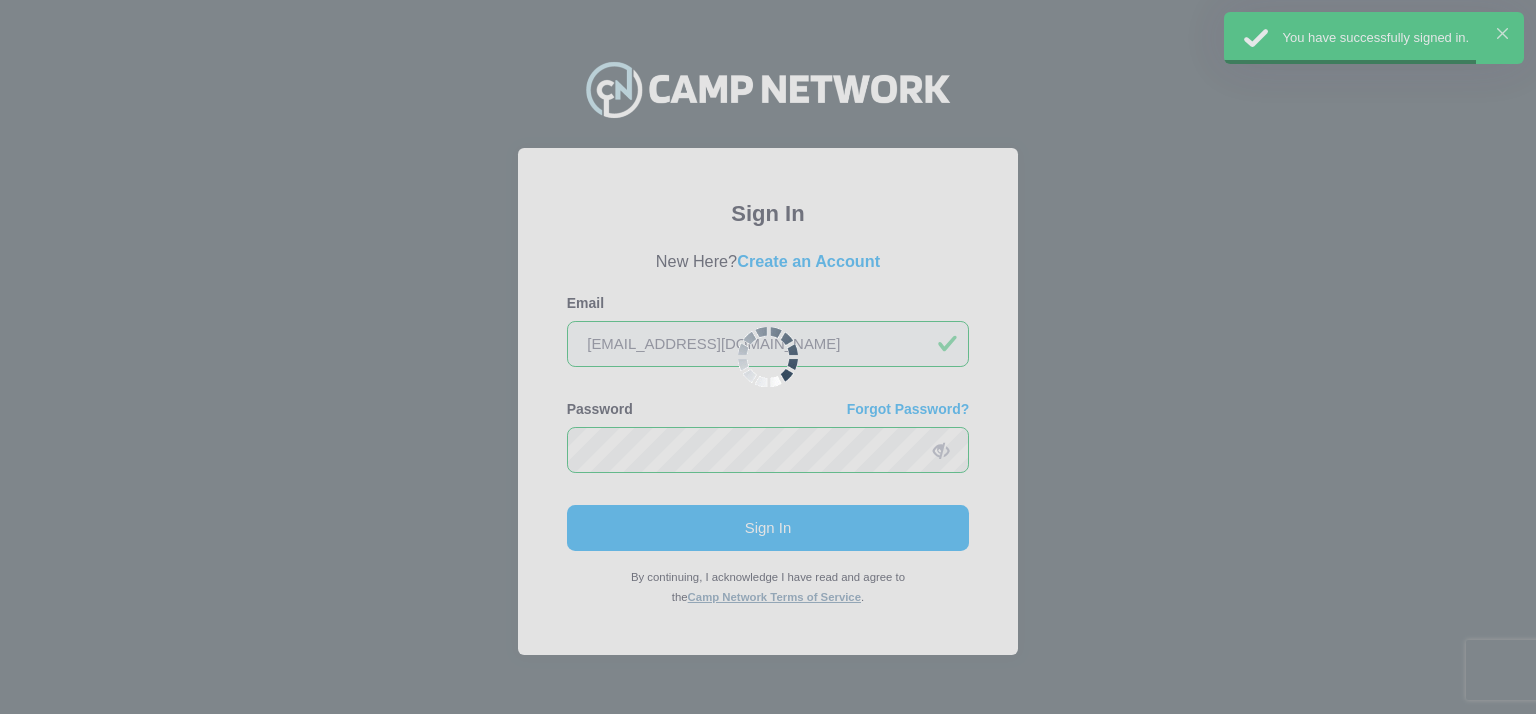 scroll, scrollTop: 0, scrollLeft: 0, axis: both 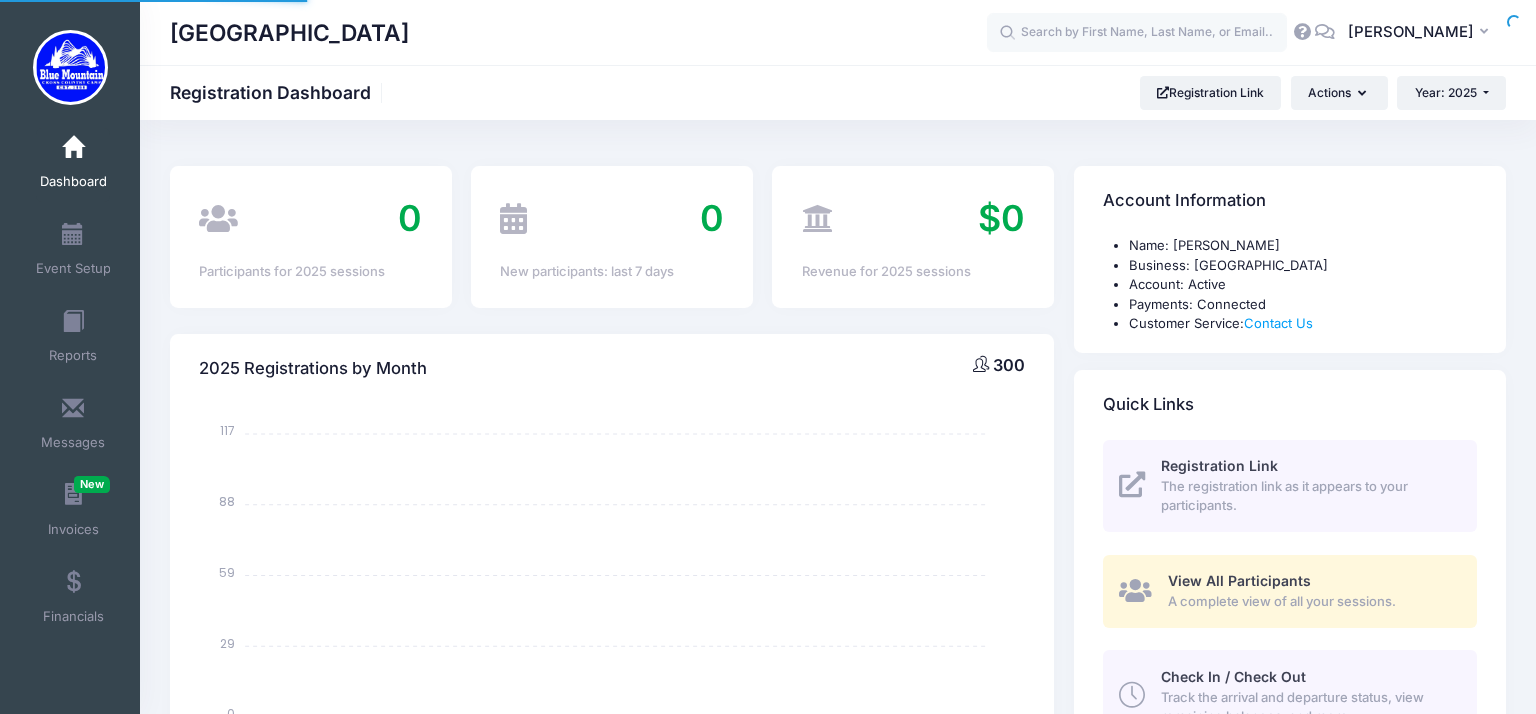 select 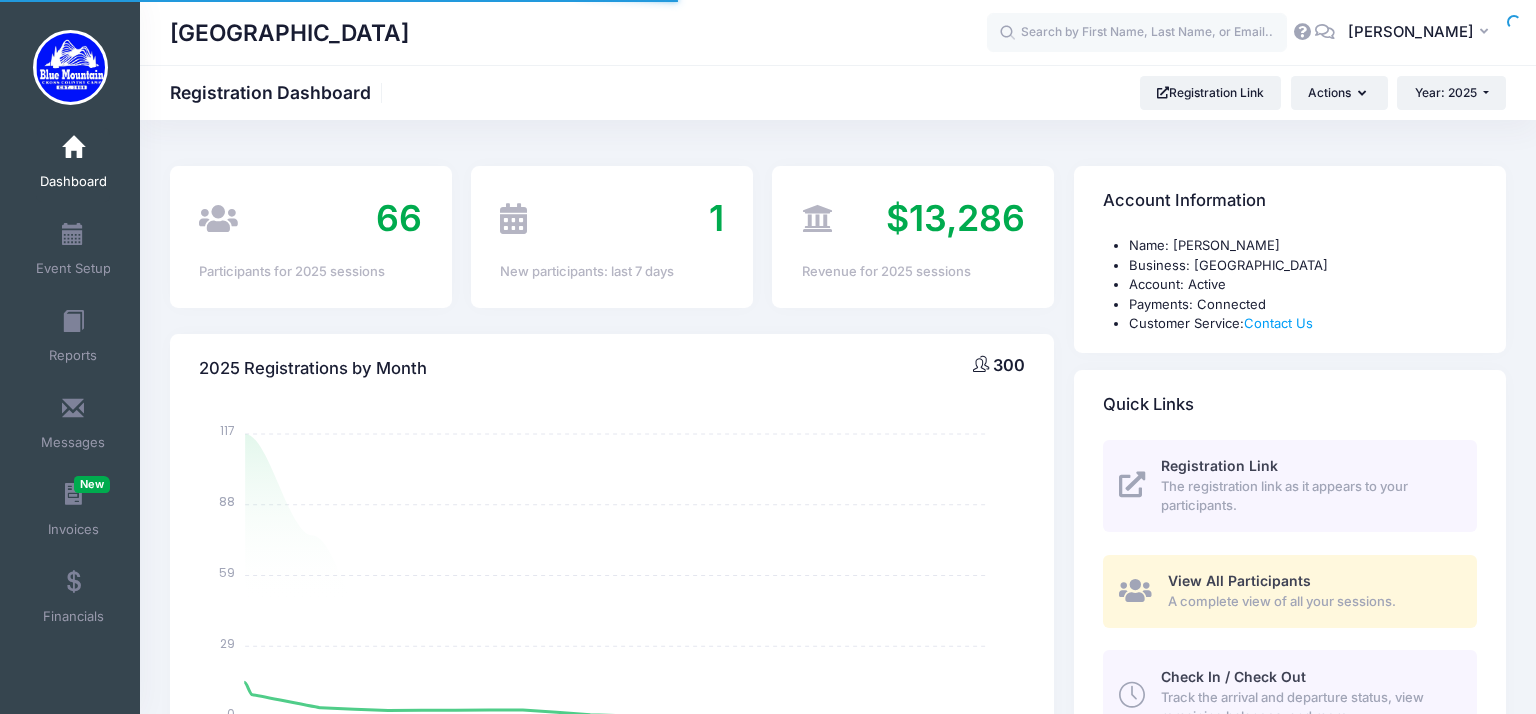 scroll, scrollTop: 0, scrollLeft: 0, axis: both 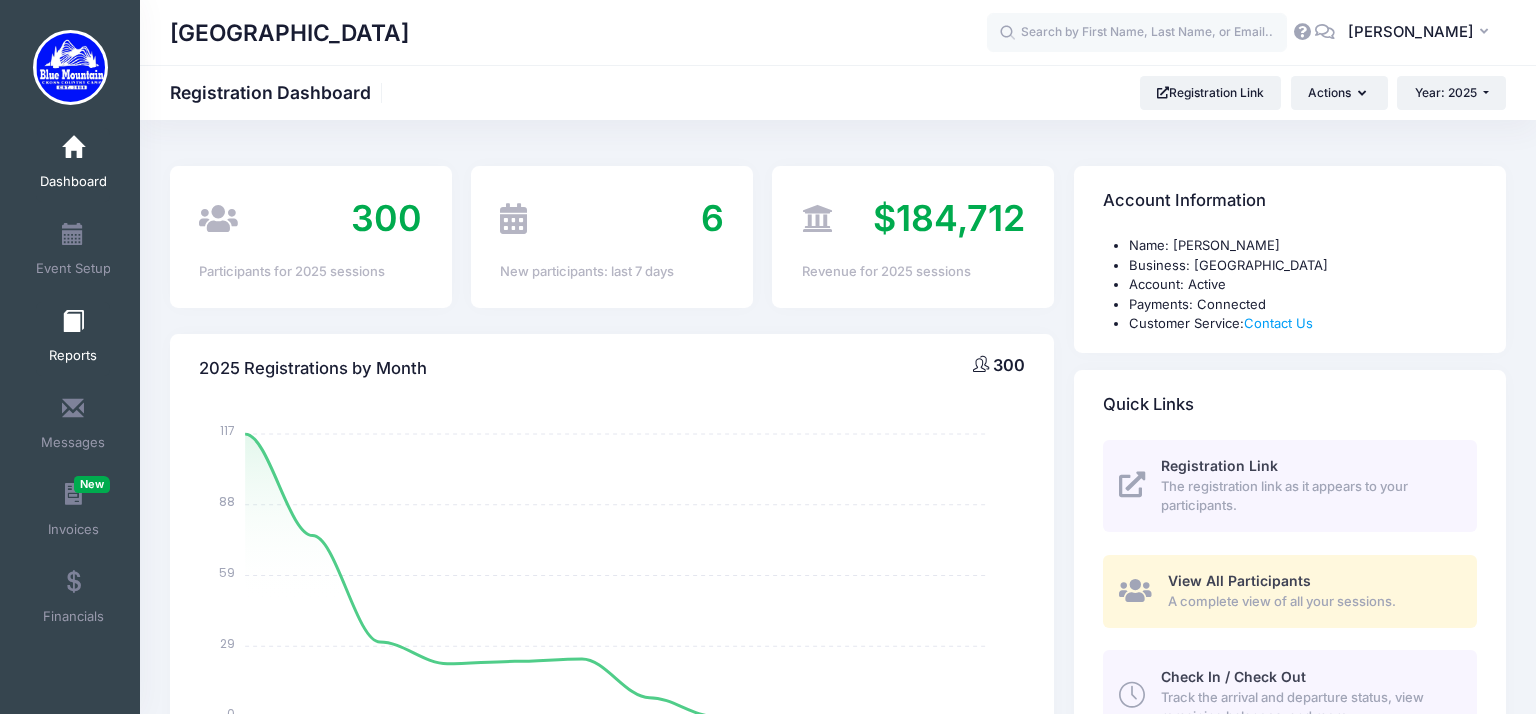 click on "Reports" at bounding box center [73, 356] 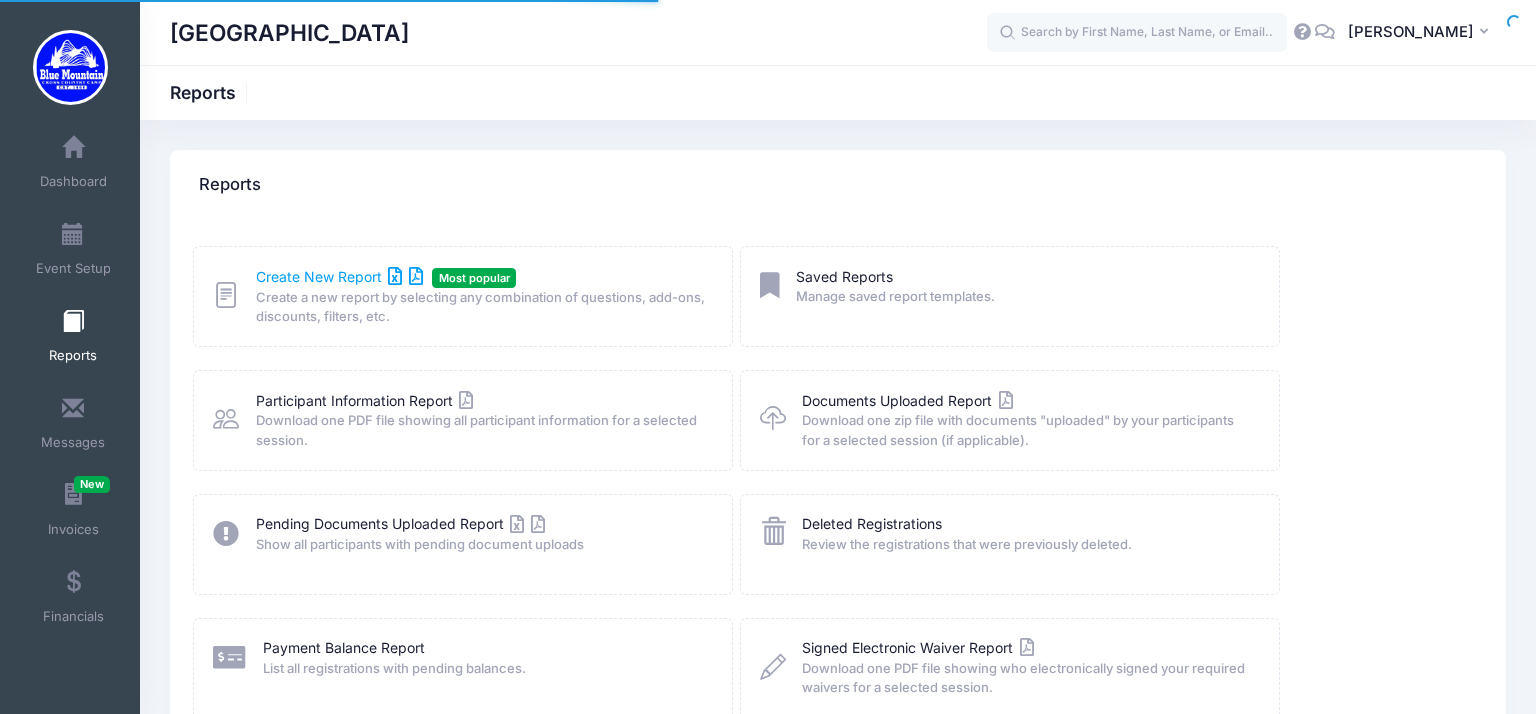 scroll, scrollTop: 0, scrollLeft: 0, axis: both 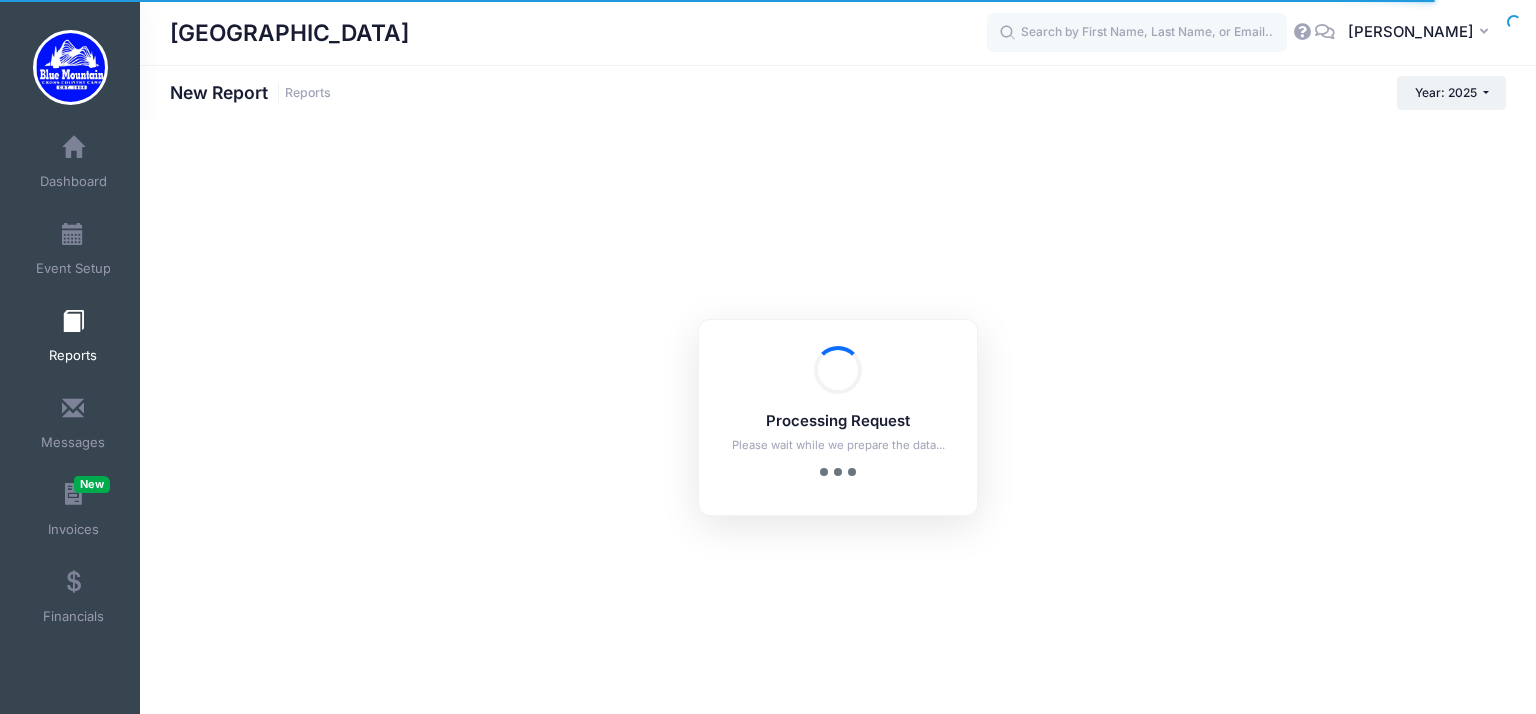 checkbox on "true" 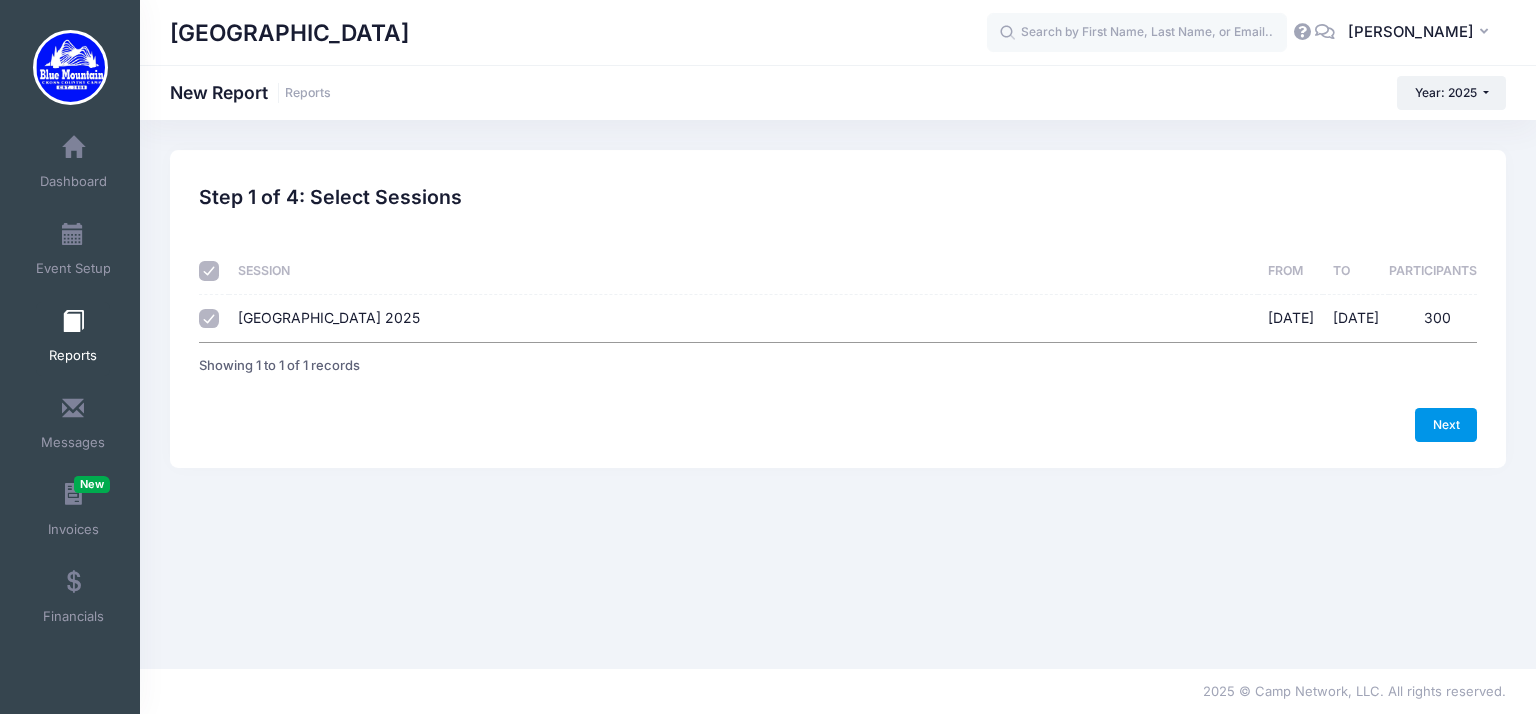 click on "Next" at bounding box center [1446, 425] 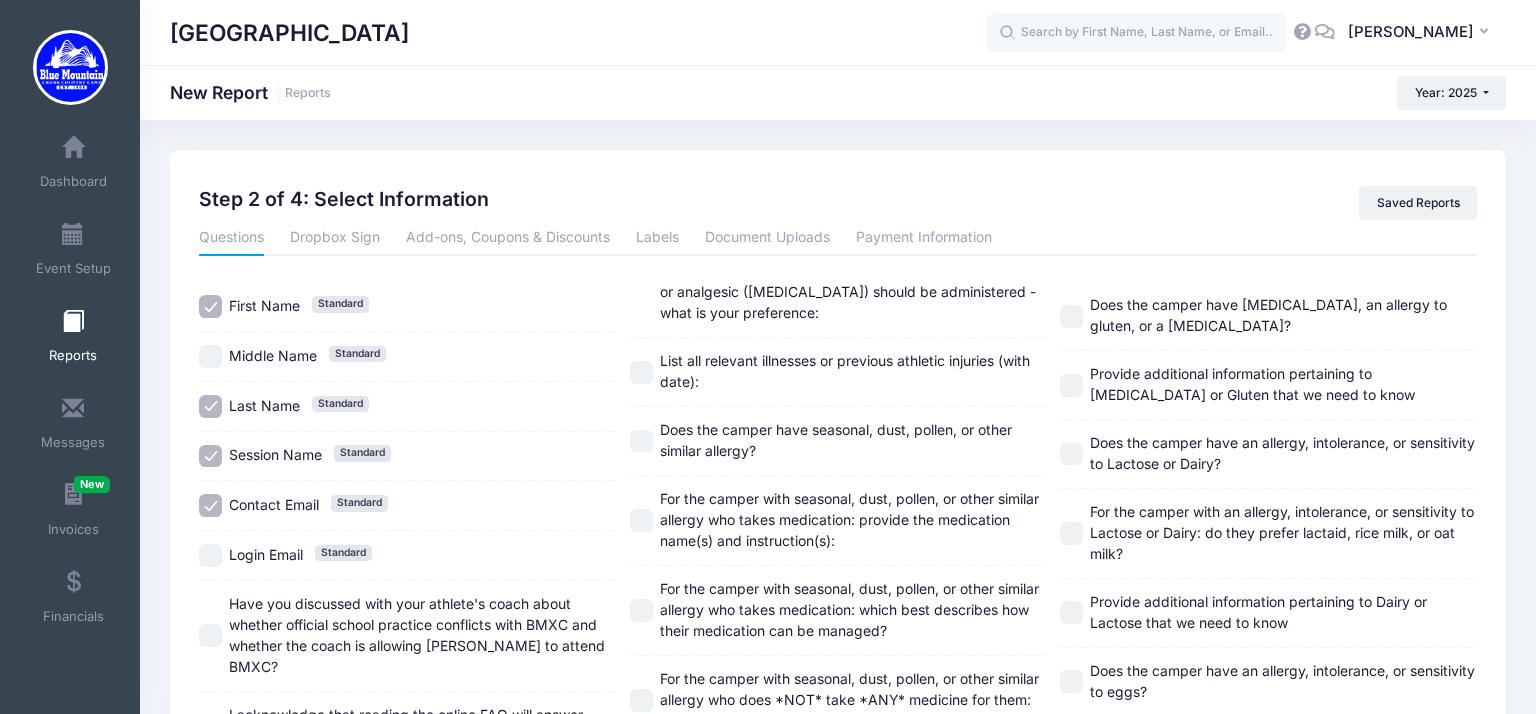 click on "Session Name Standard" at bounding box center [210, 456] 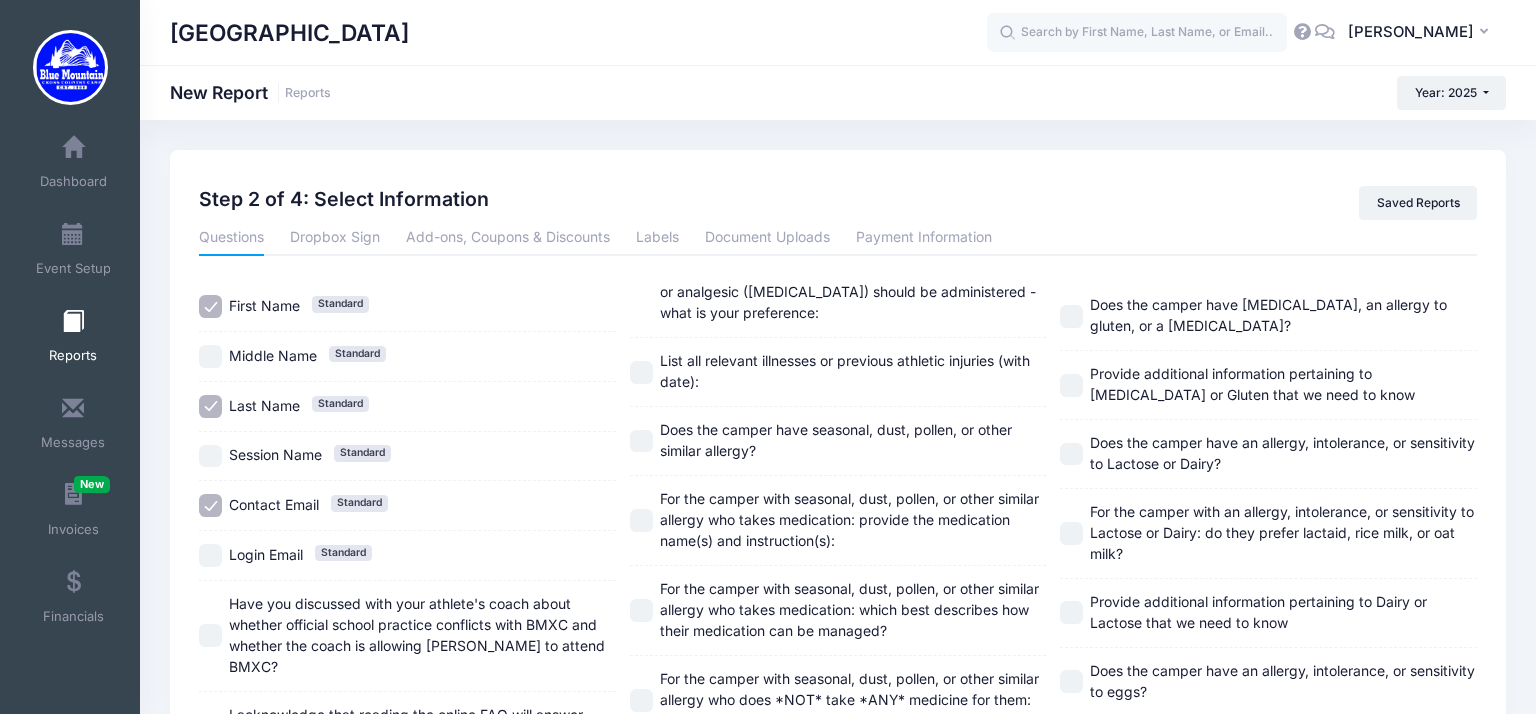 click on "Contact Email Standard" at bounding box center [210, 505] 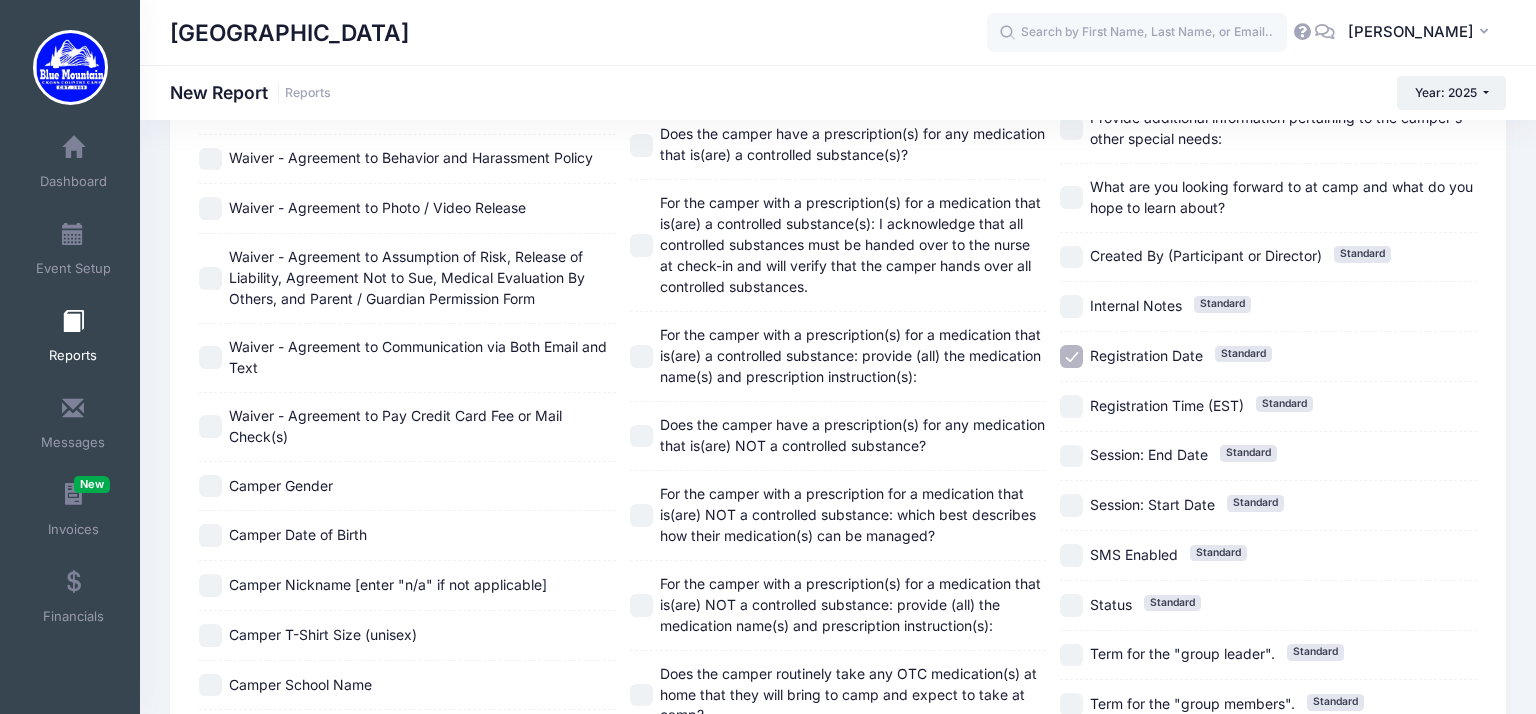 scroll, scrollTop: 1948, scrollLeft: 0, axis: vertical 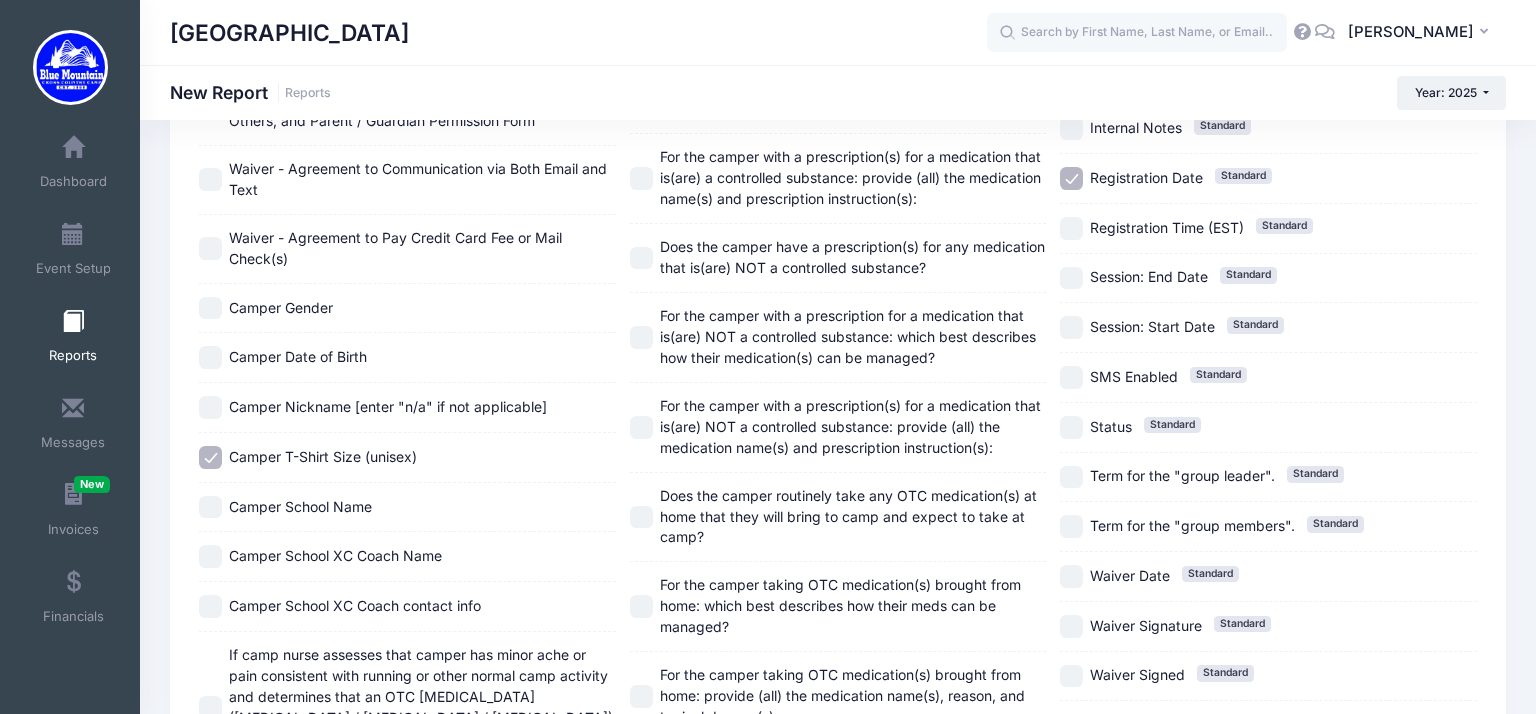click on "Camper School Name" at bounding box center (210, 507) 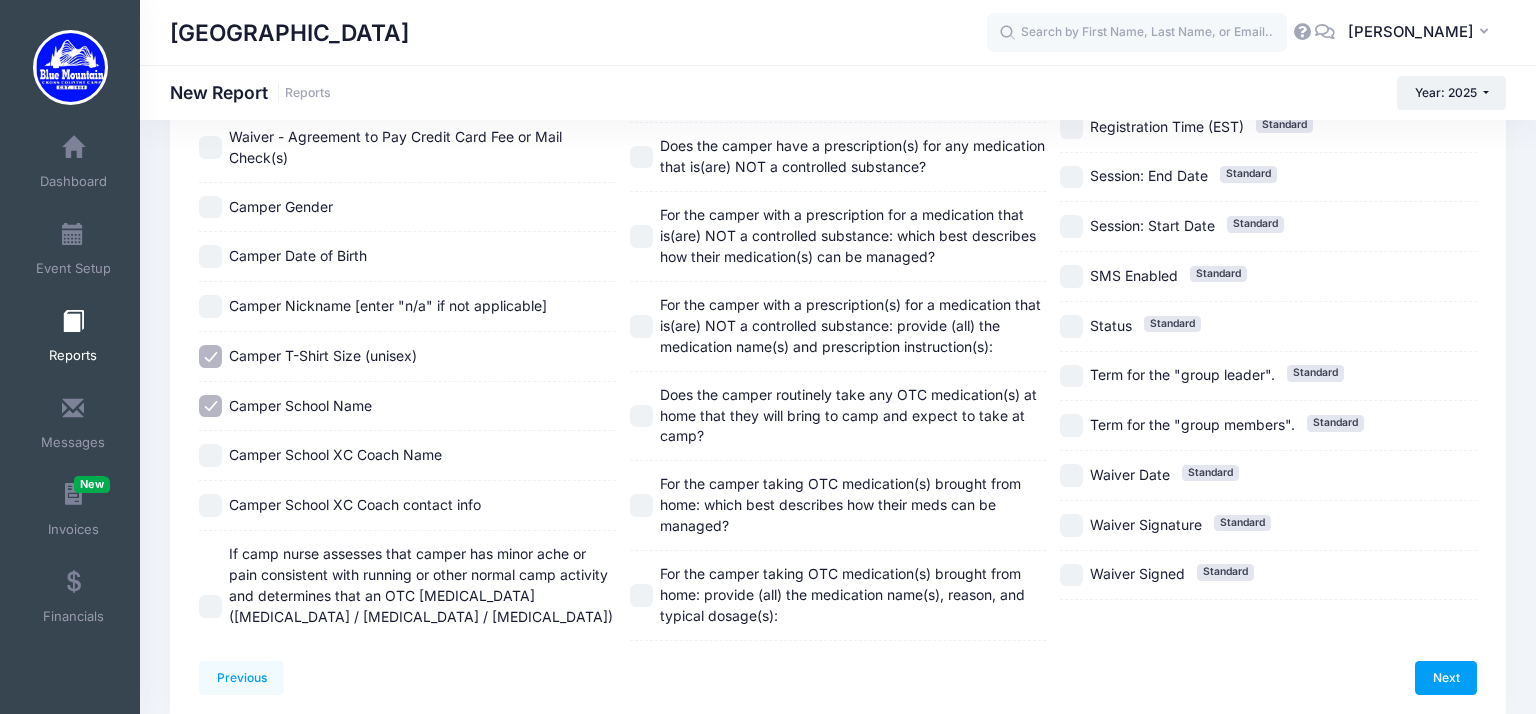 scroll, scrollTop: 2228, scrollLeft: 0, axis: vertical 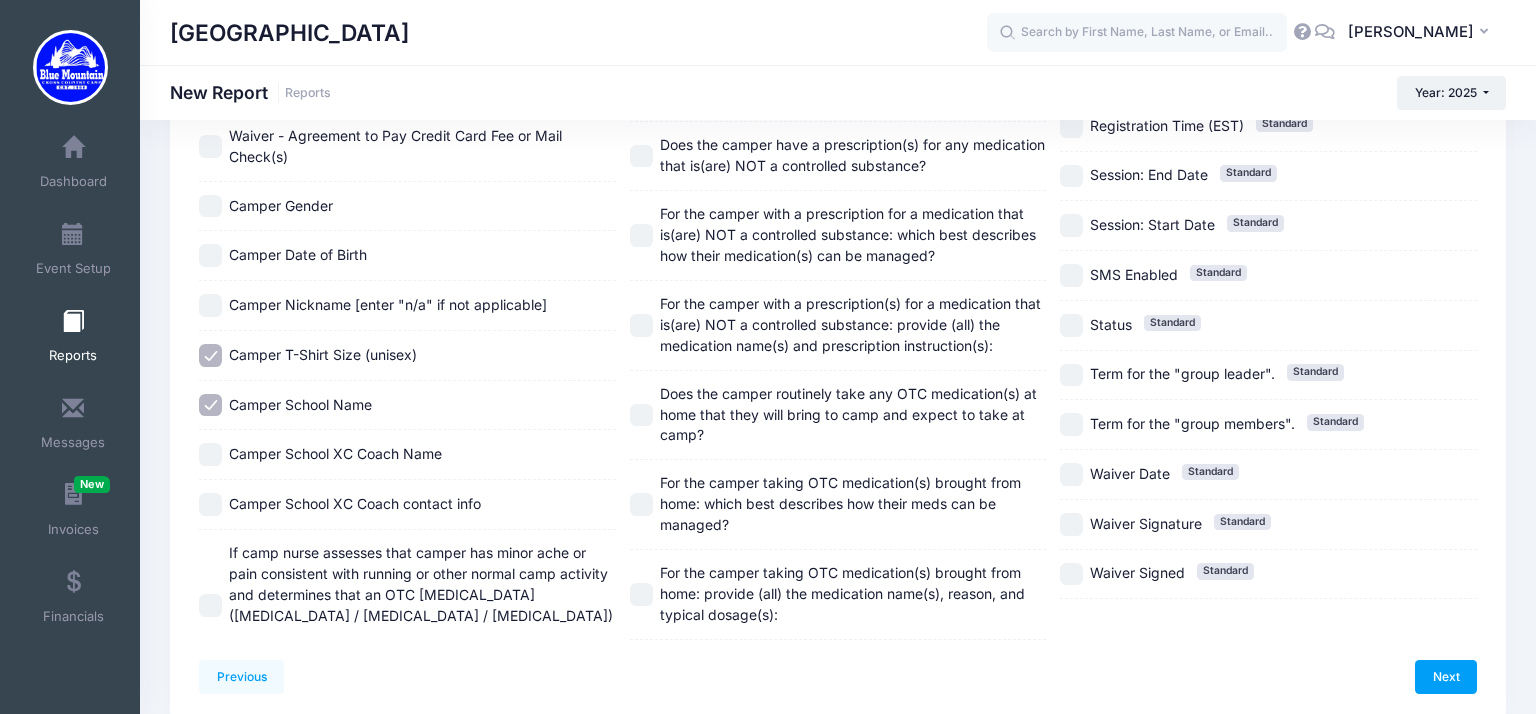 click on "If camp nurse assesses that camper has minor ache or pain consistent with running or other normal camp activity and determines that an OTC [MEDICAL_DATA] ([MEDICAL_DATA] / [MEDICAL_DATA] / [MEDICAL_DATA]) or analgesic ([MEDICAL_DATA]) should be administered - what is your preference:" at bounding box center [210, 605] 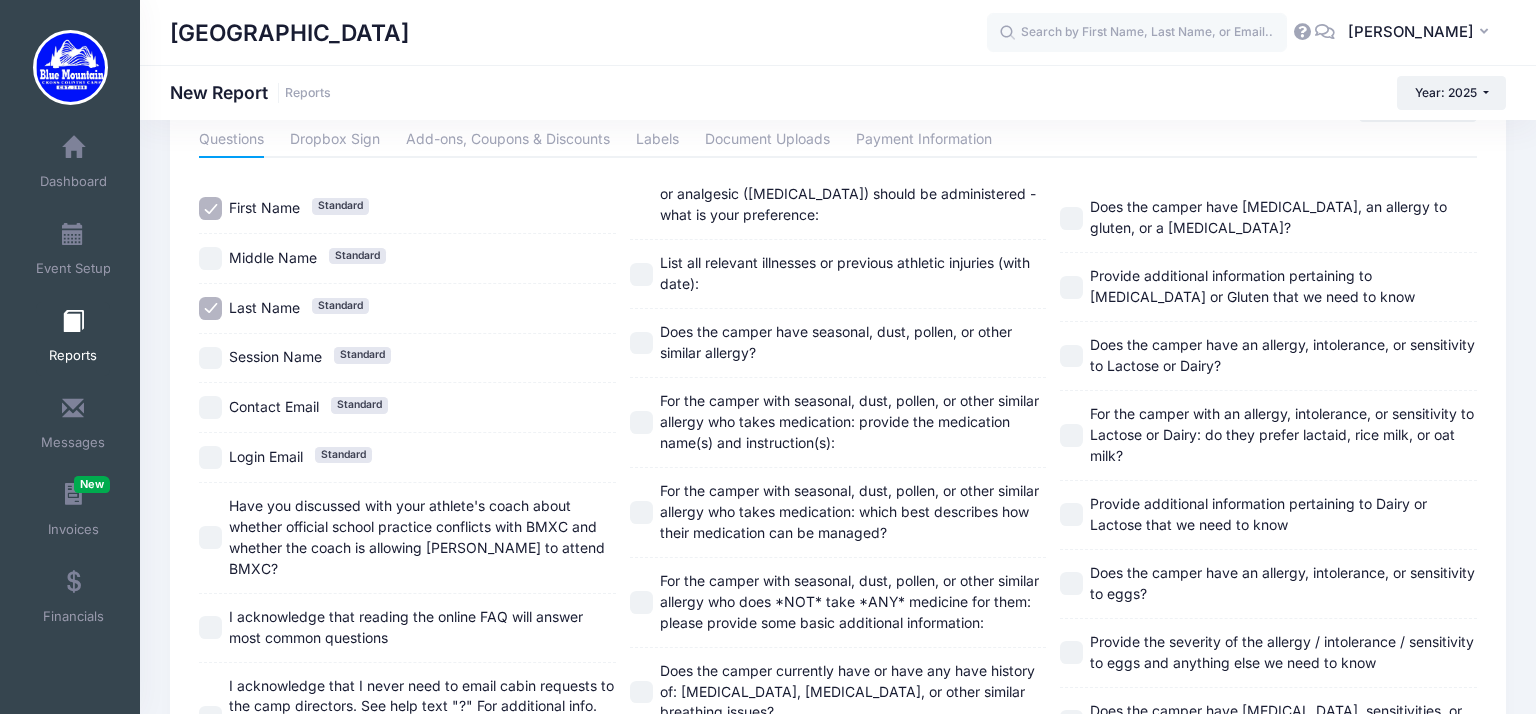 scroll, scrollTop: 0, scrollLeft: 0, axis: both 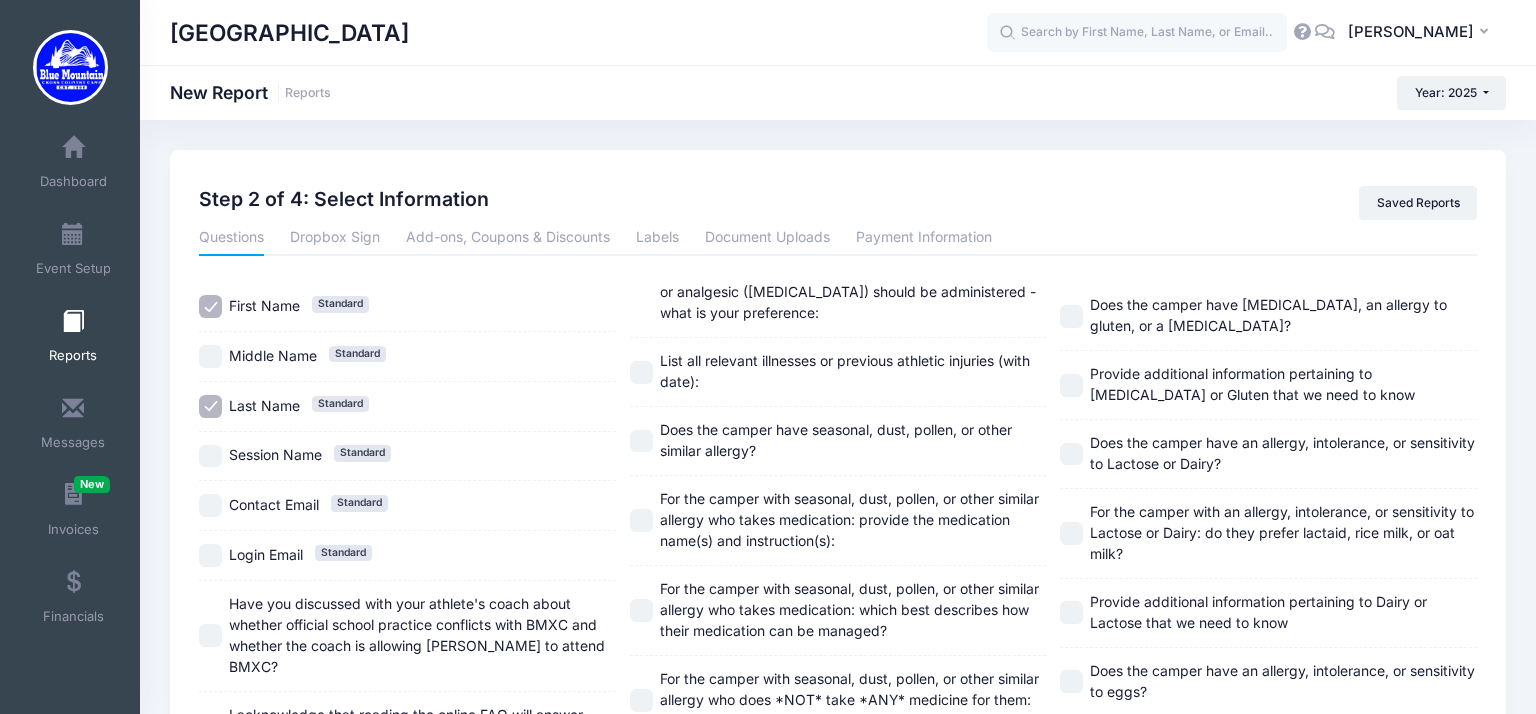 click on "Does the camper have seasonal, dust, pollen, or other similar allergy?" at bounding box center [641, 441] 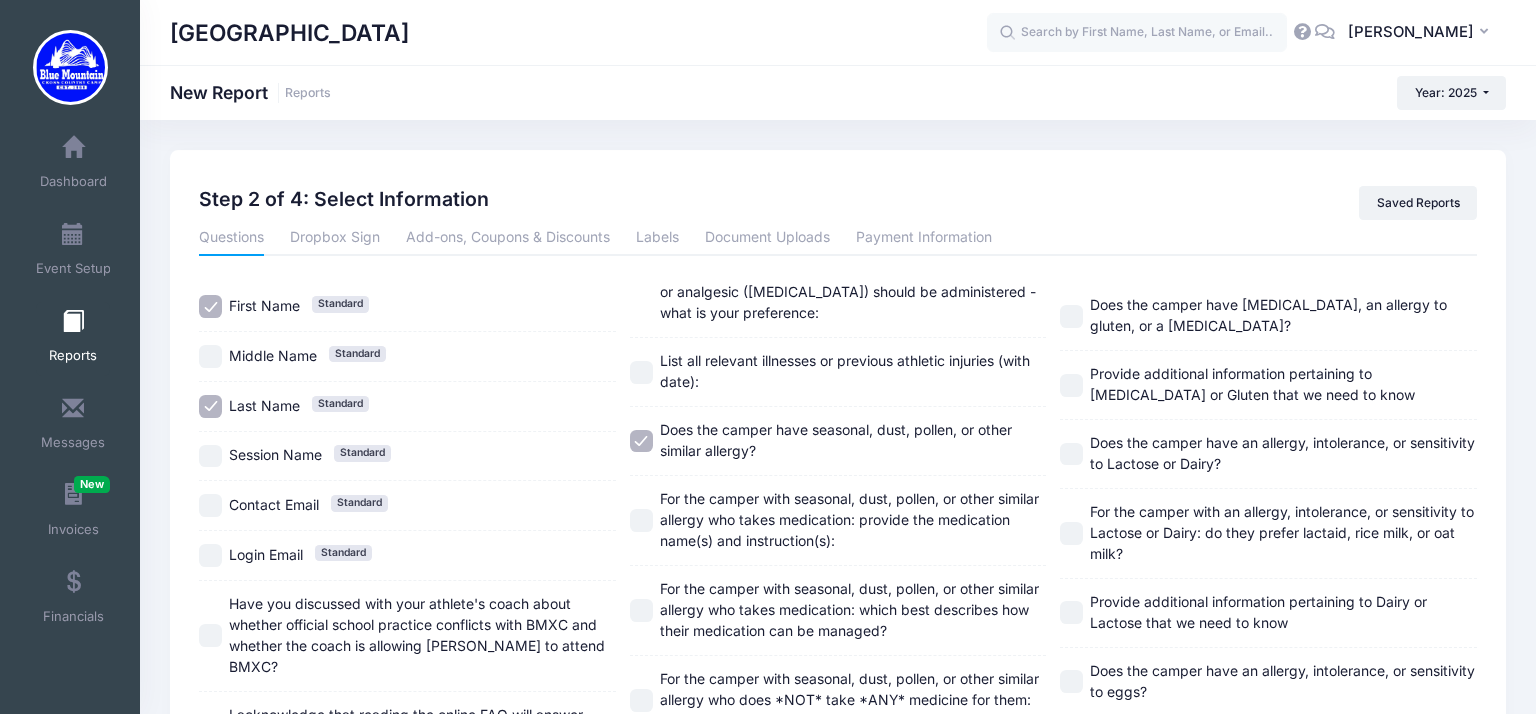 click on "For the camper with seasonal, dust, pollen, or other similar allergy who takes medication: provide the medication name(s) and instruction(s):" at bounding box center [641, 520] 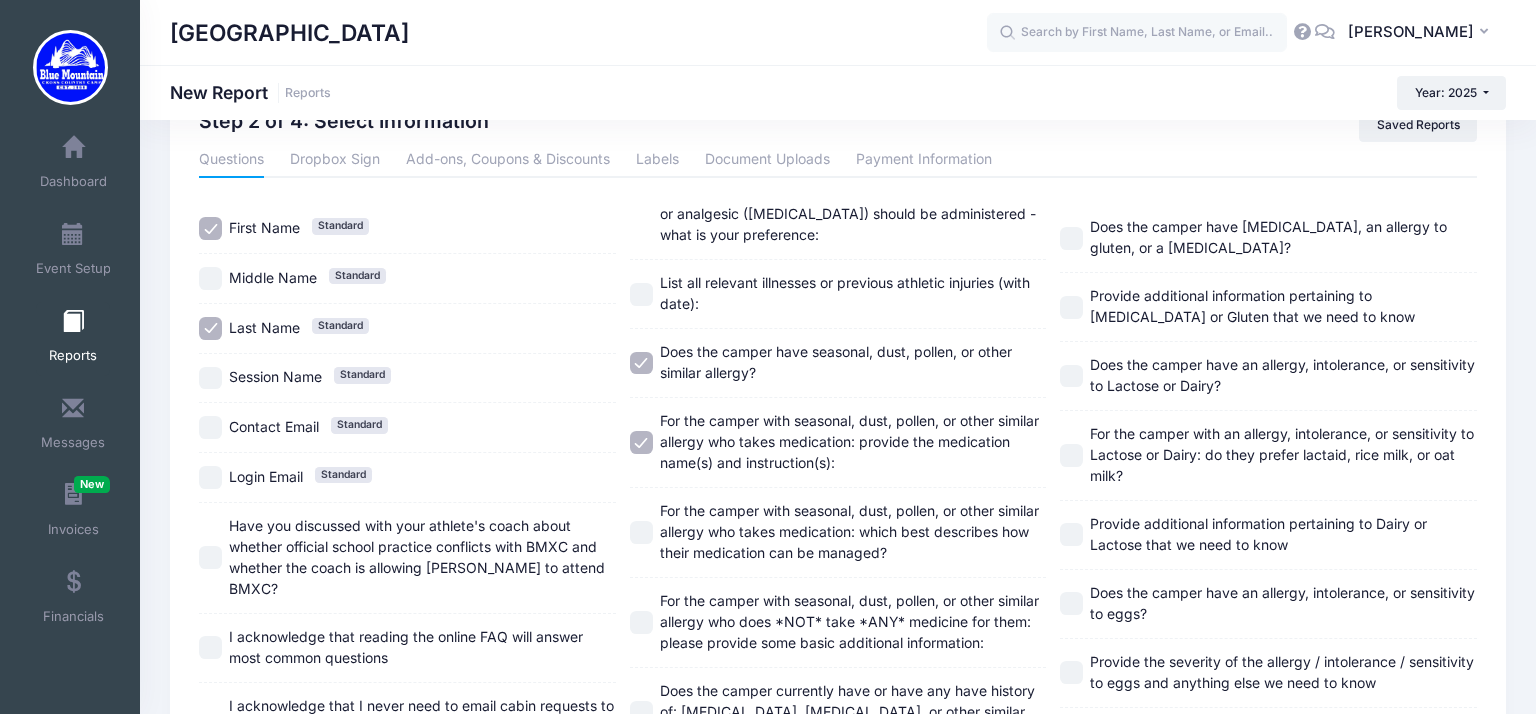 click on "For the camper with seasonal, dust, pollen, or other similar allergy who takes medication: which best describes how their medication can be managed?" at bounding box center [641, 532] 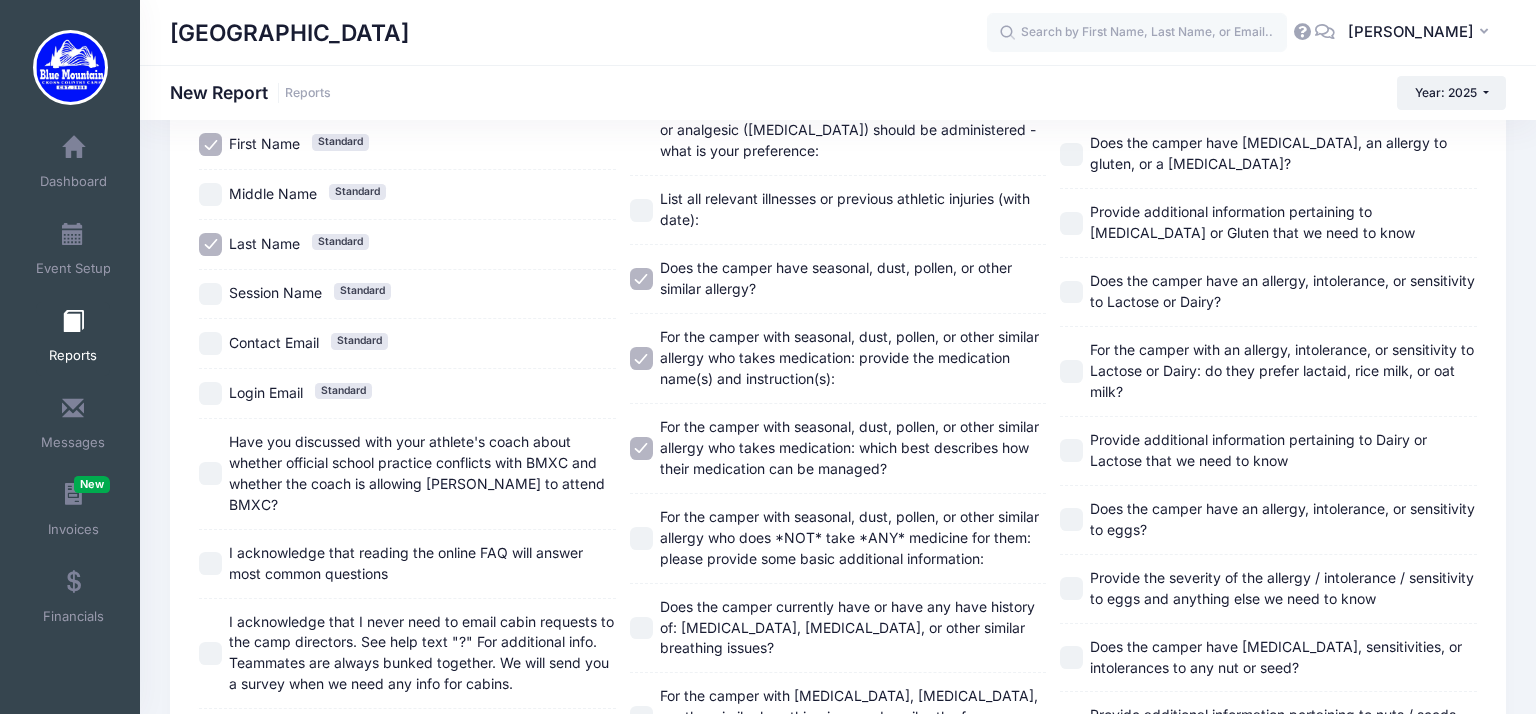 scroll, scrollTop: 166, scrollLeft: 0, axis: vertical 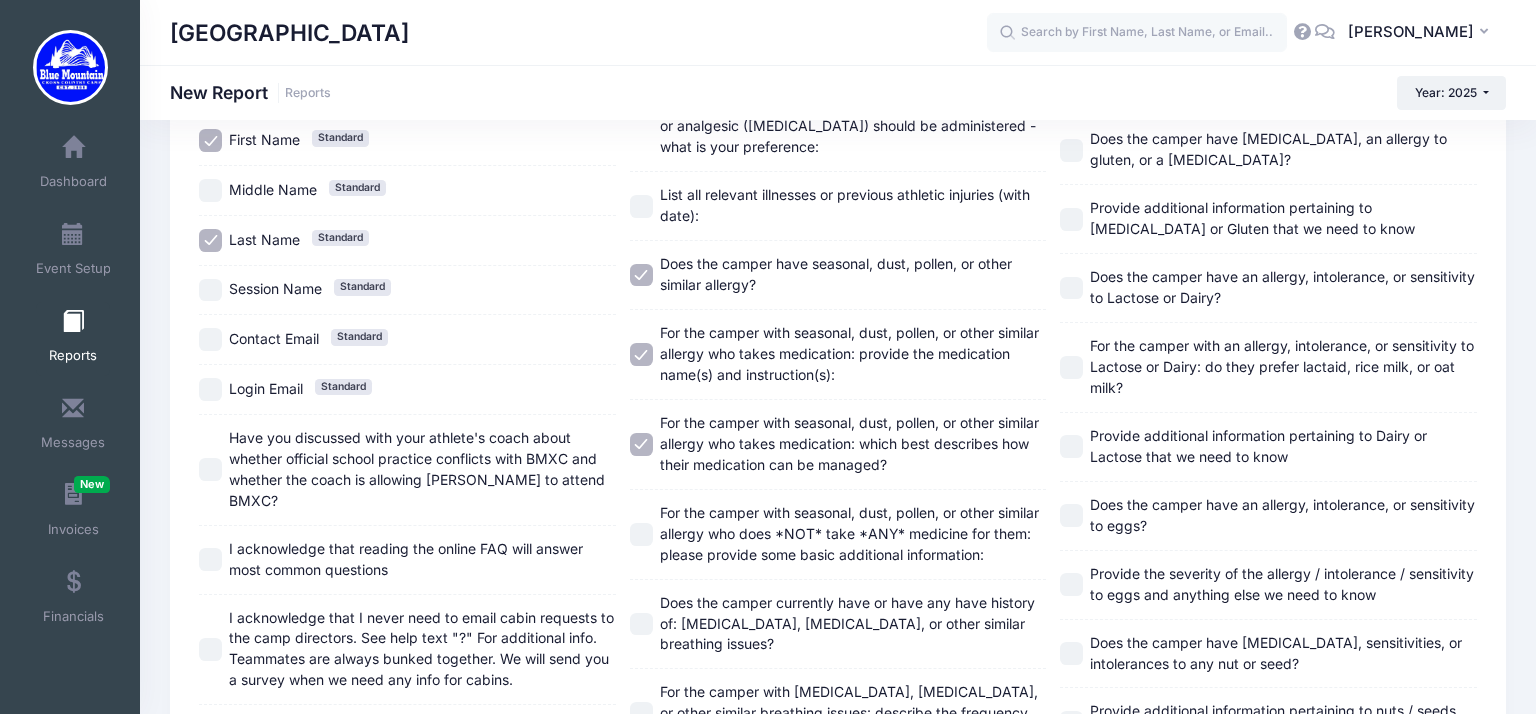 click on "For the camper with seasonal, dust, pollen, or other similar allergy who does *NOT* take *ANY* medicine for them: please provide some basic additional information:" at bounding box center (641, 534) 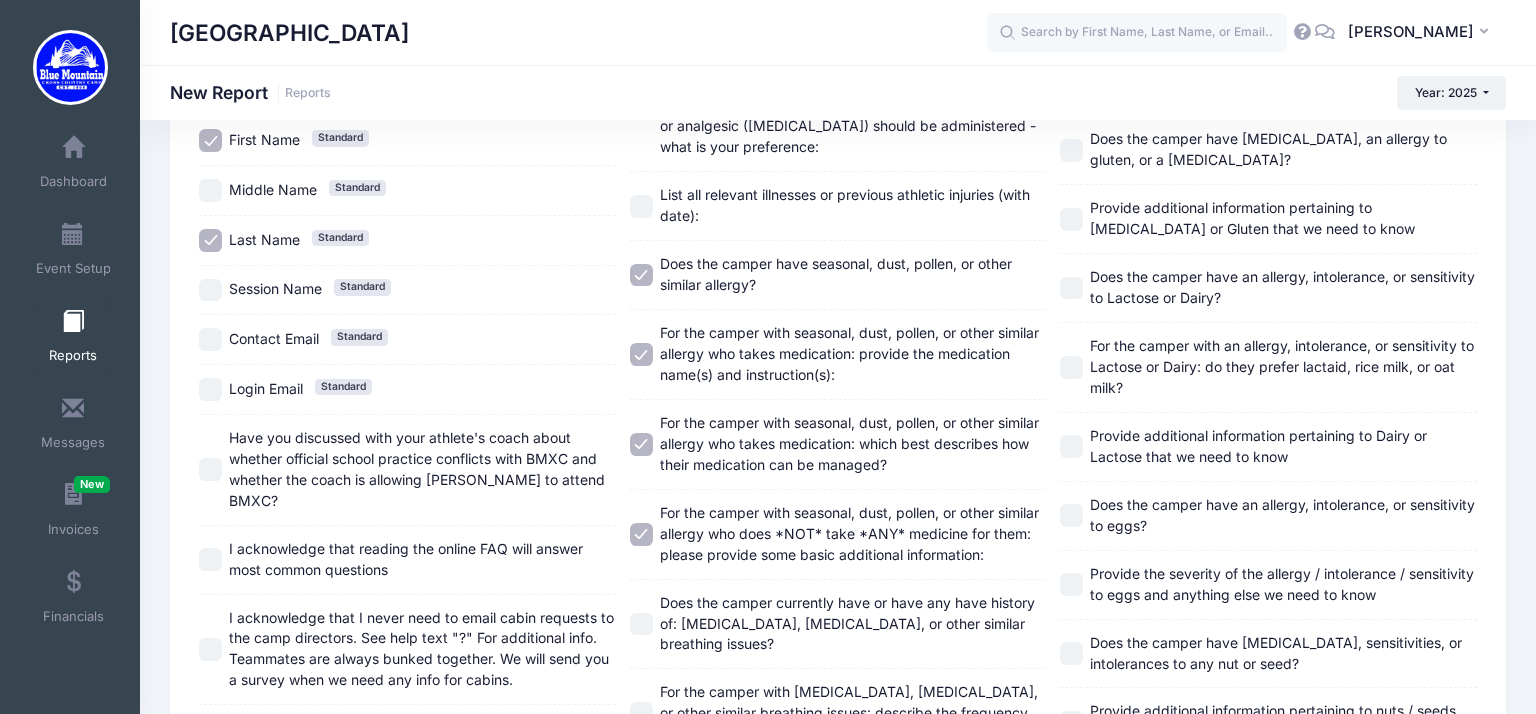 click on "Does the camper currently have or have any have history of: [MEDICAL_DATA], [MEDICAL_DATA], or other similar breathing issues?" at bounding box center [641, 624] 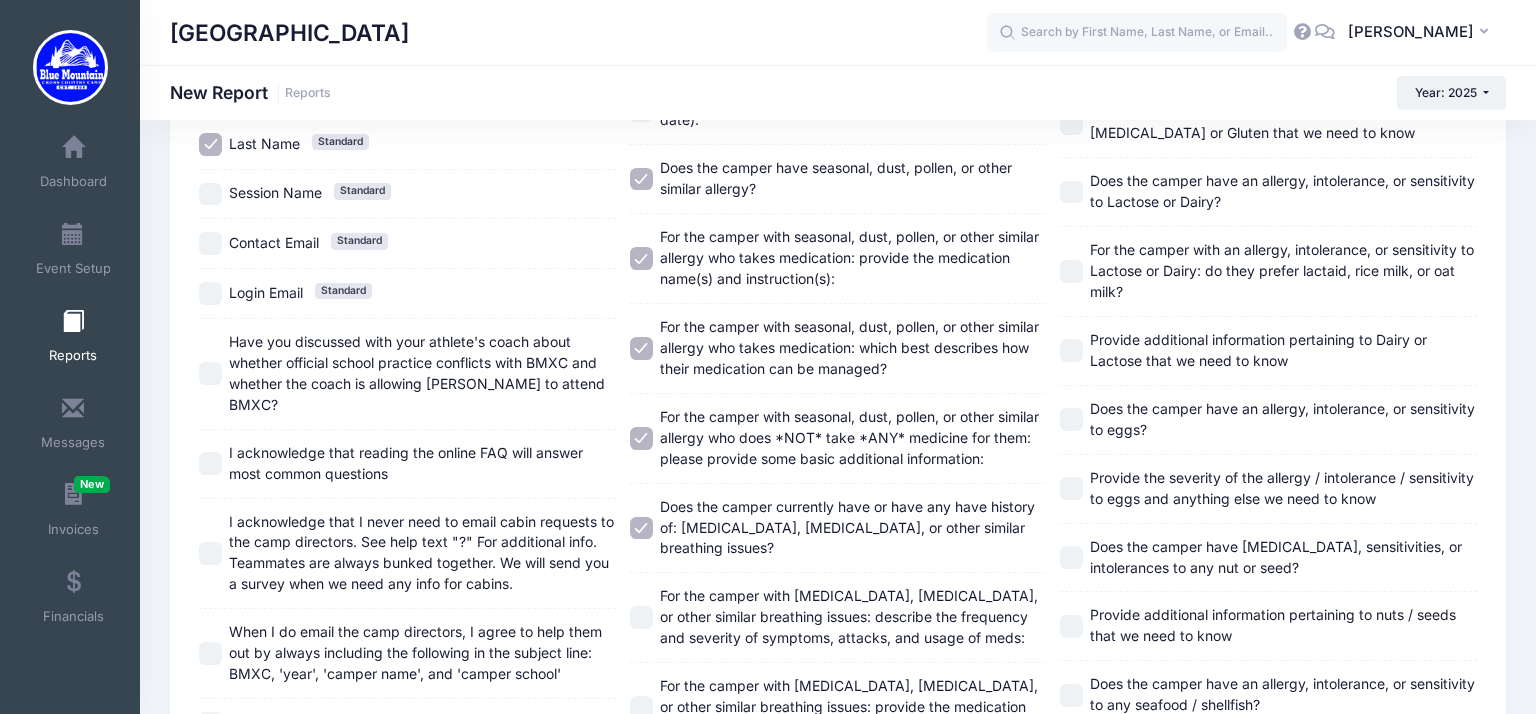 click on "For the camper with [MEDICAL_DATA], [MEDICAL_DATA], or other similar breathing issues: describe the frequency and severity of symptoms, attacks, and usage of meds:" at bounding box center (641, 617) 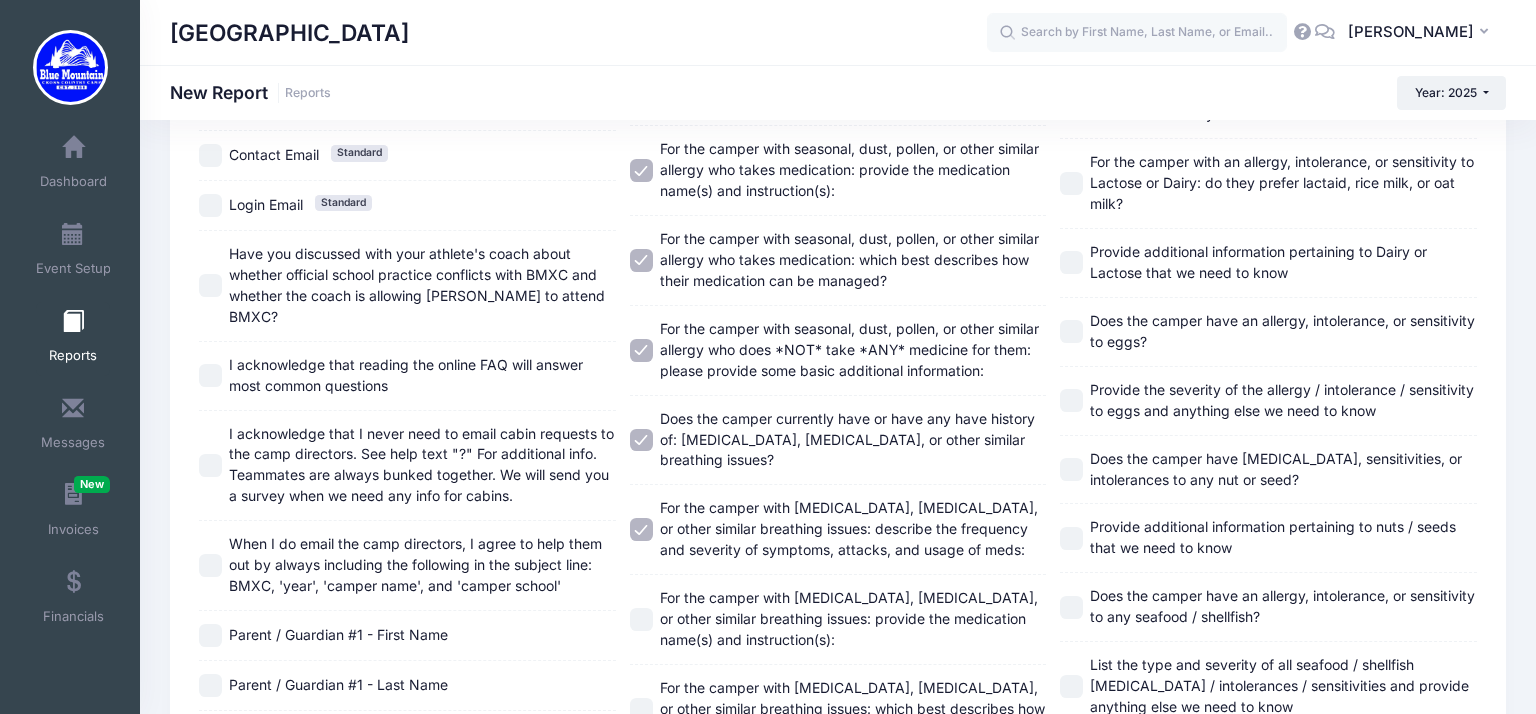click on "For the camper with [MEDICAL_DATA], [MEDICAL_DATA], or other similar breathing issues: provide the medication name(s) and instruction(s):" at bounding box center (641, 619) 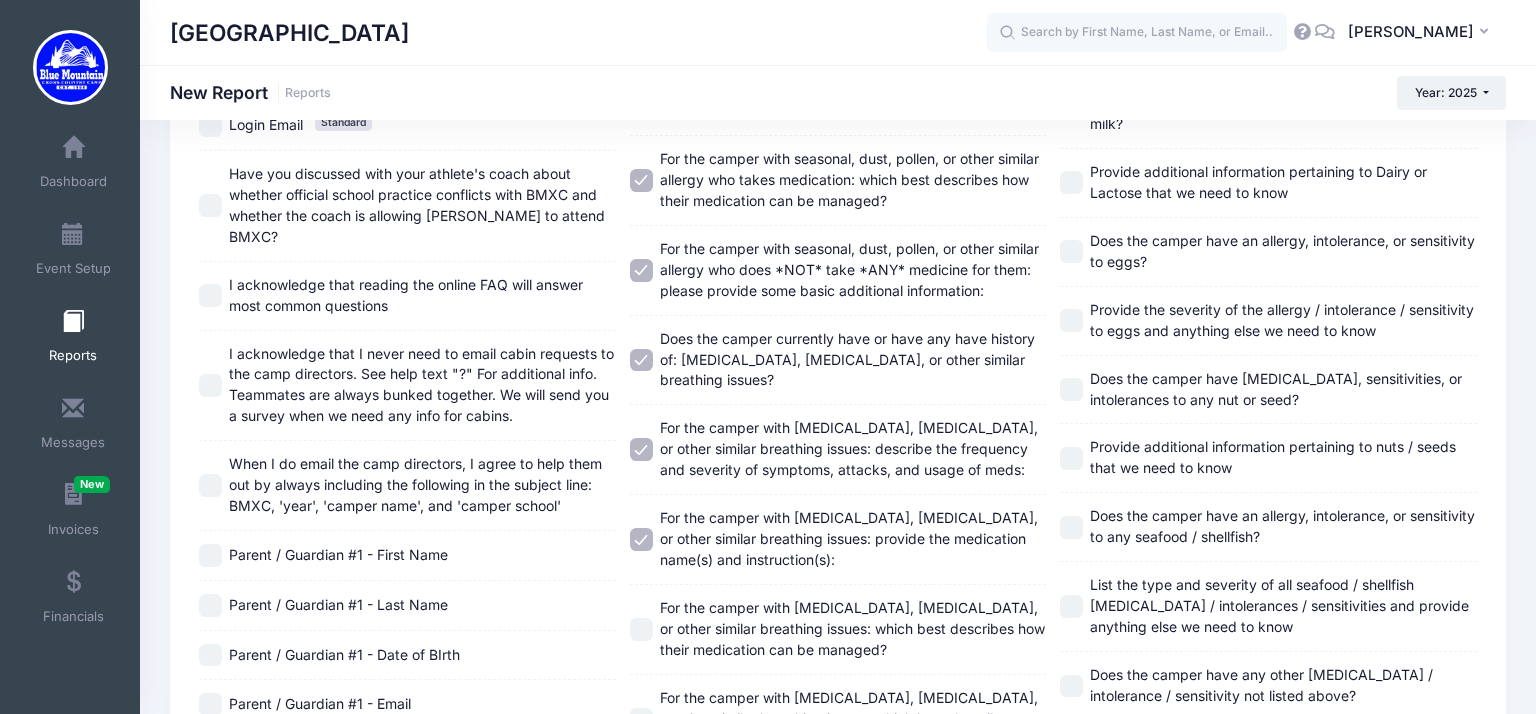 scroll, scrollTop: 448, scrollLeft: 0, axis: vertical 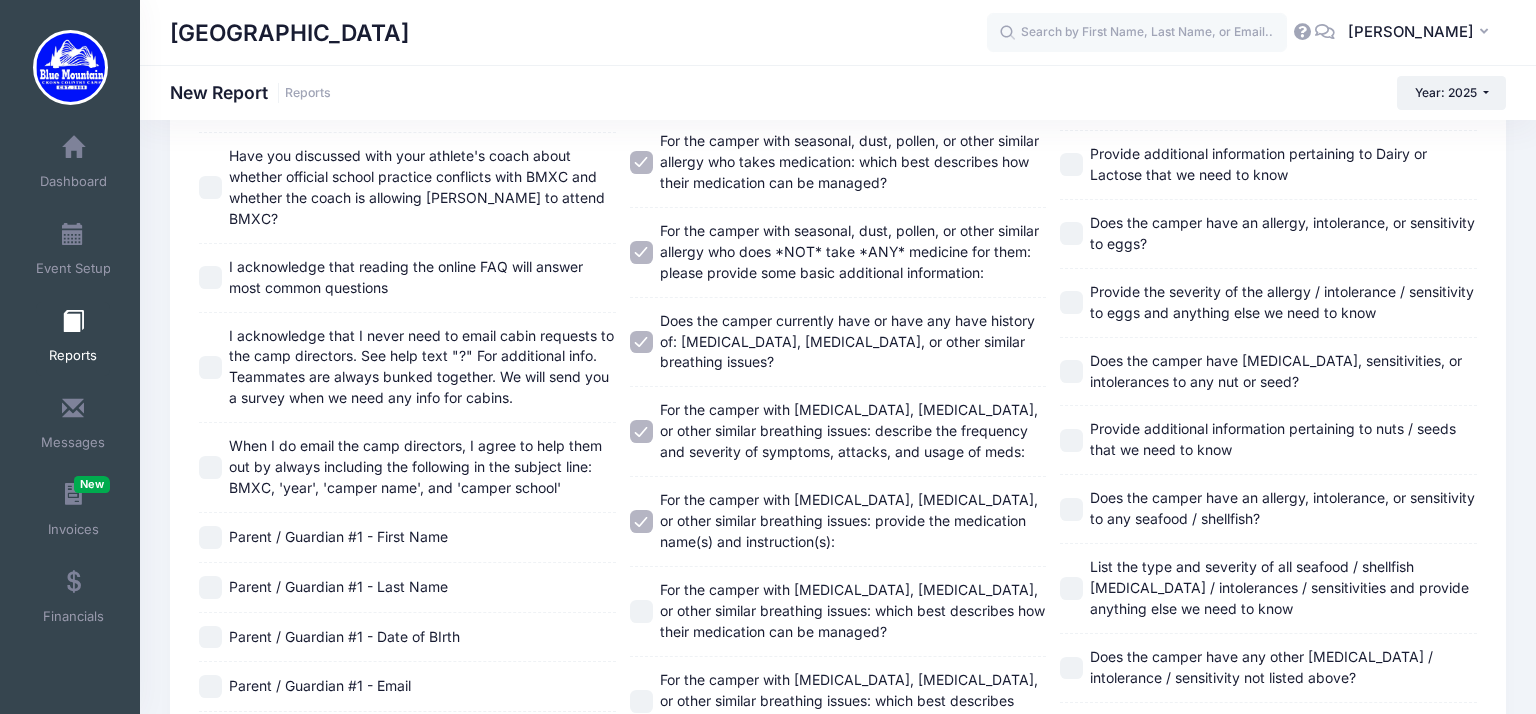 click on "For the camper with [MEDICAL_DATA], [MEDICAL_DATA], or other similar breathing issues: which best describes how their medication can be managed?" at bounding box center [838, 611] 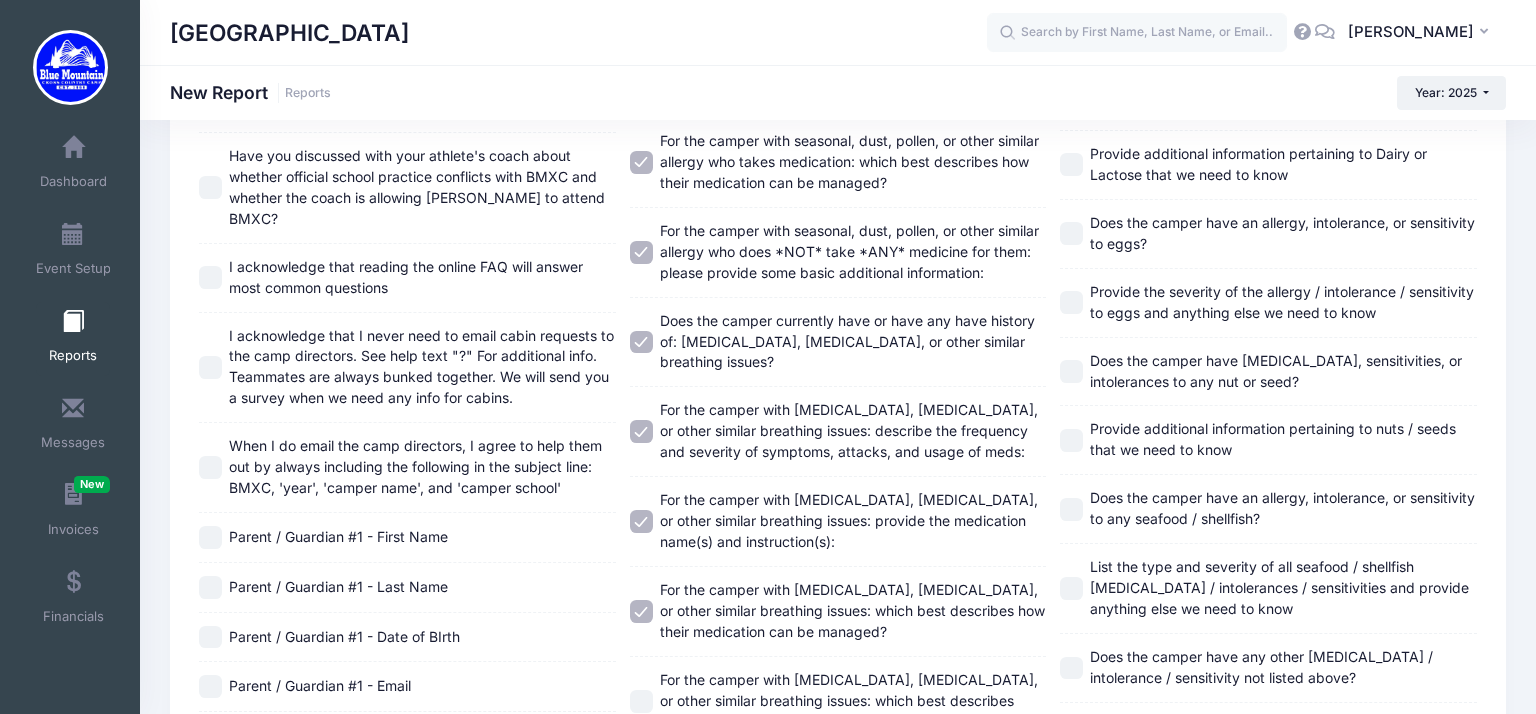 click on "For the camper with [MEDICAL_DATA], [MEDICAL_DATA], or other similar breathing issues: which best describes where the medication must be during certain activities?" at bounding box center [641, 701] 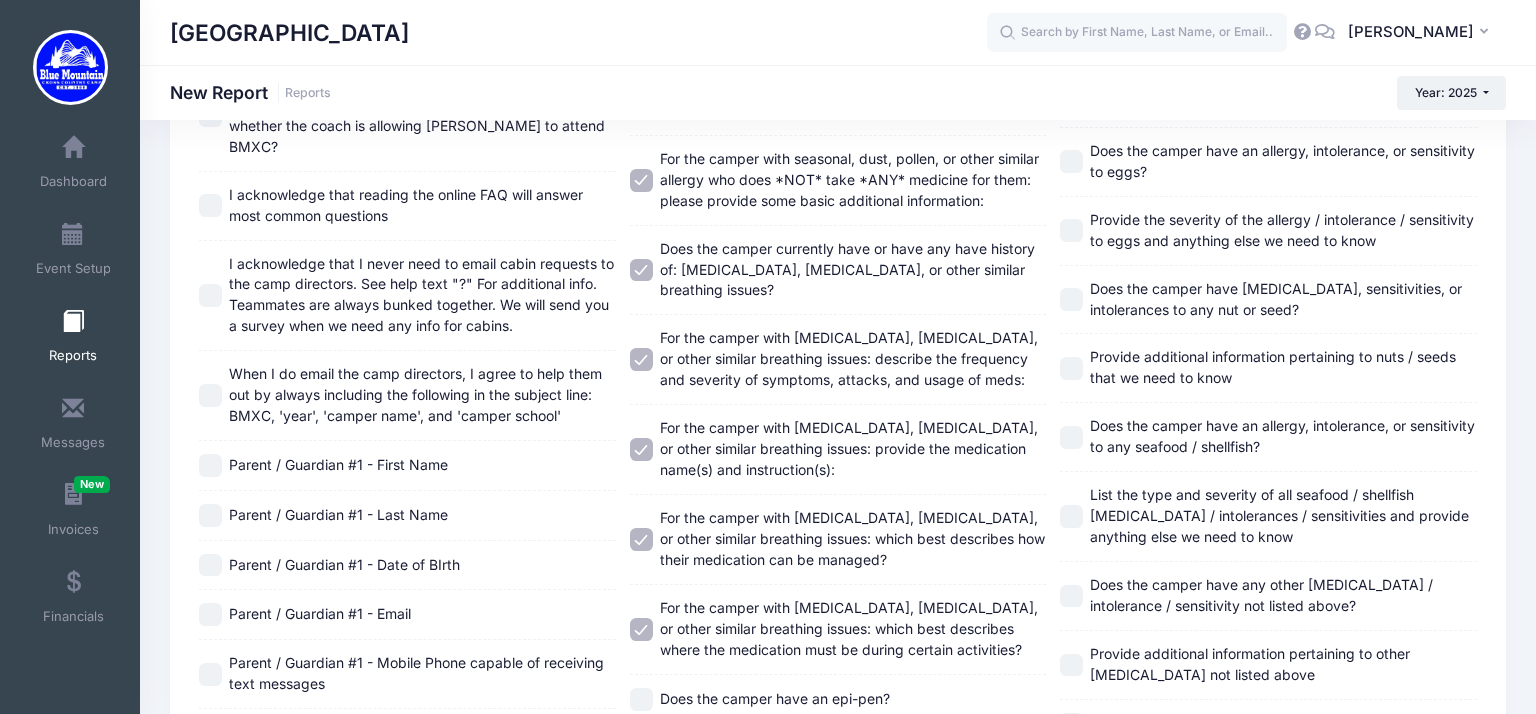 scroll, scrollTop: 521, scrollLeft: 0, axis: vertical 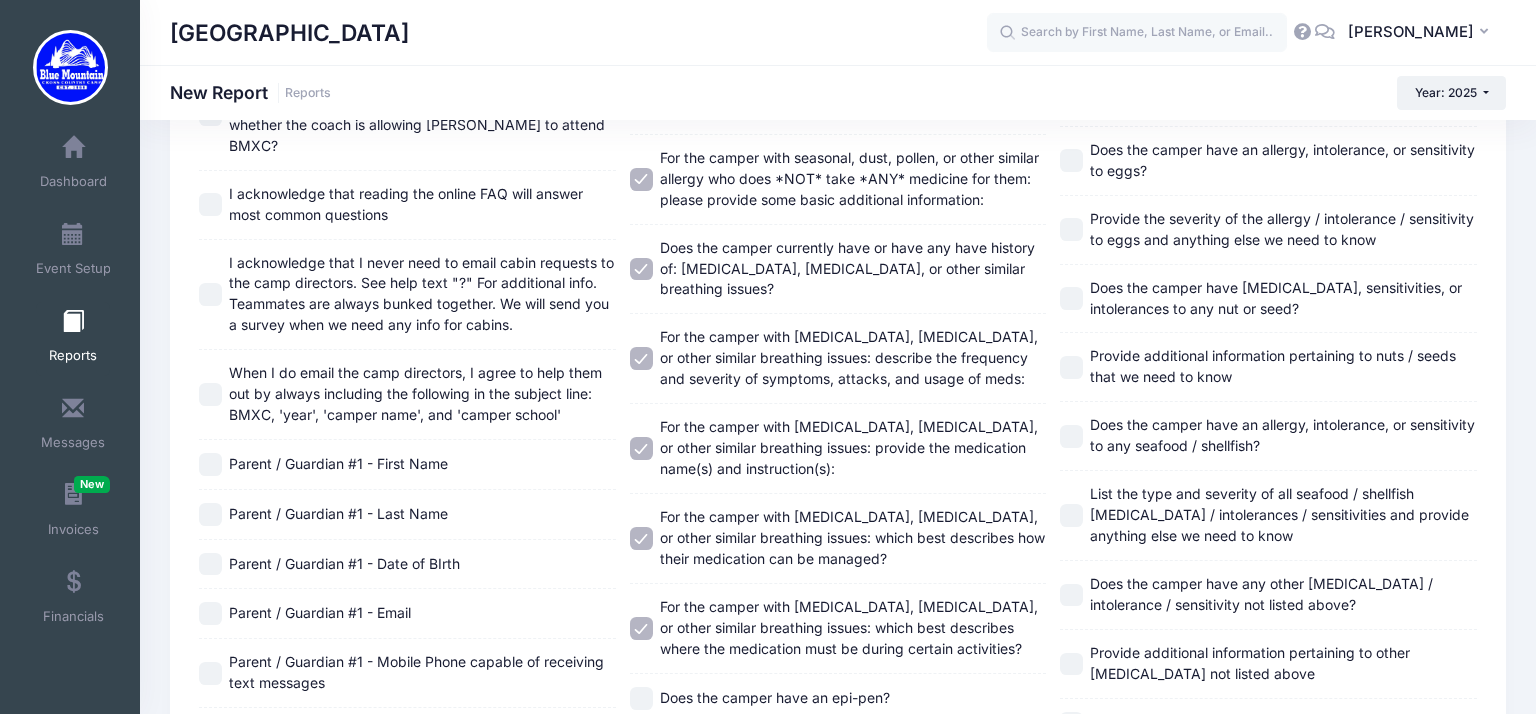 click on "Does the camper have an epi-pen?" at bounding box center [641, 698] 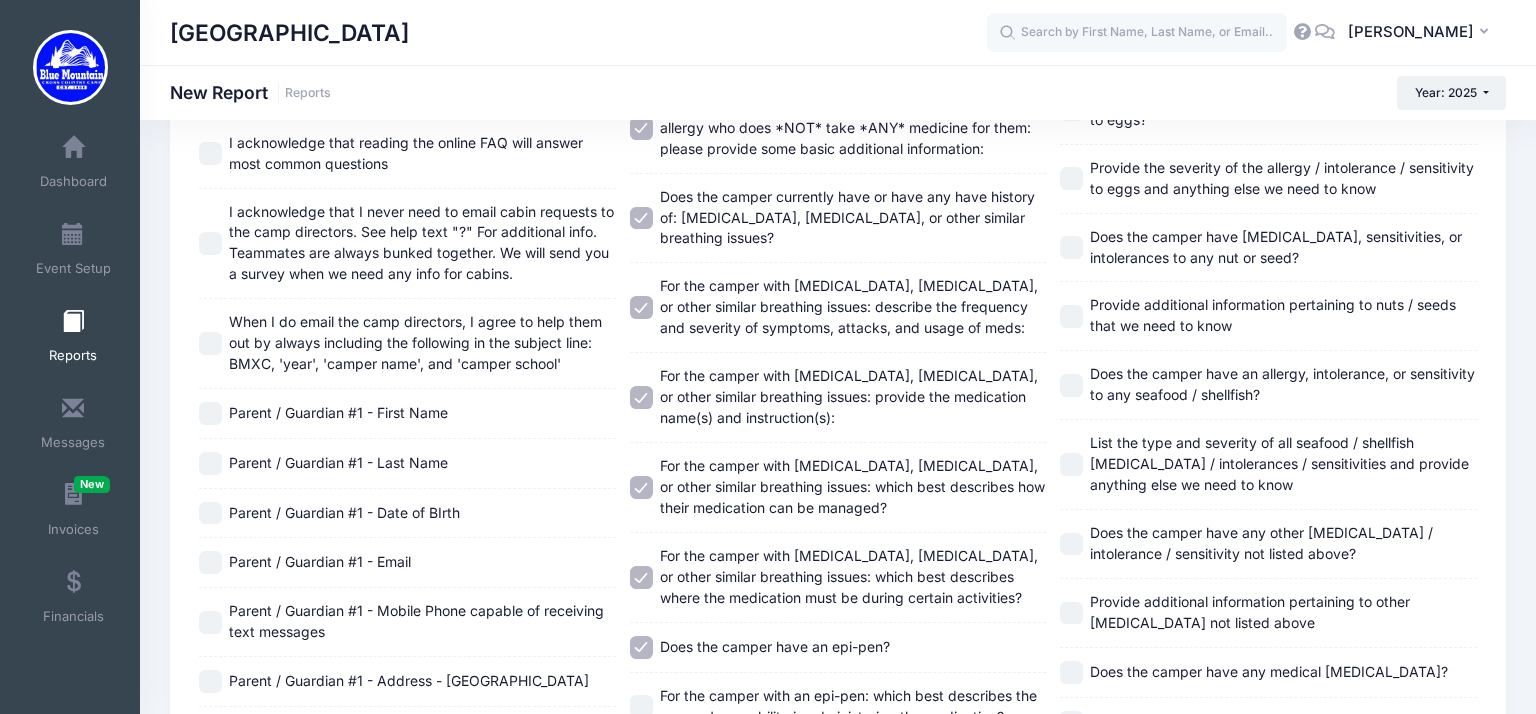 scroll, scrollTop: 576, scrollLeft: 0, axis: vertical 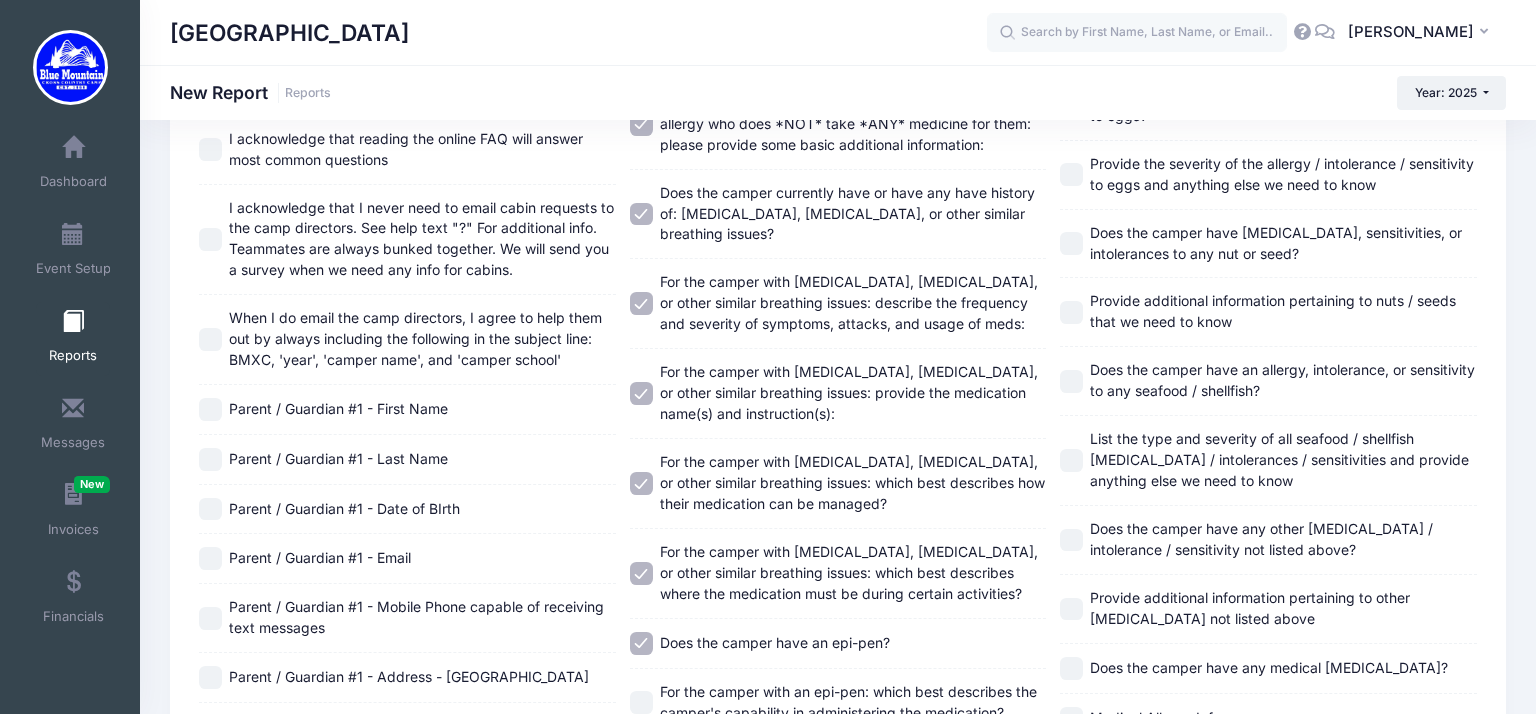 click on "For the camper with an epi-pen: which best describes the camper's capability in administering the medication?" at bounding box center [641, 702] 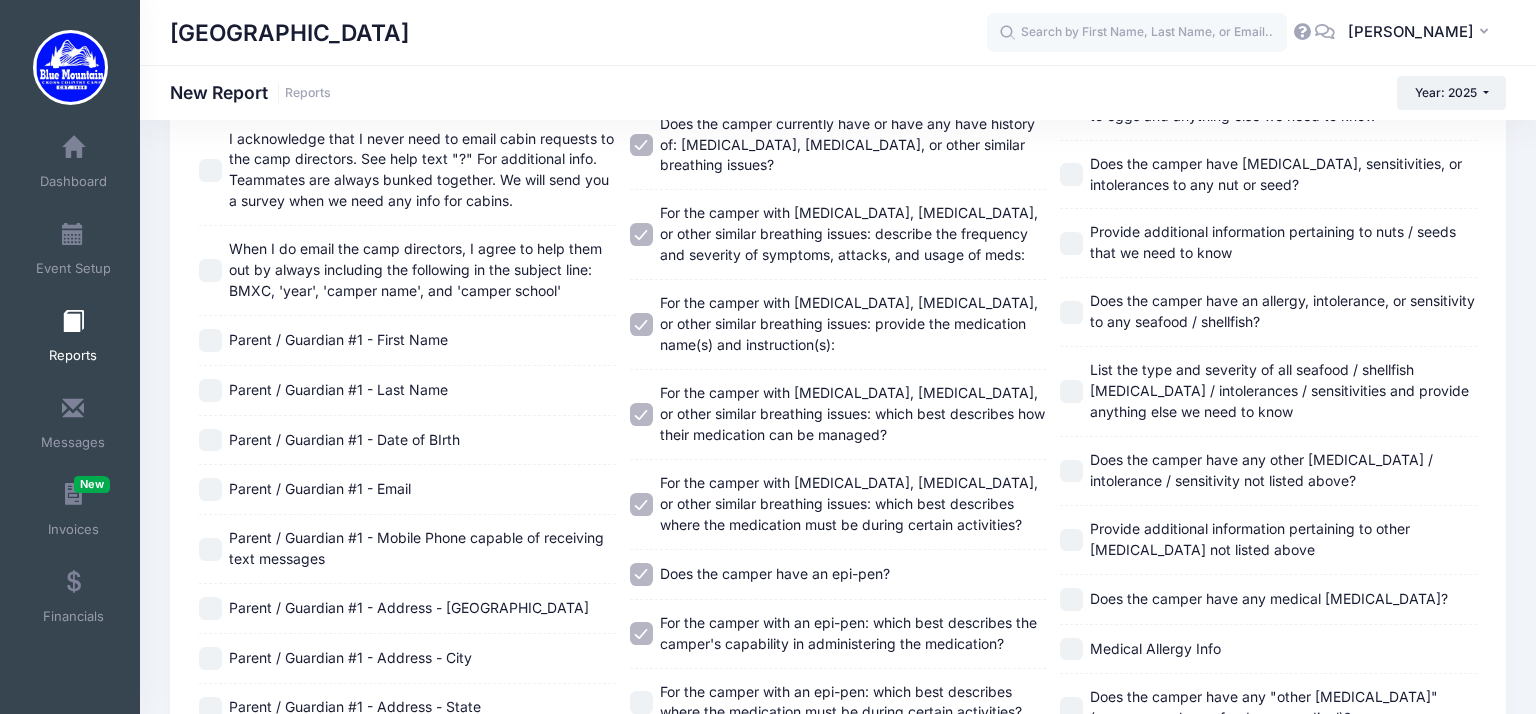 click on "For the camper with an epi-pen: which best describes where the medication must be during certain activities?" at bounding box center [641, 702] 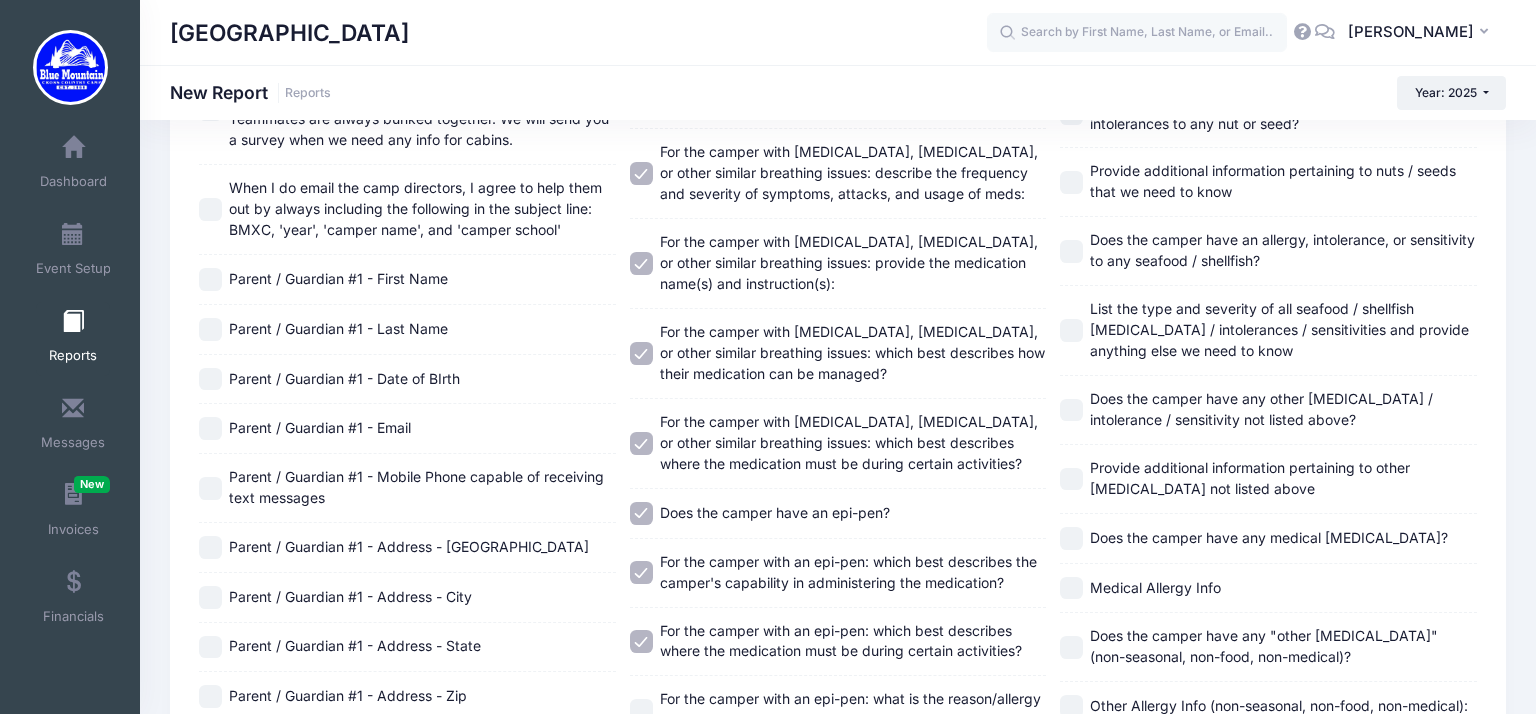scroll, scrollTop: 721, scrollLeft: 0, axis: vertical 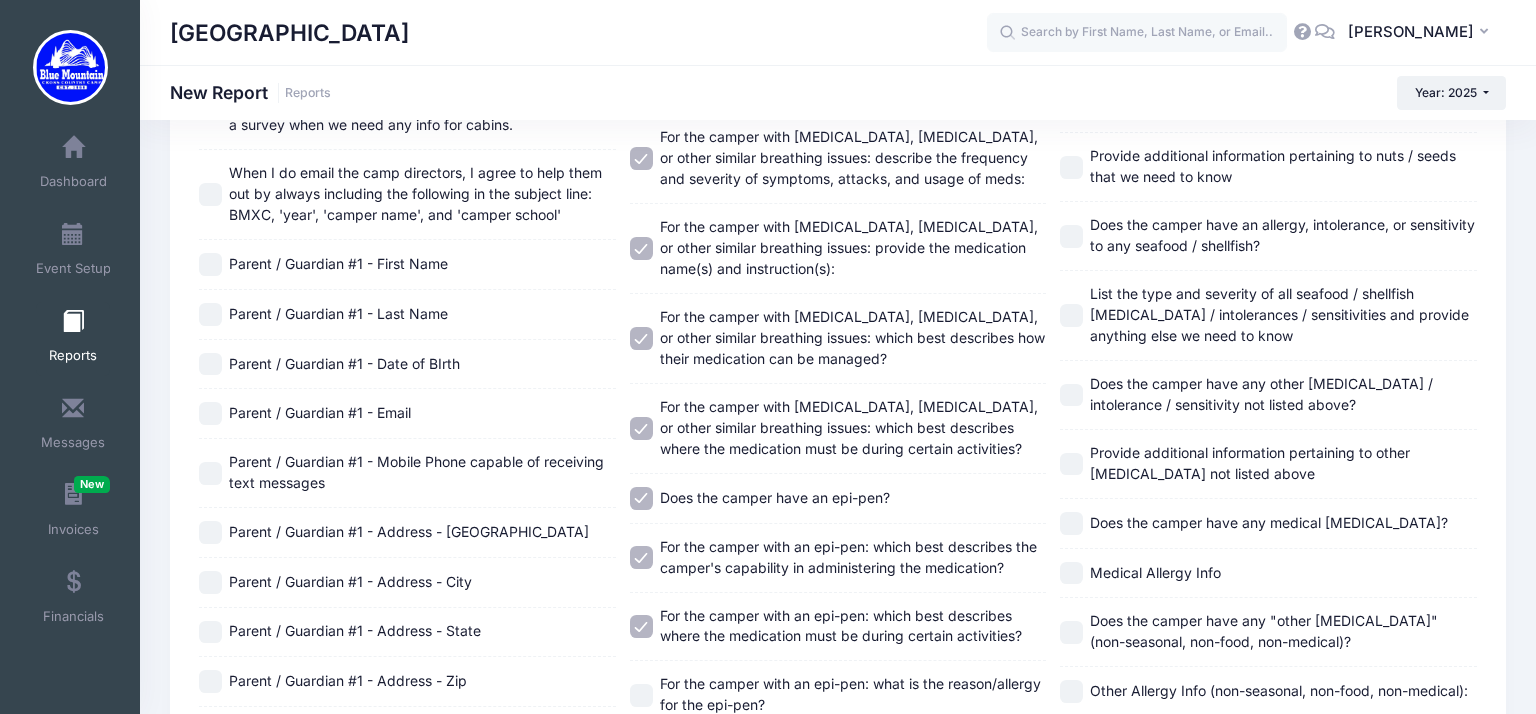 click on "For the camper with an epi-pen: what is the reason/allergy for the epi-pen?" at bounding box center (641, 695) 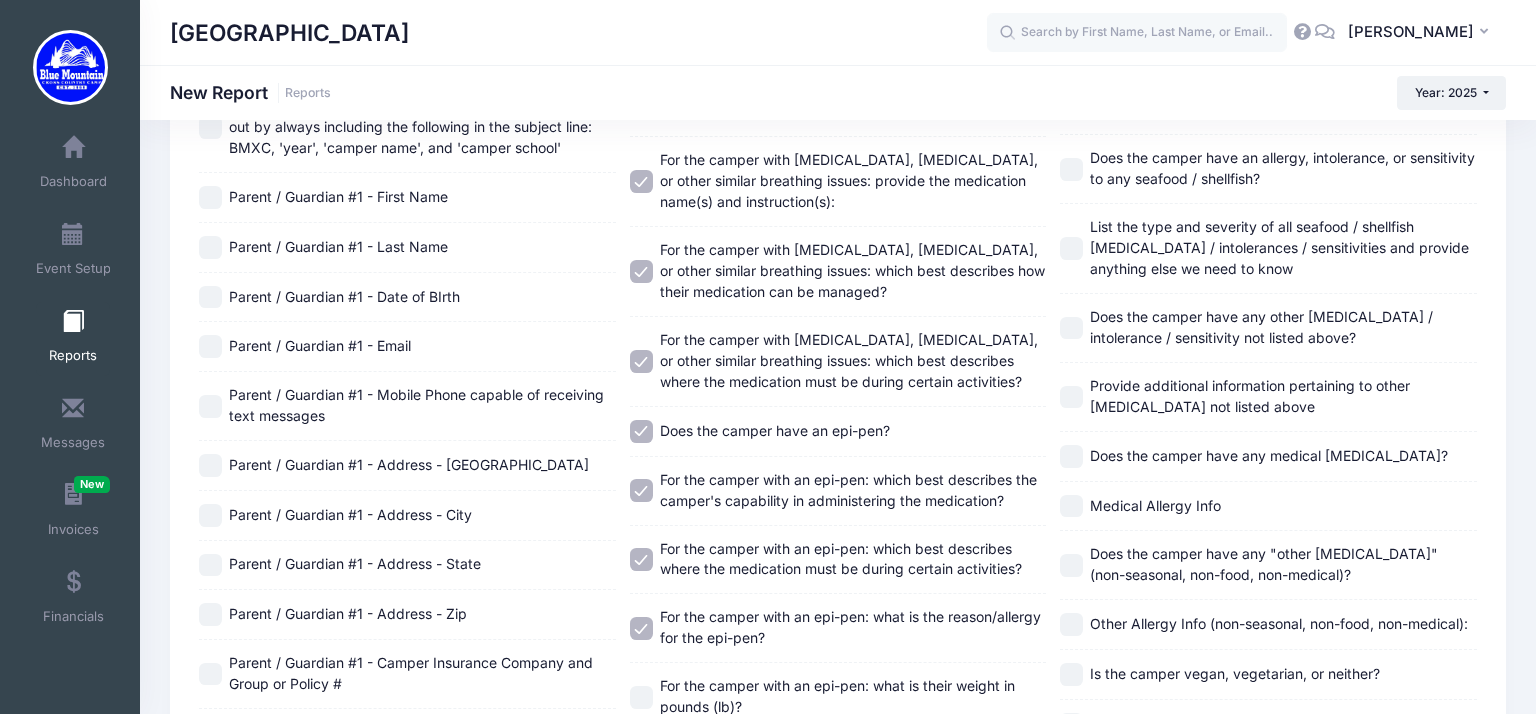 click on "For the camper with an epi-pen: what is their weight in pounds (lb)?" at bounding box center [641, 697] 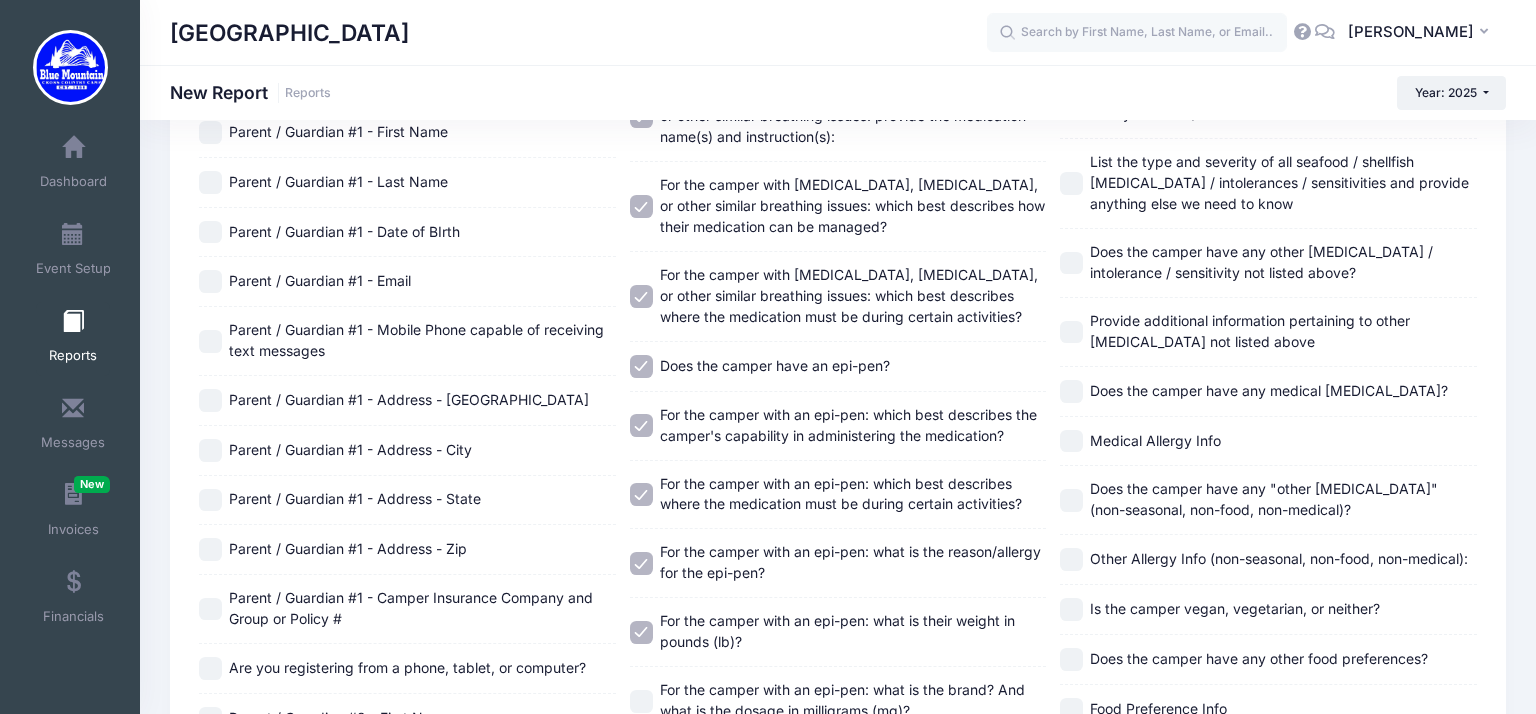 scroll, scrollTop: 859, scrollLeft: 0, axis: vertical 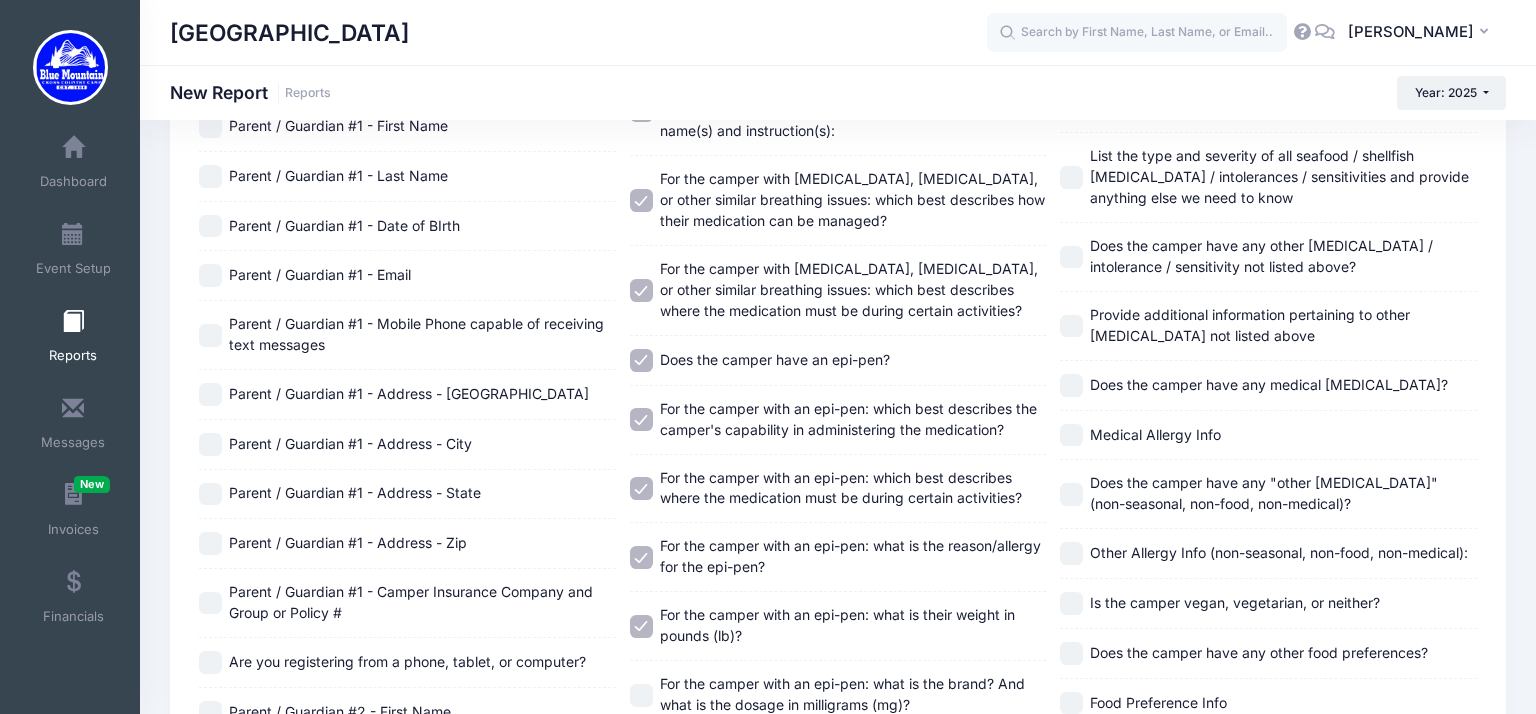 click on "For the camper with an epi-pen: what is the brand?  And what is the dosage in milligrams (mg)?" at bounding box center [641, 695] 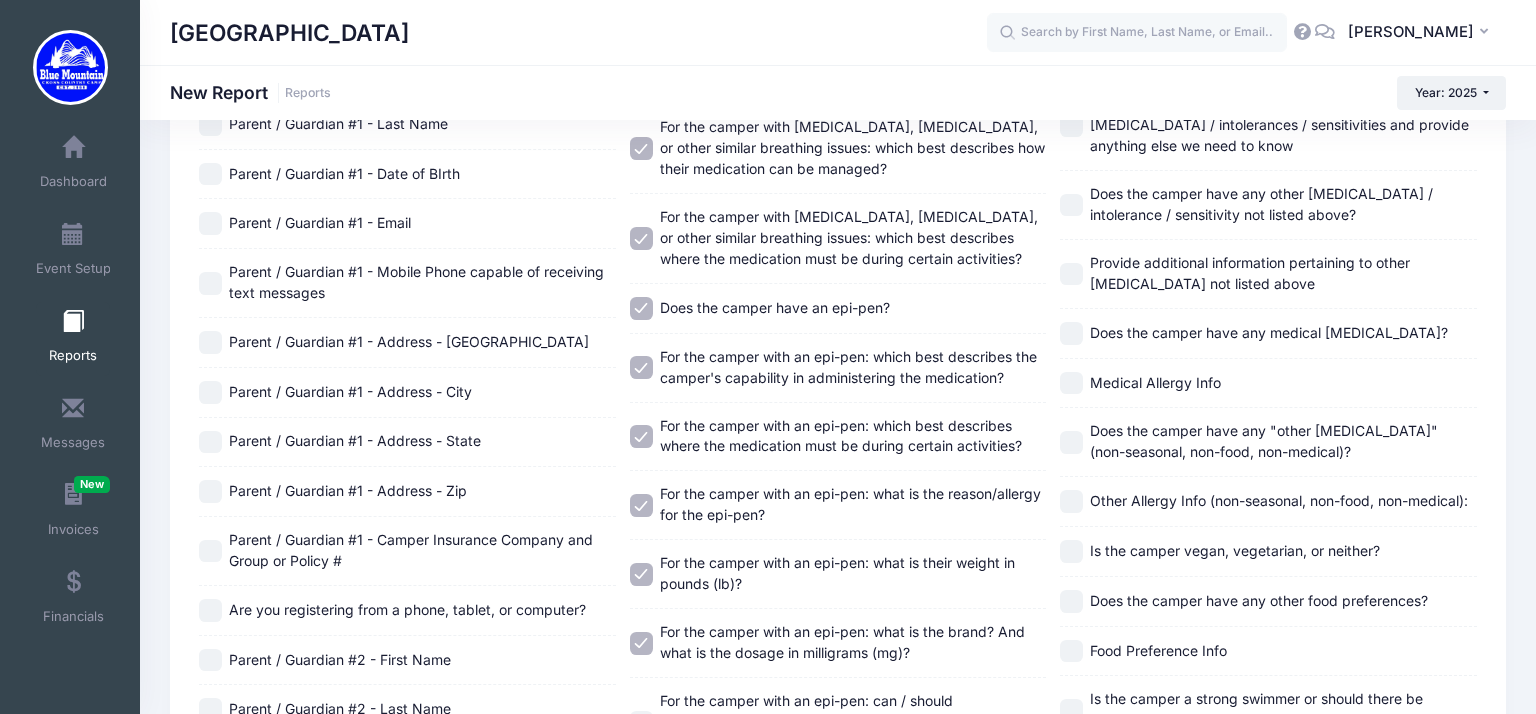 scroll, scrollTop: 919, scrollLeft: 0, axis: vertical 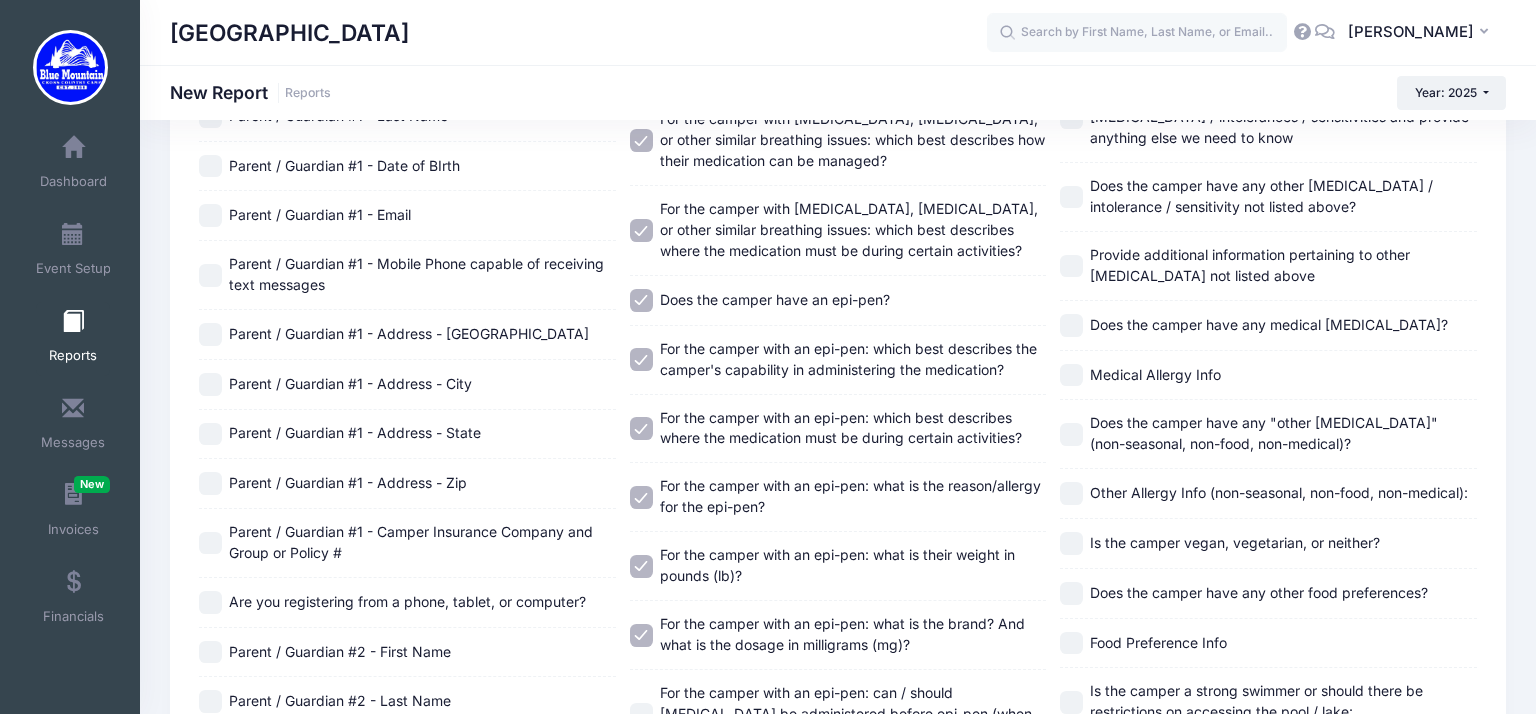 click on "For the camper with an epi-pen: can / should [MEDICAL_DATA] be administered before epi-pen (when appropriate)?" at bounding box center (641, 714) 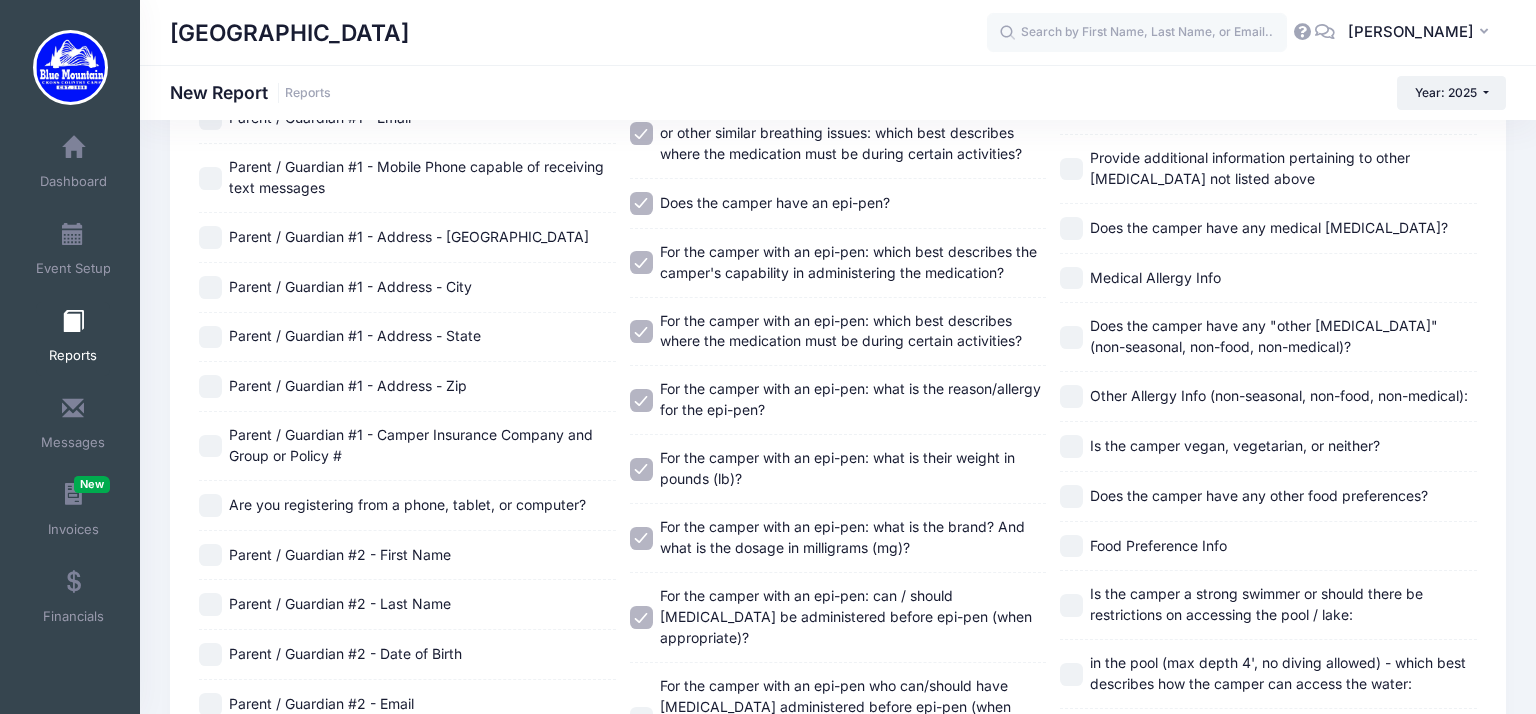 scroll, scrollTop: 1028, scrollLeft: 0, axis: vertical 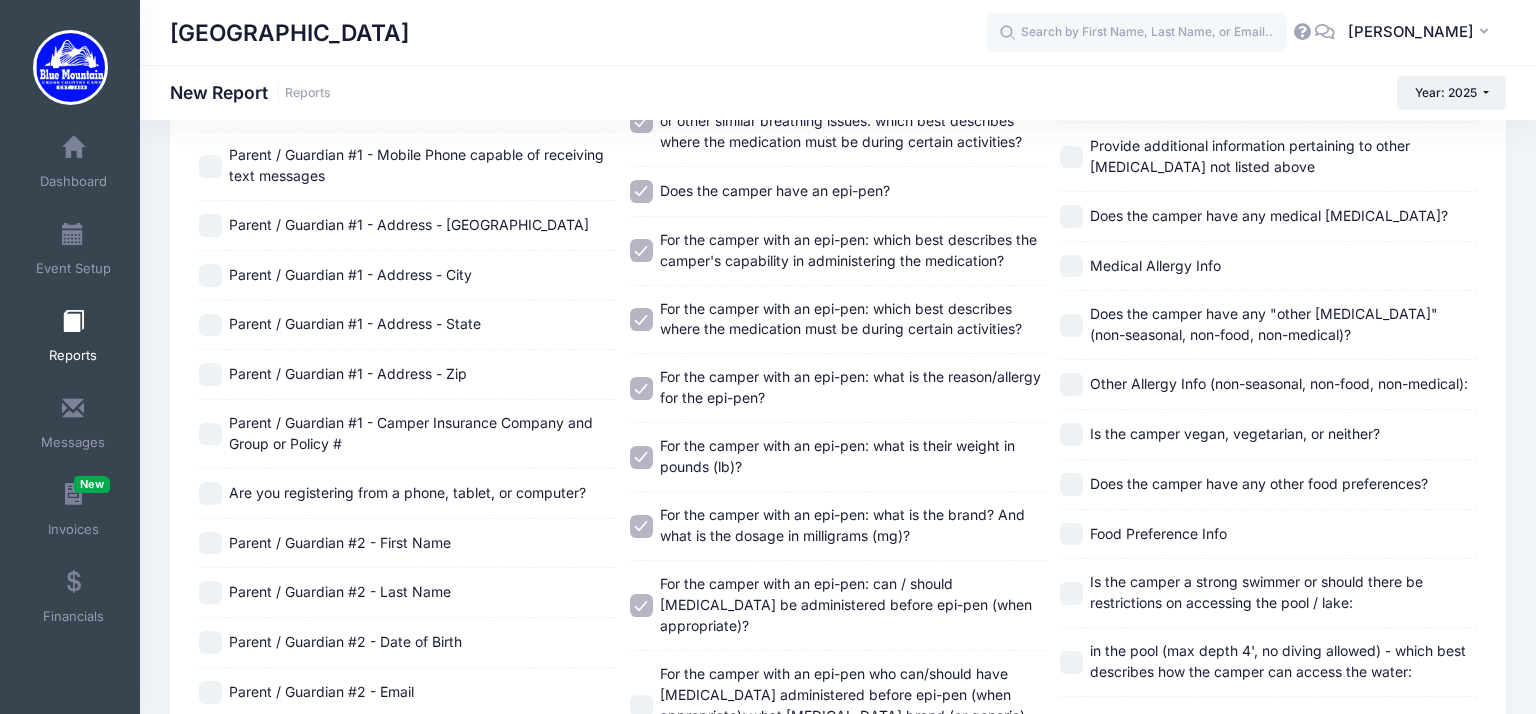 click on "For the camper with an epi-pen who can/should have [MEDICAL_DATA] administered before epi-pen (when appropriate): what [MEDICAL_DATA] brand (or generic) and what dosage should be administered?" at bounding box center (838, 706) 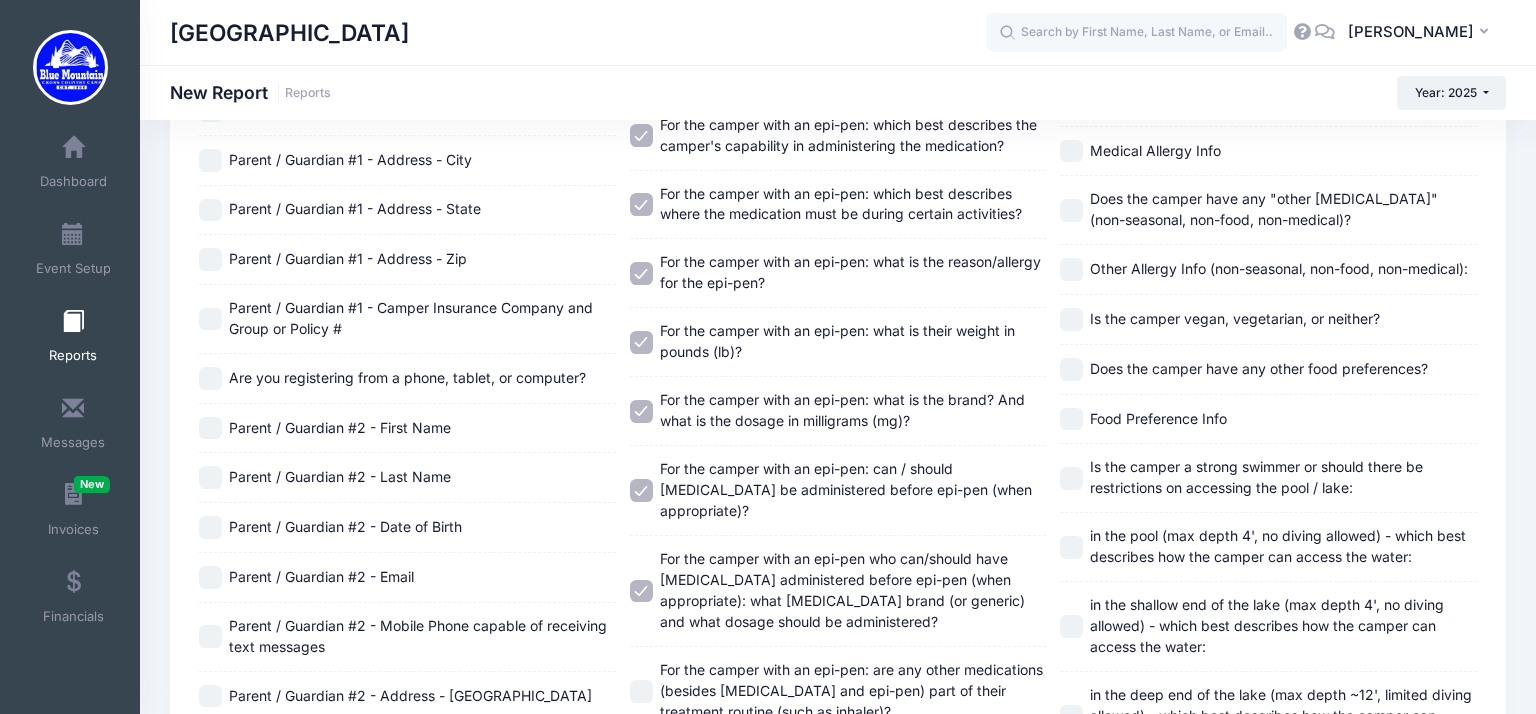 scroll, scrollTop: 1138, scrollLeft: 0, axis: vertical 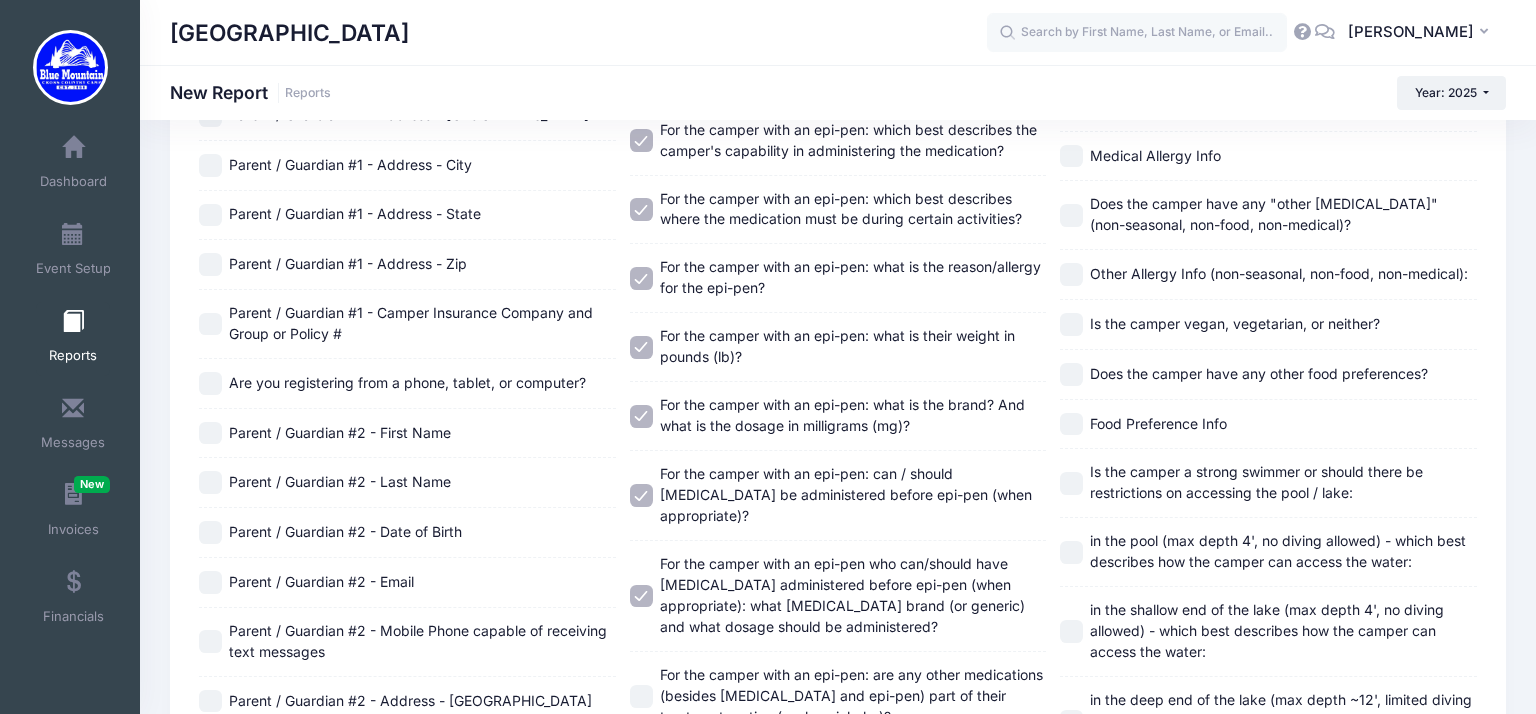 click on "For the camper with an epi-pen: are any other medications (besides [MEDICAL_DATA] and epi-pen) part of their treatment routine (such as inhaler)?" at bounding box center (641, 696) 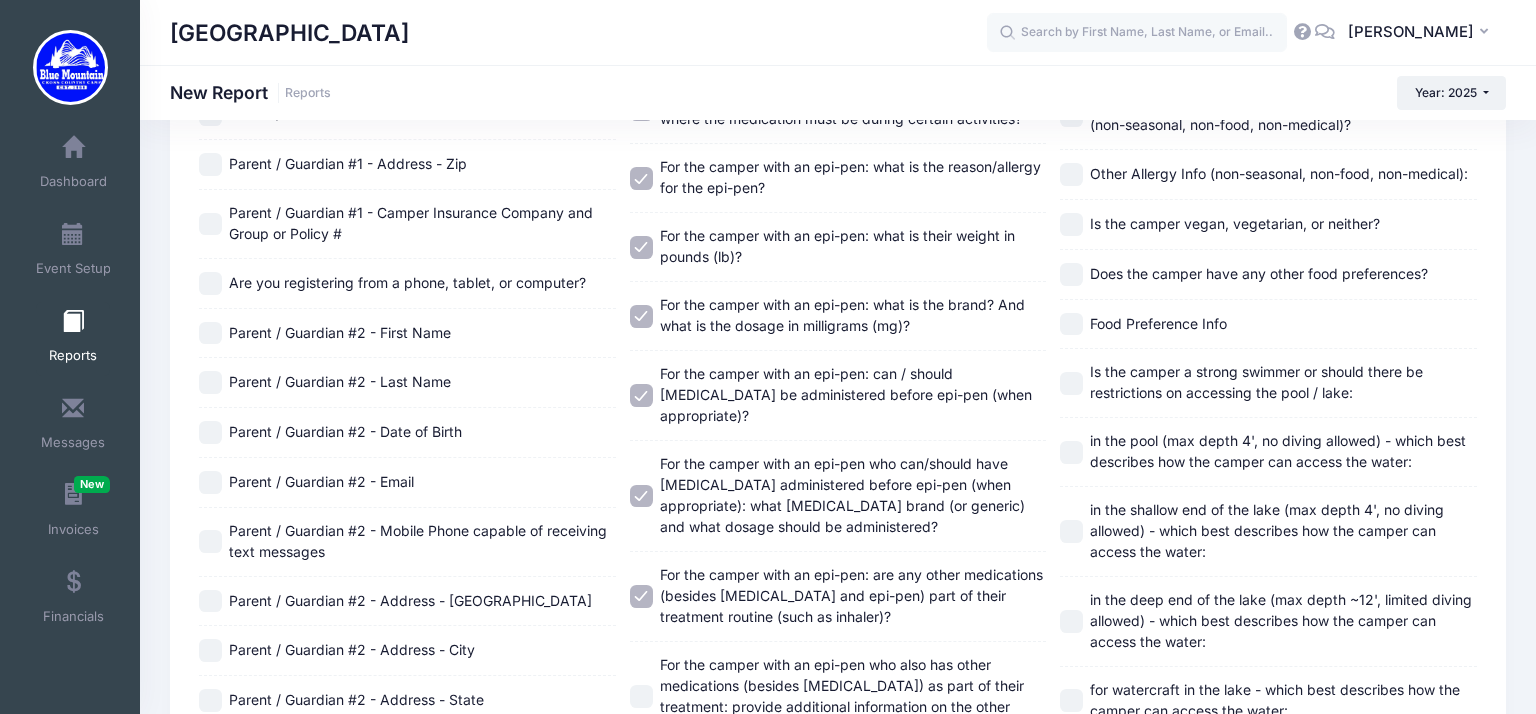 scroll, scrollTop: 1241, scrollLeft: 0, axis: vertical 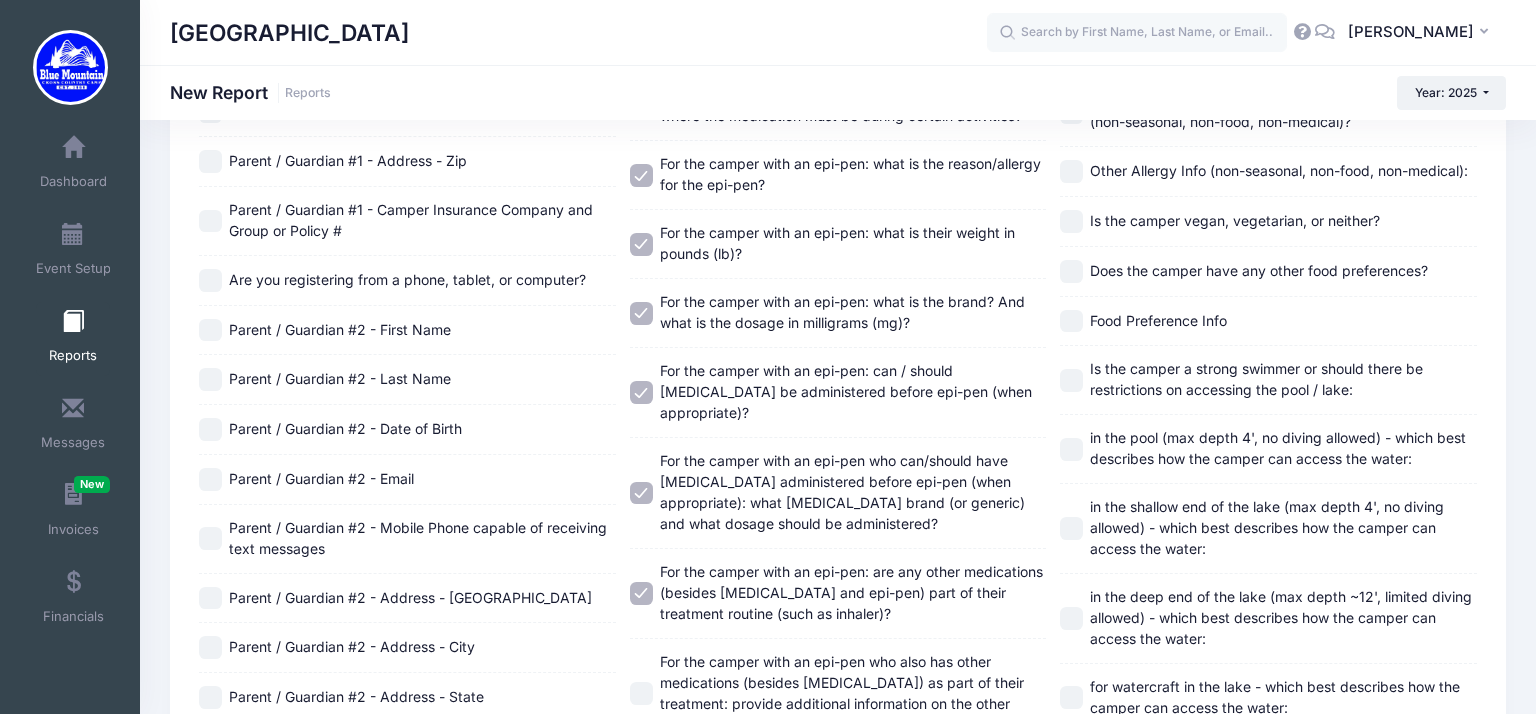 click on "For the camper with an epi-pen who also has other medications (besides [MEDICAL_DATA]) as part of their treatment: provide additional information on the other medications:" at bounding box center (641, 693) 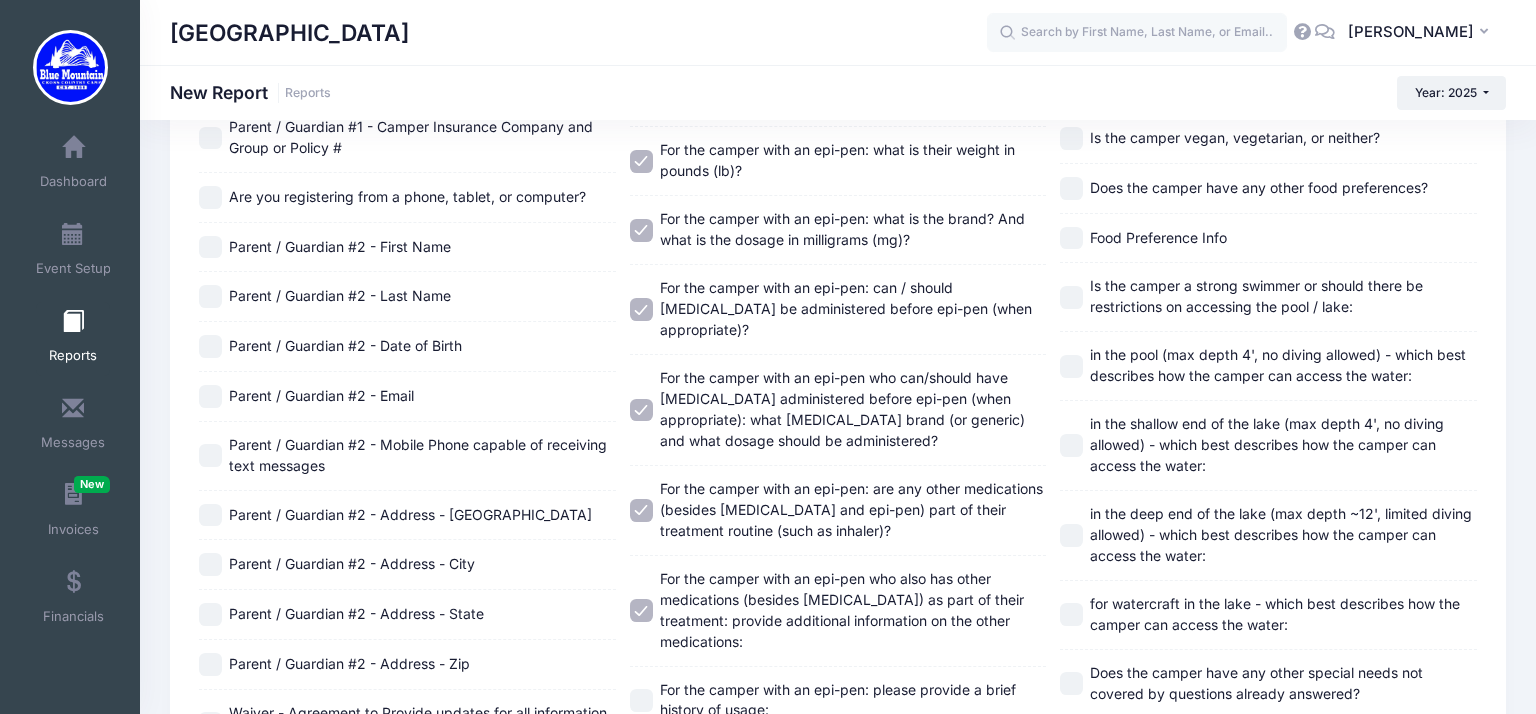 scroll, scrollTop: 1328, scrollLeft: 0, axis: vertical 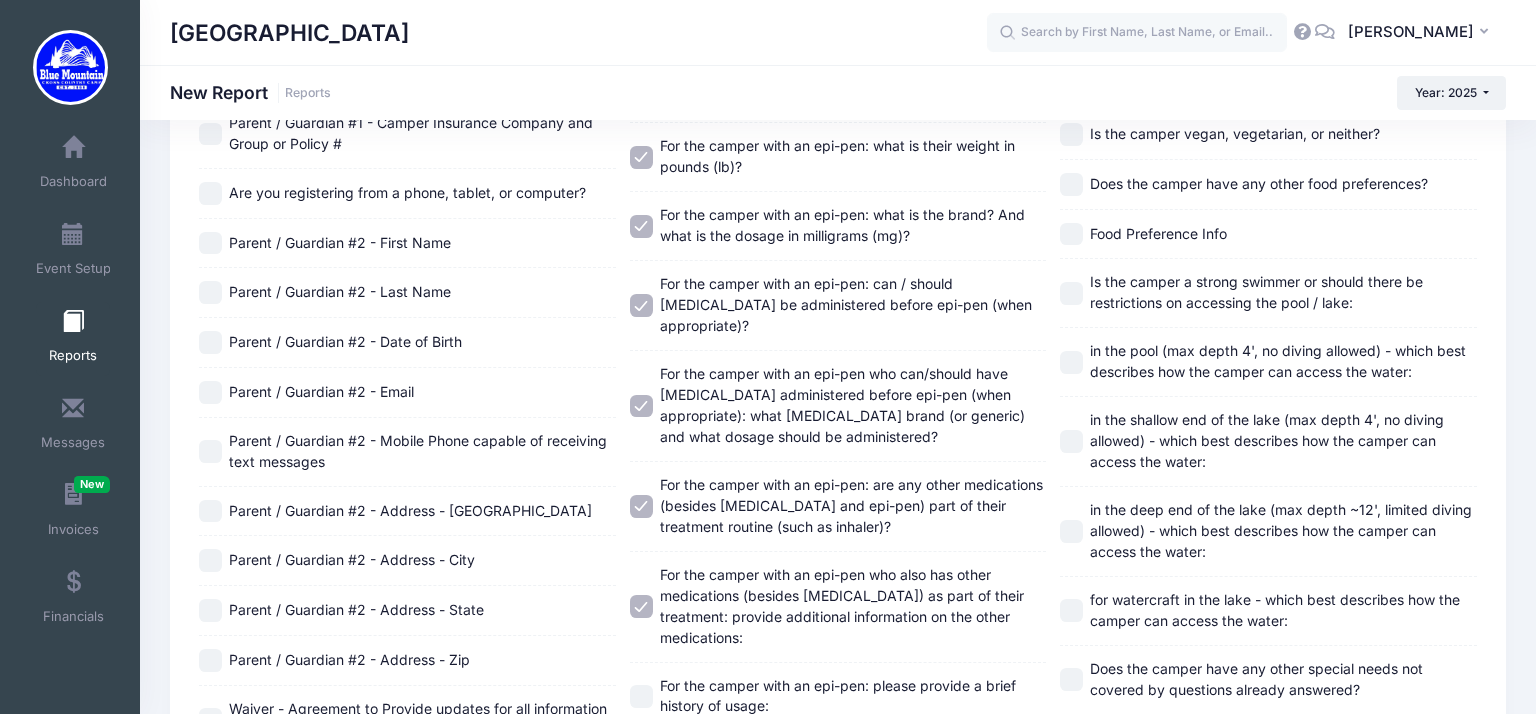 click on "For the camper with an epi-pen: please provide a brief history of usage:" at bounding box center [641, 696] 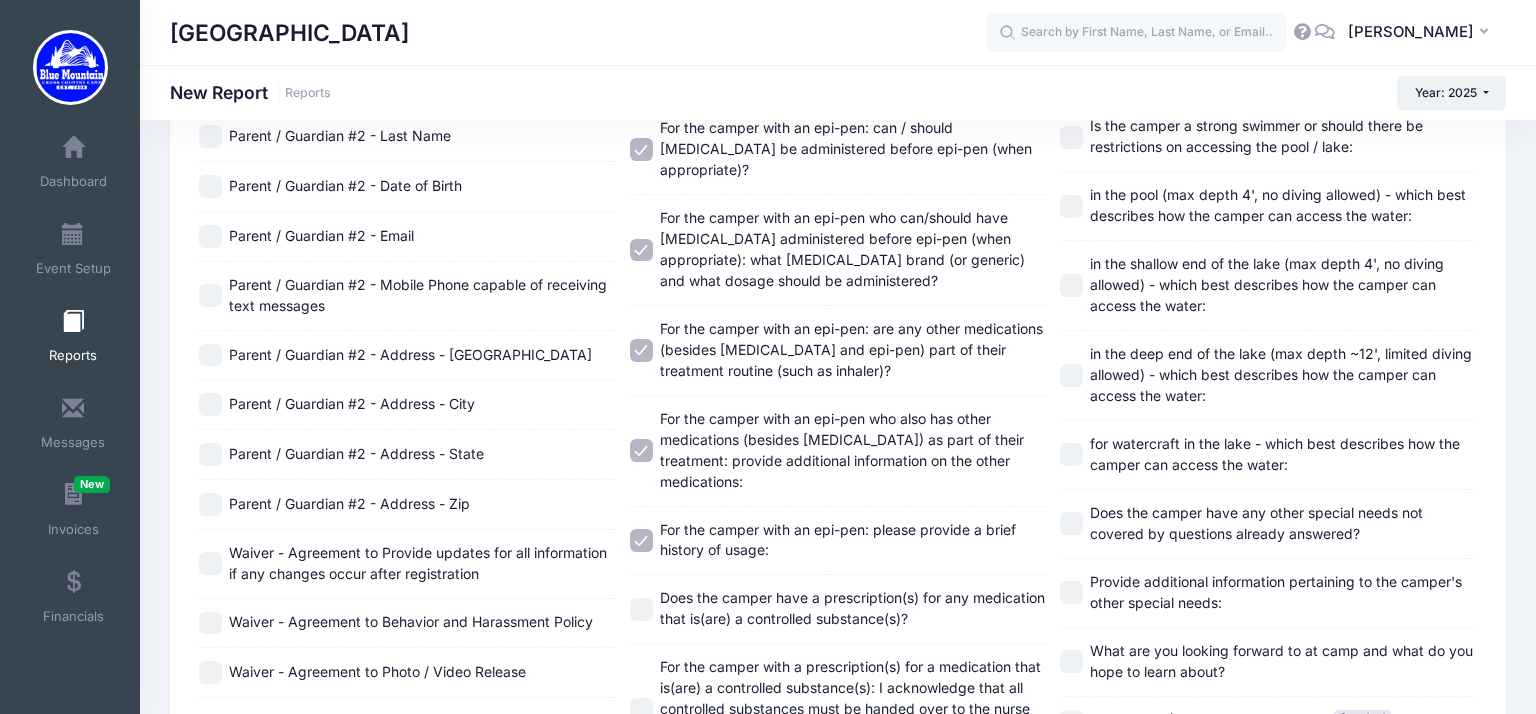 scroll, scrollTop: 1496, scrollLeft: 0, axis: vertical 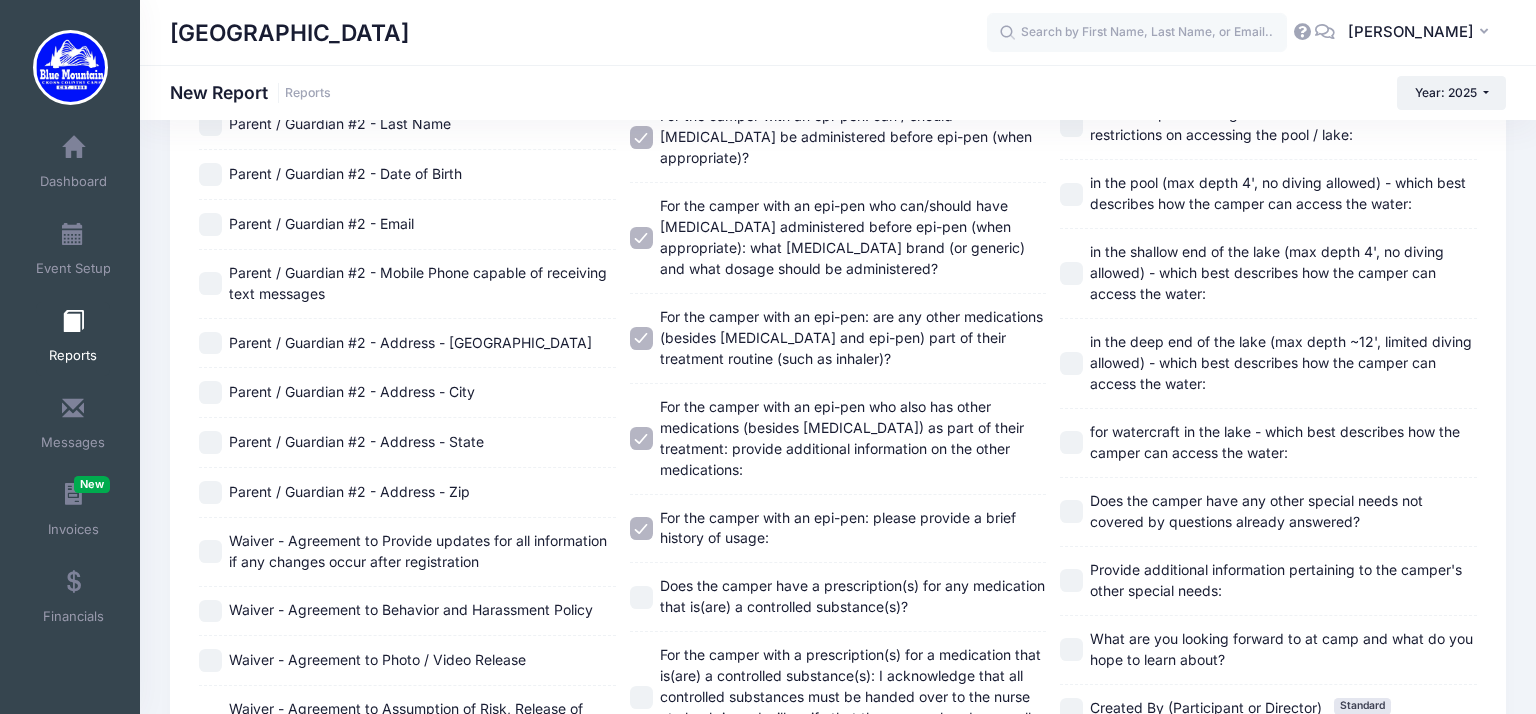 click on "Does the camper have a prescription(s) for any medication that is(are) a controlled substance(s)?" at bounding box center [641, 597] 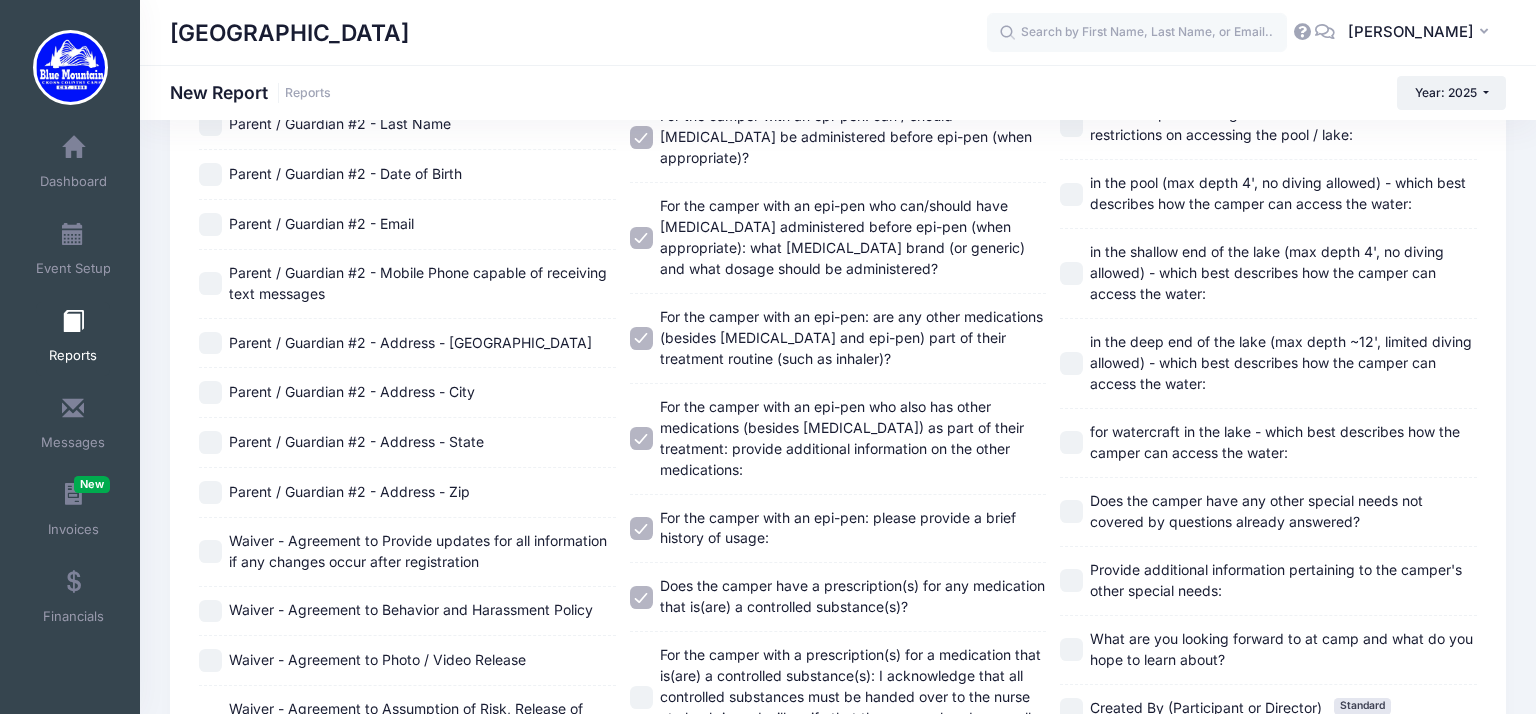 click on "For the camper with a prescription(s) for a medication that is(are) a controlled substance(s): I acknowledge that all controlled substances must be handed over to the nurse at check-in and will verify that the camper hands over all controlled substances." at bounding box center [641, 697] 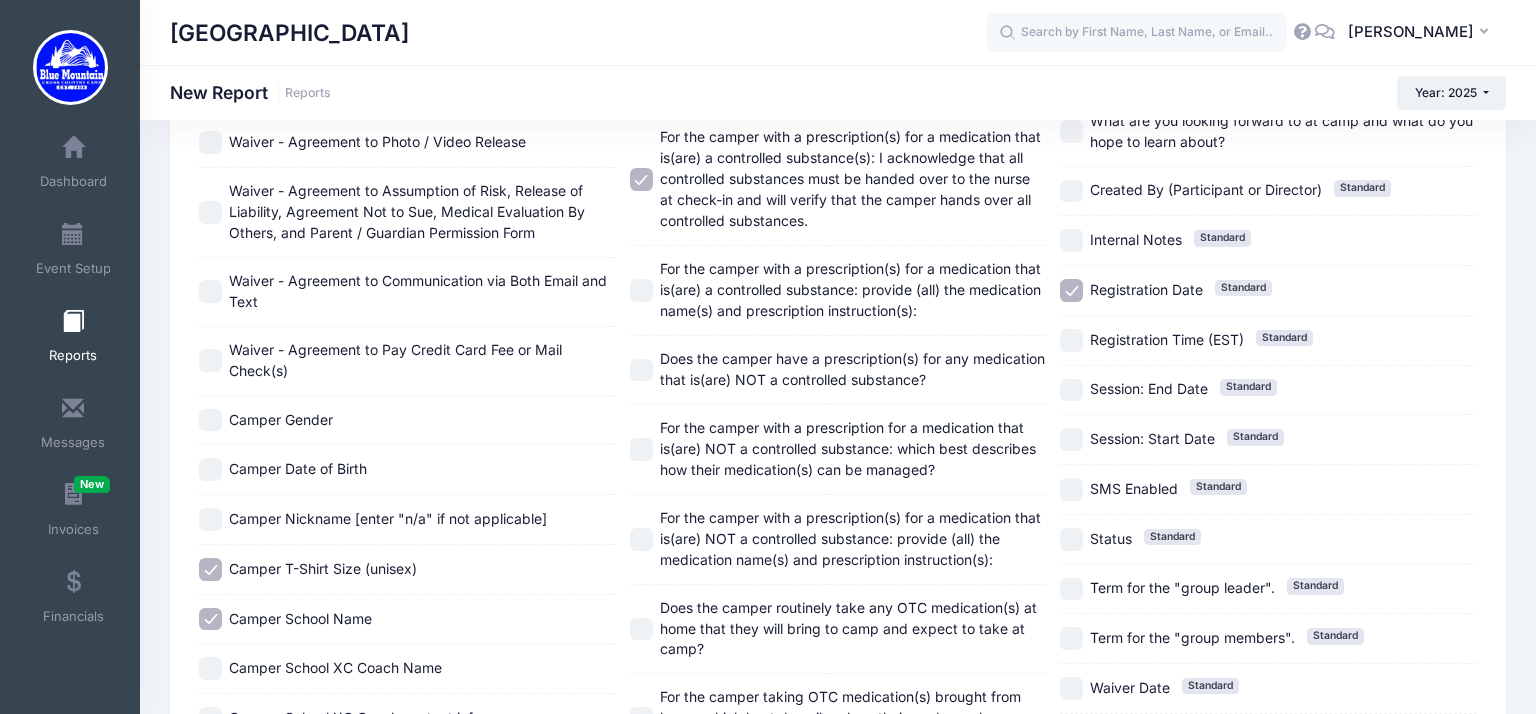 scroll, scrollTop: 2016, scrollLeft: 0, axis: vertical 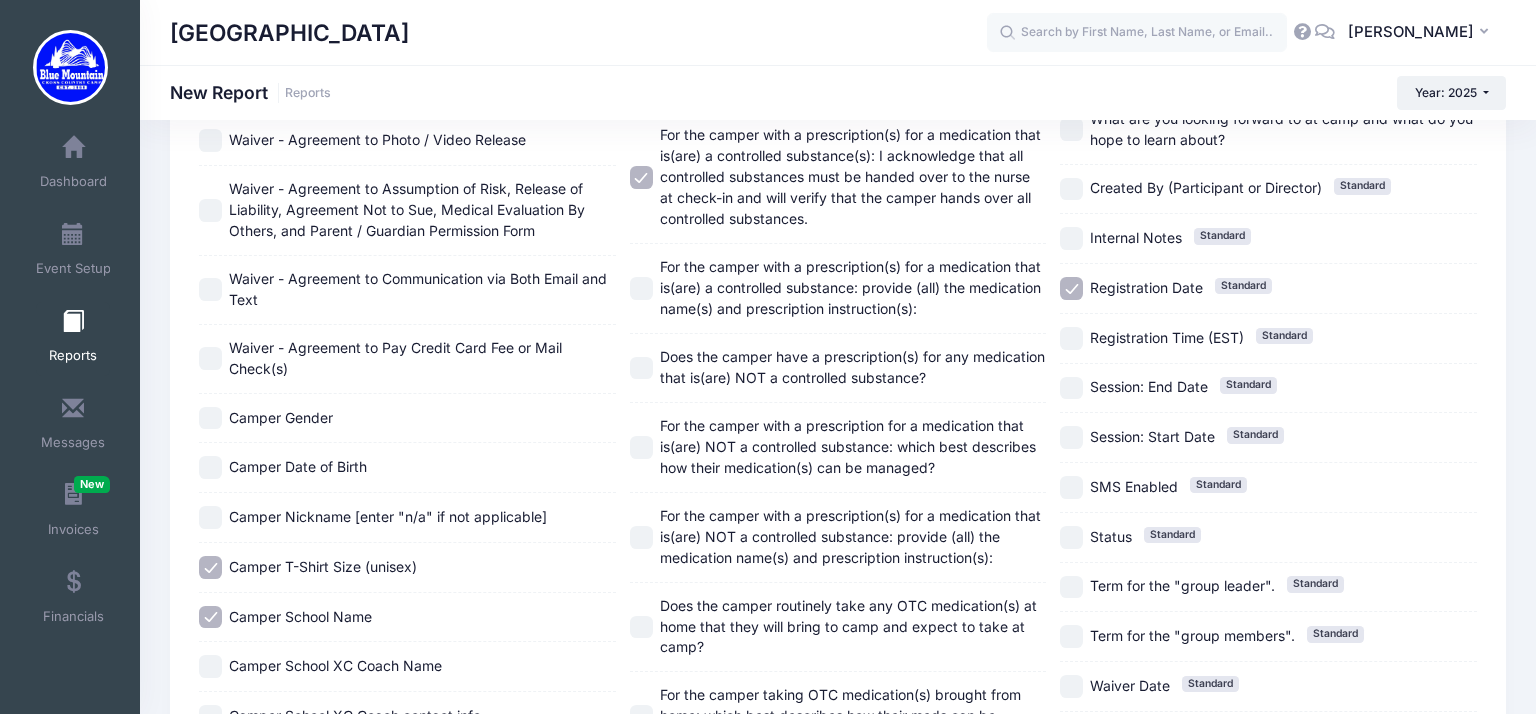 click on "For the camper with a prescription(s) for a medication that is(are) a controlled substance: provide (all) the medication name(s) and prescription instruction(s):" at bounding box center (641, 288) 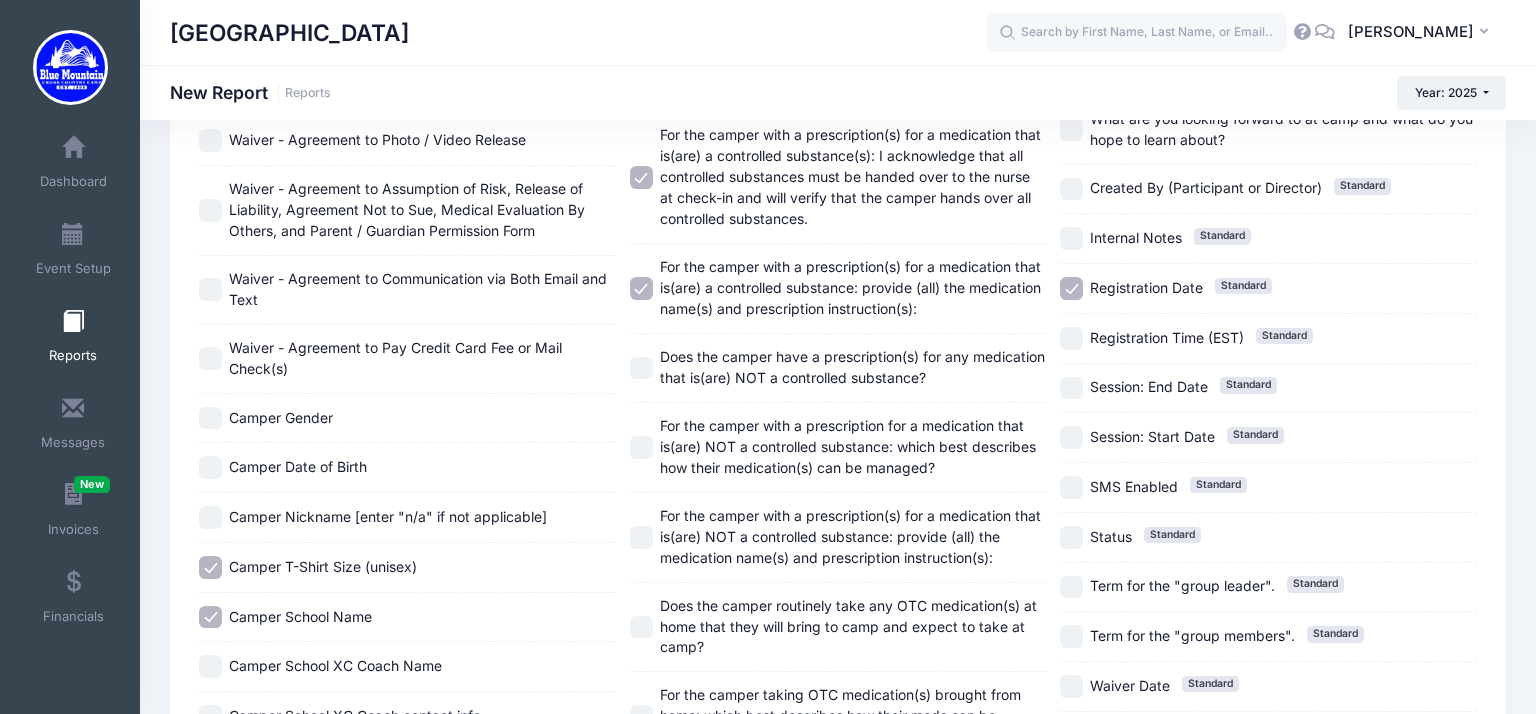 click on "Does the camper have a prescription(s) for any medication that is(are) NOT a controlled substance?" at bounding box center (641, 368) 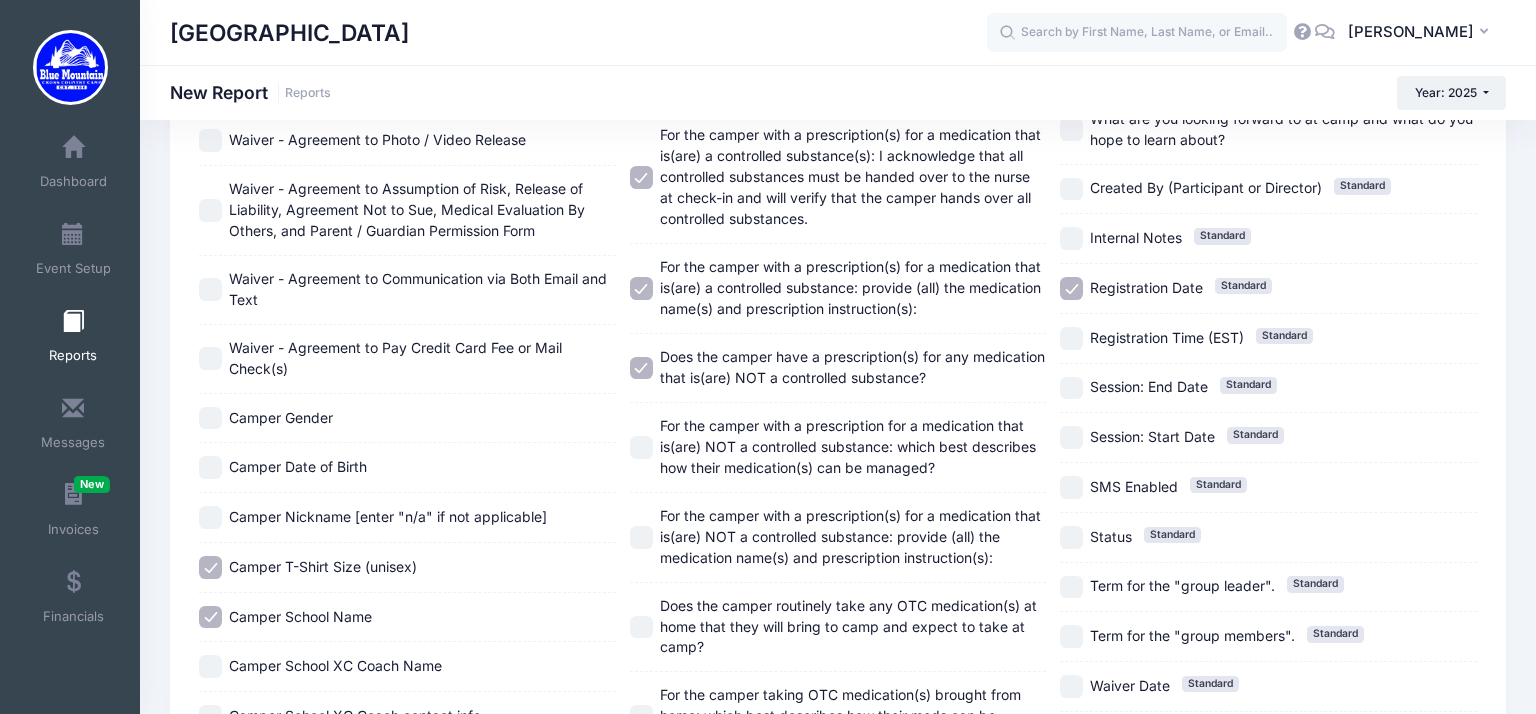 click on "For the camper with a prescription for a medication that is(are) NOT a controlled substance: which best describes how their medication(s) can be managed?" at bounding box center [641, 447] 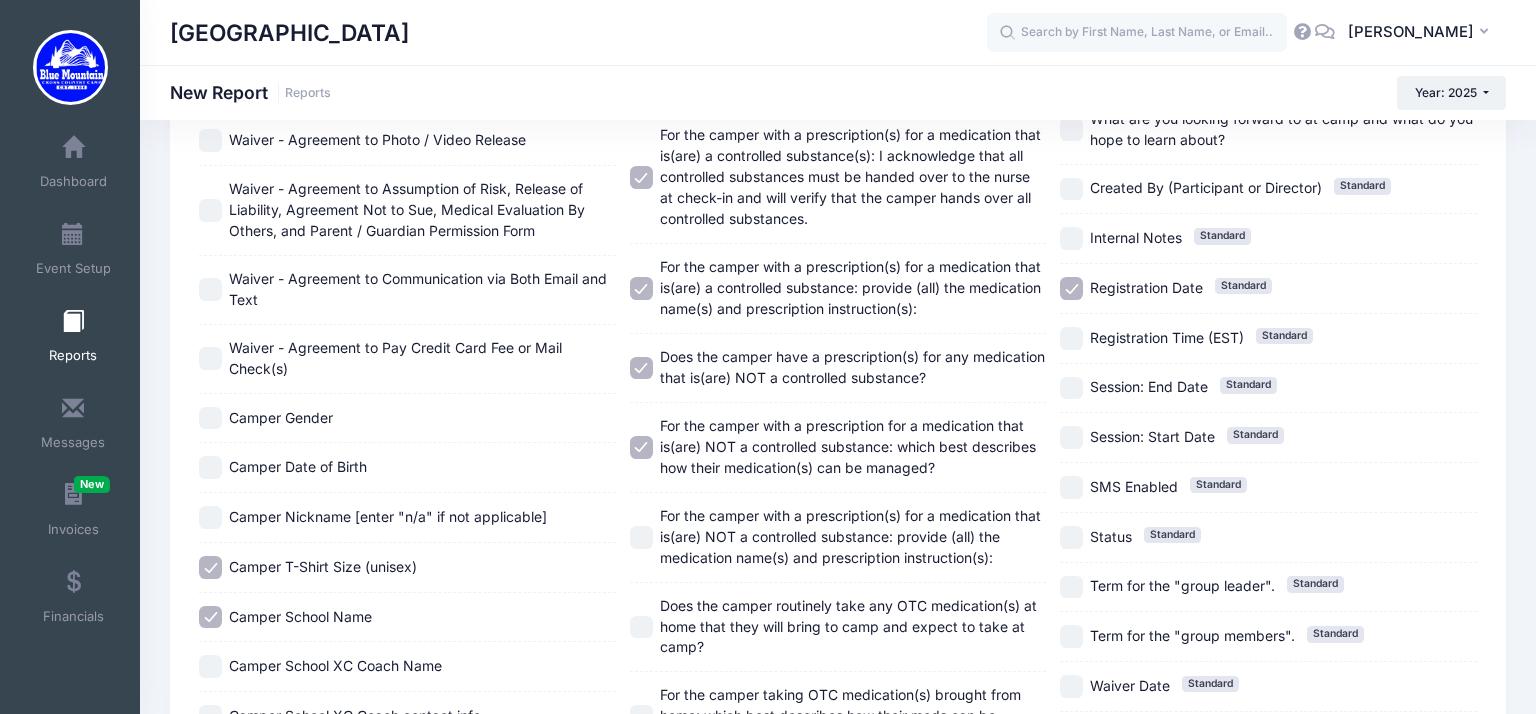 click on "For the camper with a prescription(s) for a medication that is(are) NOT a controlled substance: provide (all) the medication name(s) and prescription instruction(s):" at bounding box center (641, 537) 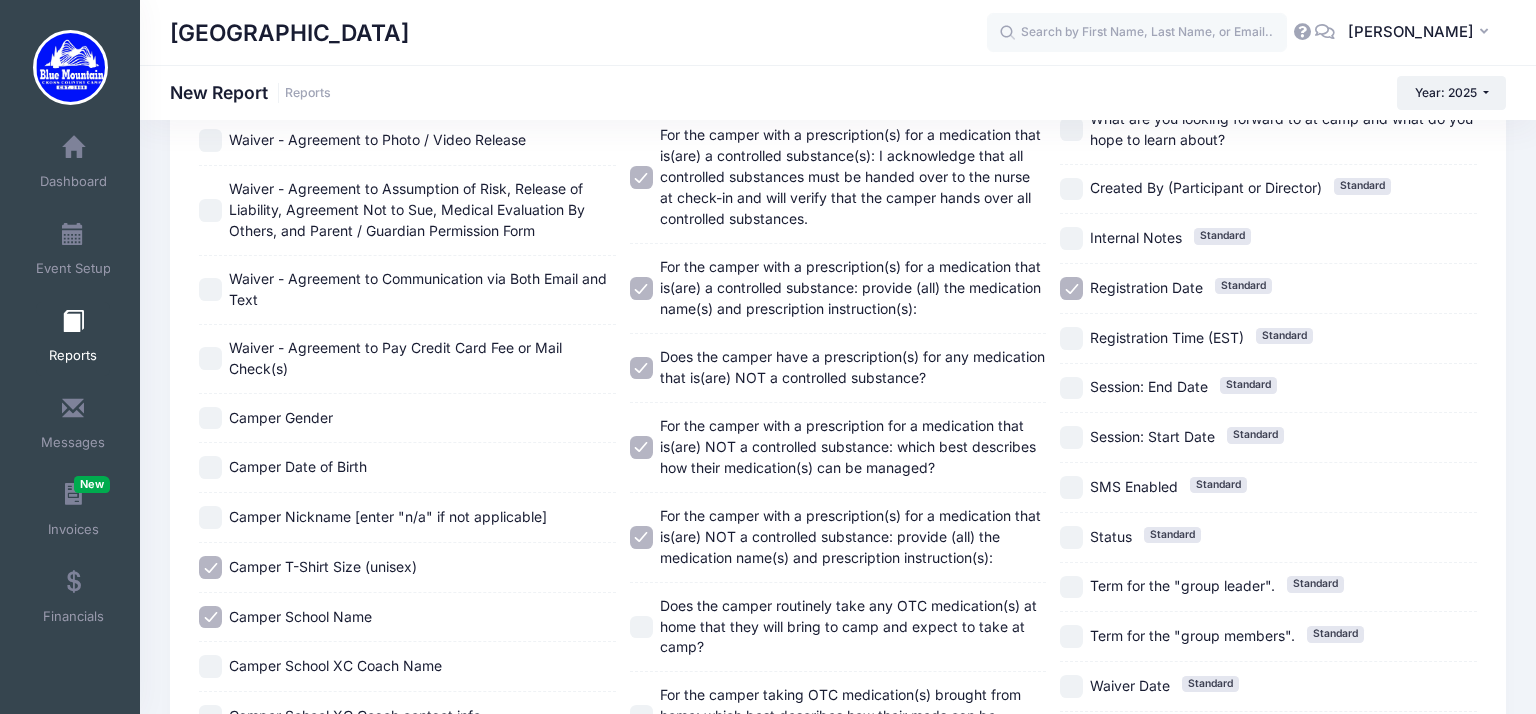 click on "Does the camper routinely take any OTC medication(s) at home that they will bring to camp and expect to take at camp?" at bounding box center [641, 627] 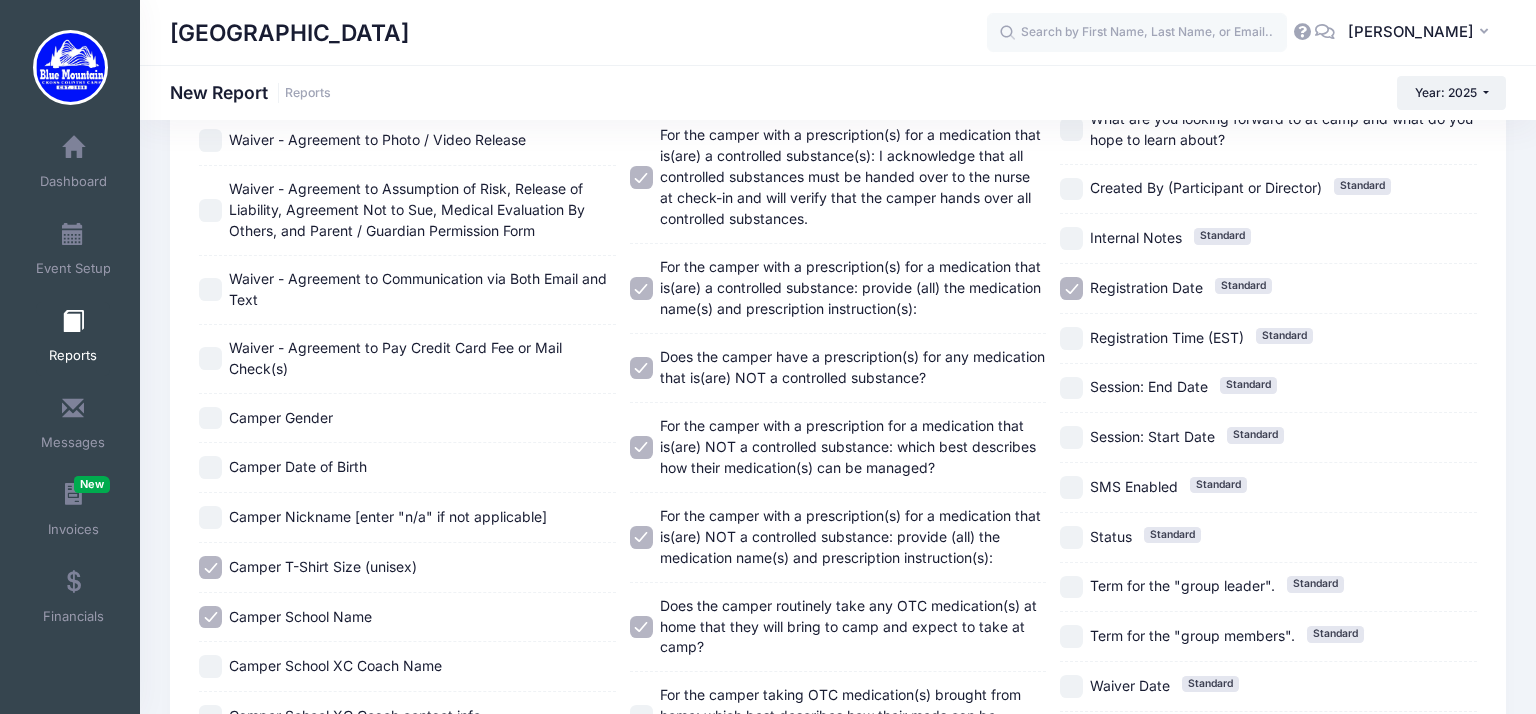 click on "For the camper taking OTC medication(s) brought from home: which best describes how their meds can be managed?" at bounding box center [838, 716] 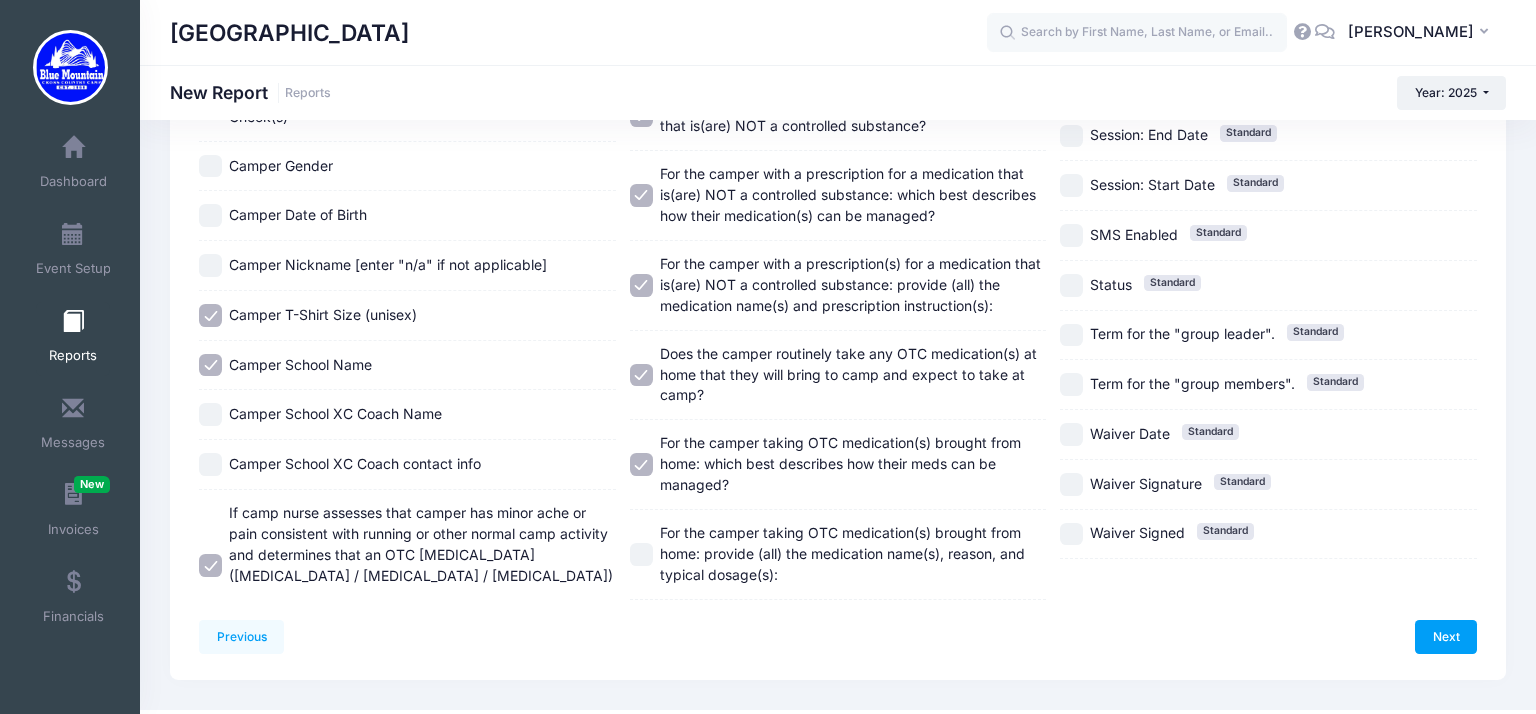 scroll, scrollTop: 2301, scrollLeft: 0, axis: vertical 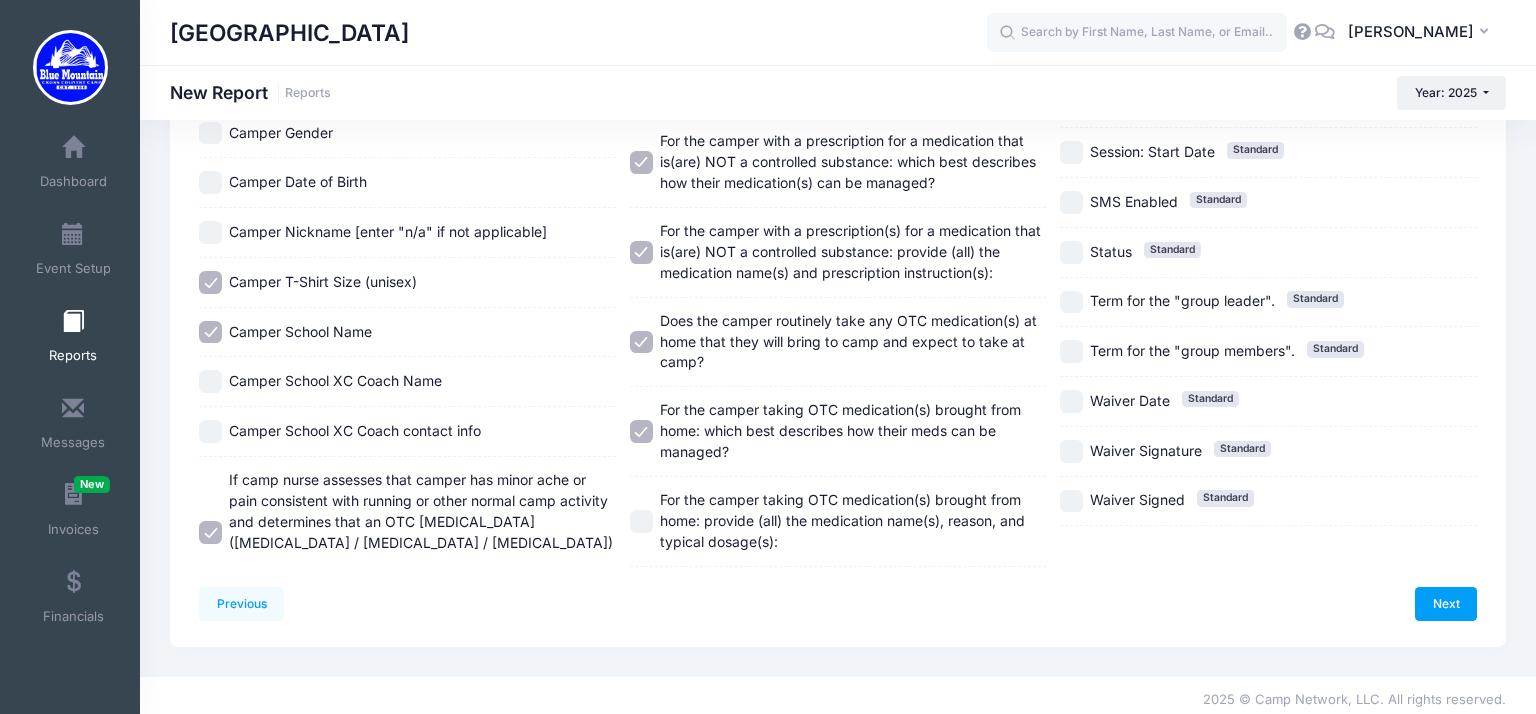 click on "For the camper taking OTC medication(s) brought from home: provide (all) the medication name(s), reason, and typical dosage(s):" at bounding box center [641, 521] 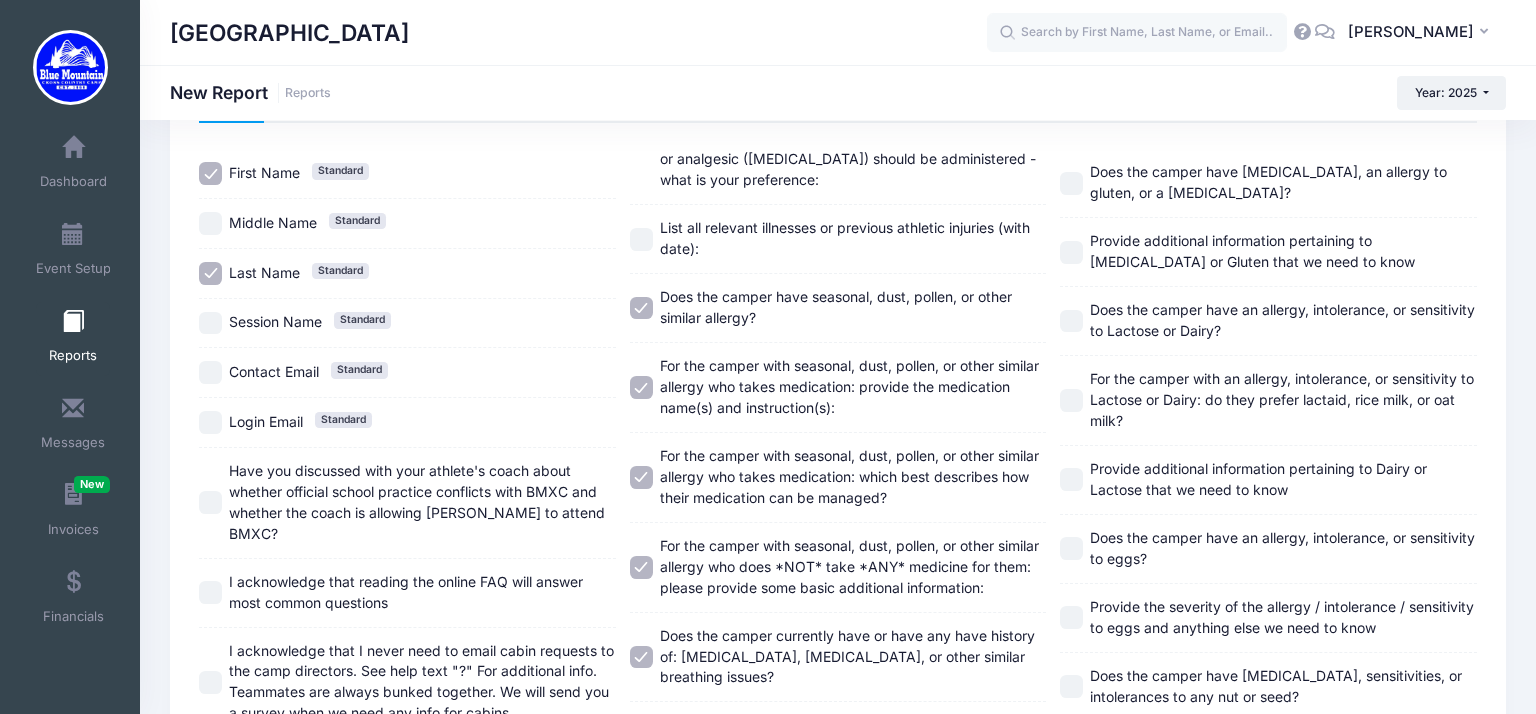 scroll, scrollTop: 0, scrollLeft: 0, axis: both 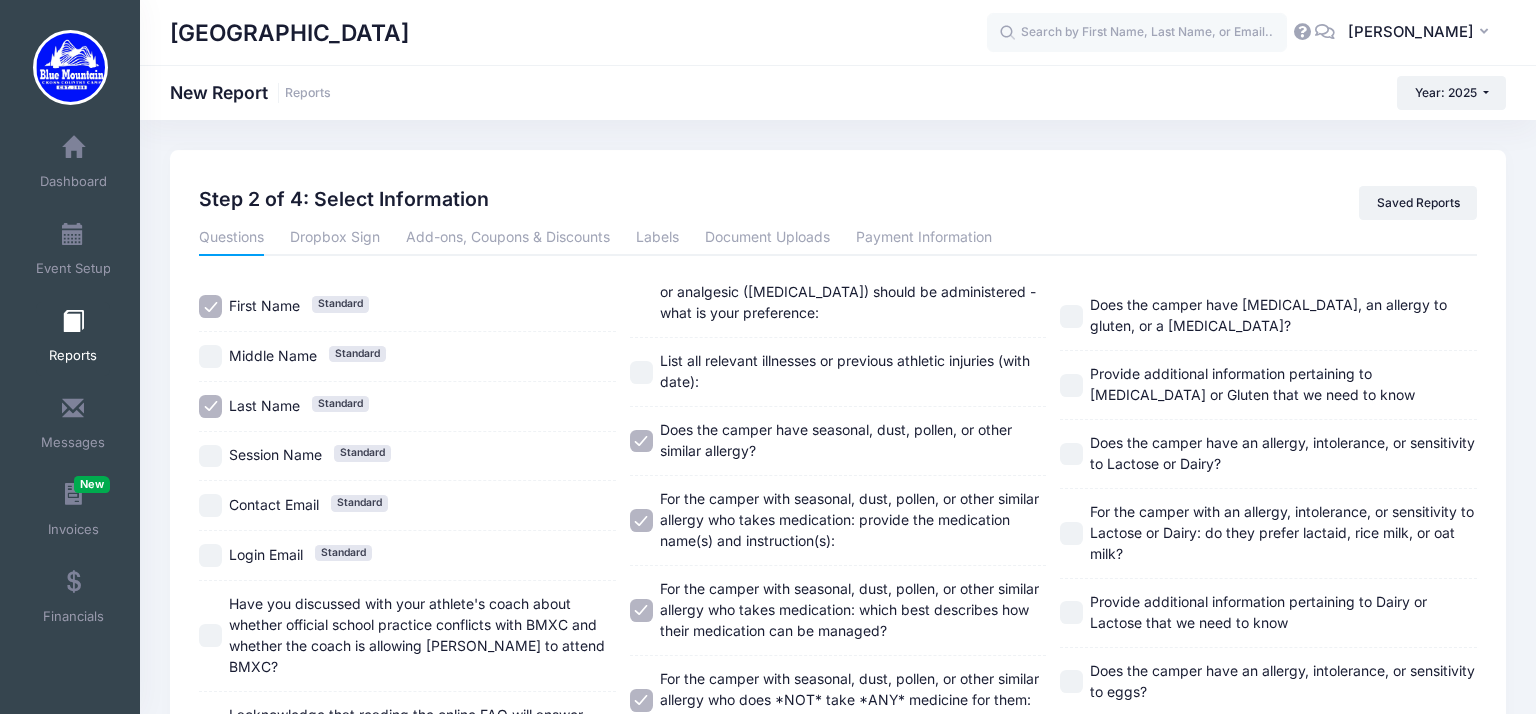 click on "Does the camper have [MEDICAL_DATA], an allergy to gluten, or a [MEDICAL_DATA]?" at bounding box center [1071, 316] 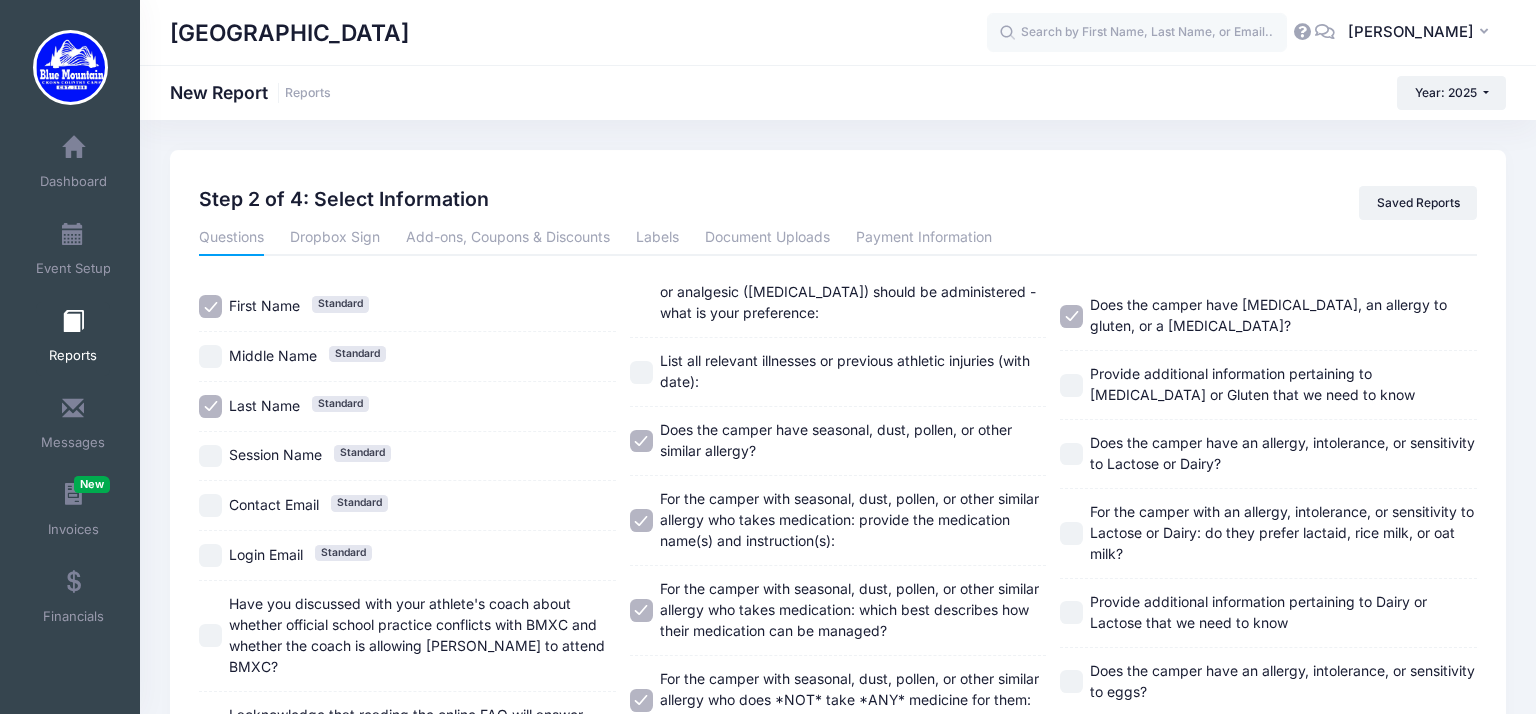 click on "Provide additional information pertaining to [MEDICAL_DATA] or Gluten that we need to know" at bounding box center (1071, 385) 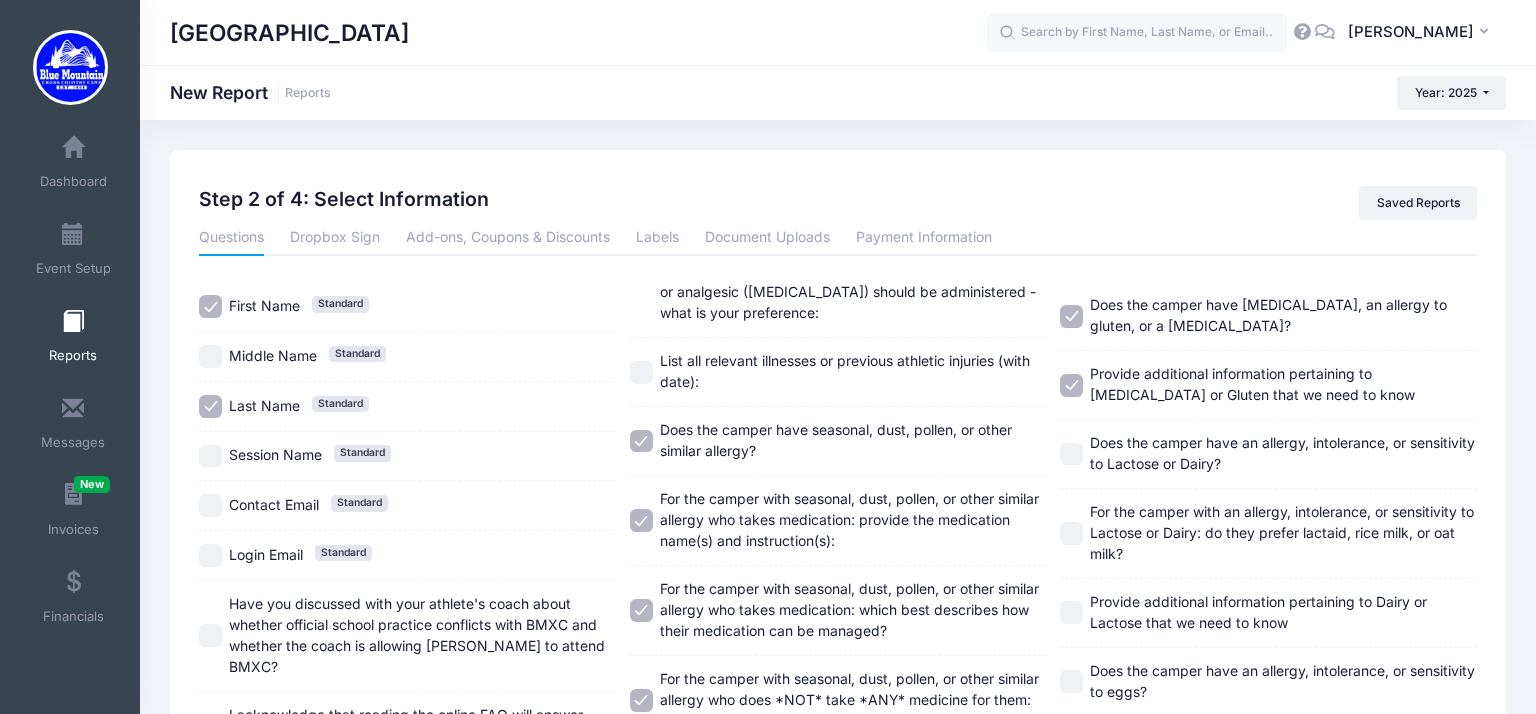click on "Does the camper have an allergy, intolerance, or sensitivity to Lactose or Dairy?" at bounding box center [1071, 454] 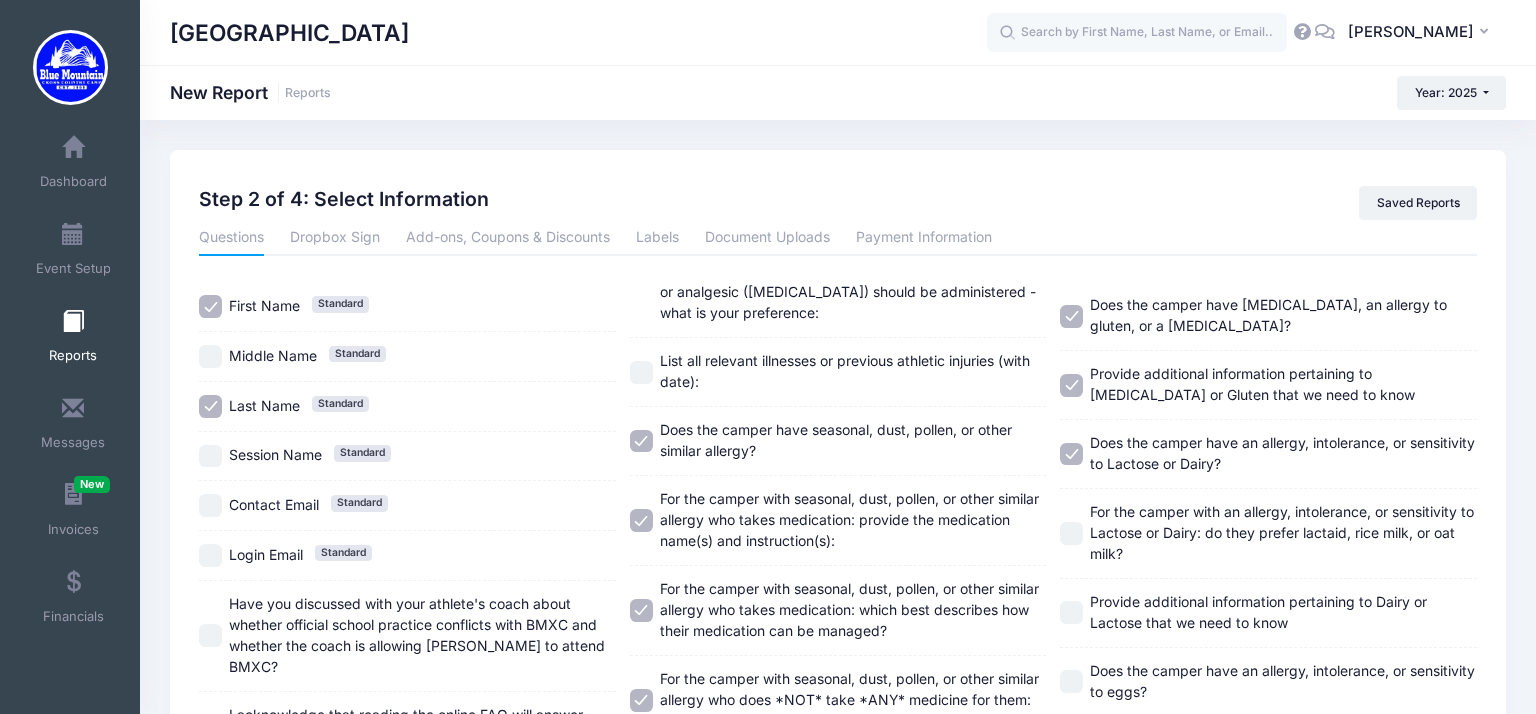 click on "For the camper with an allergy, intolerance, or sensitivity to Lactose or Dairy: do they prefer lactaid, rice milk, or oat milk?" at bounding box center [1071, 533] 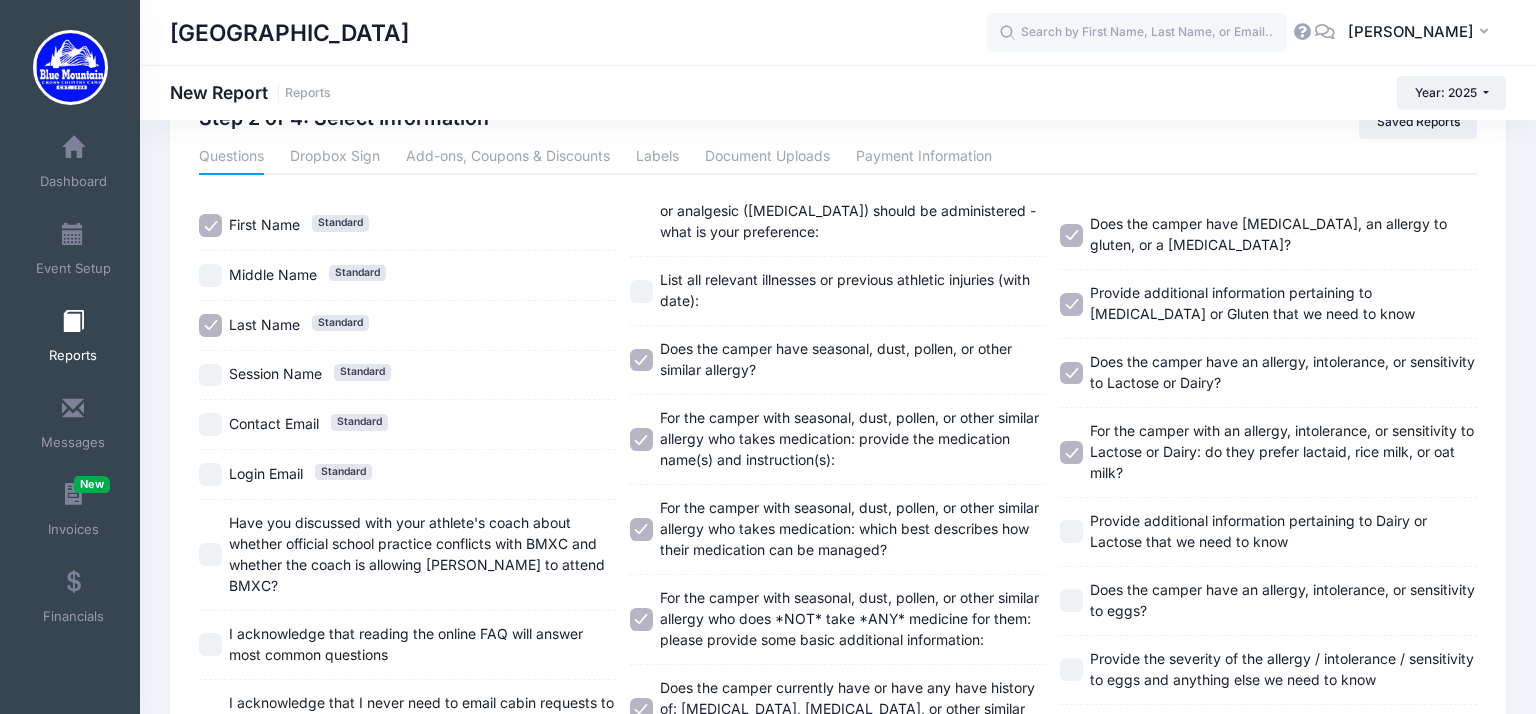 scroll, scrollTop: 88, scrollLeft: 0, axis: vertical 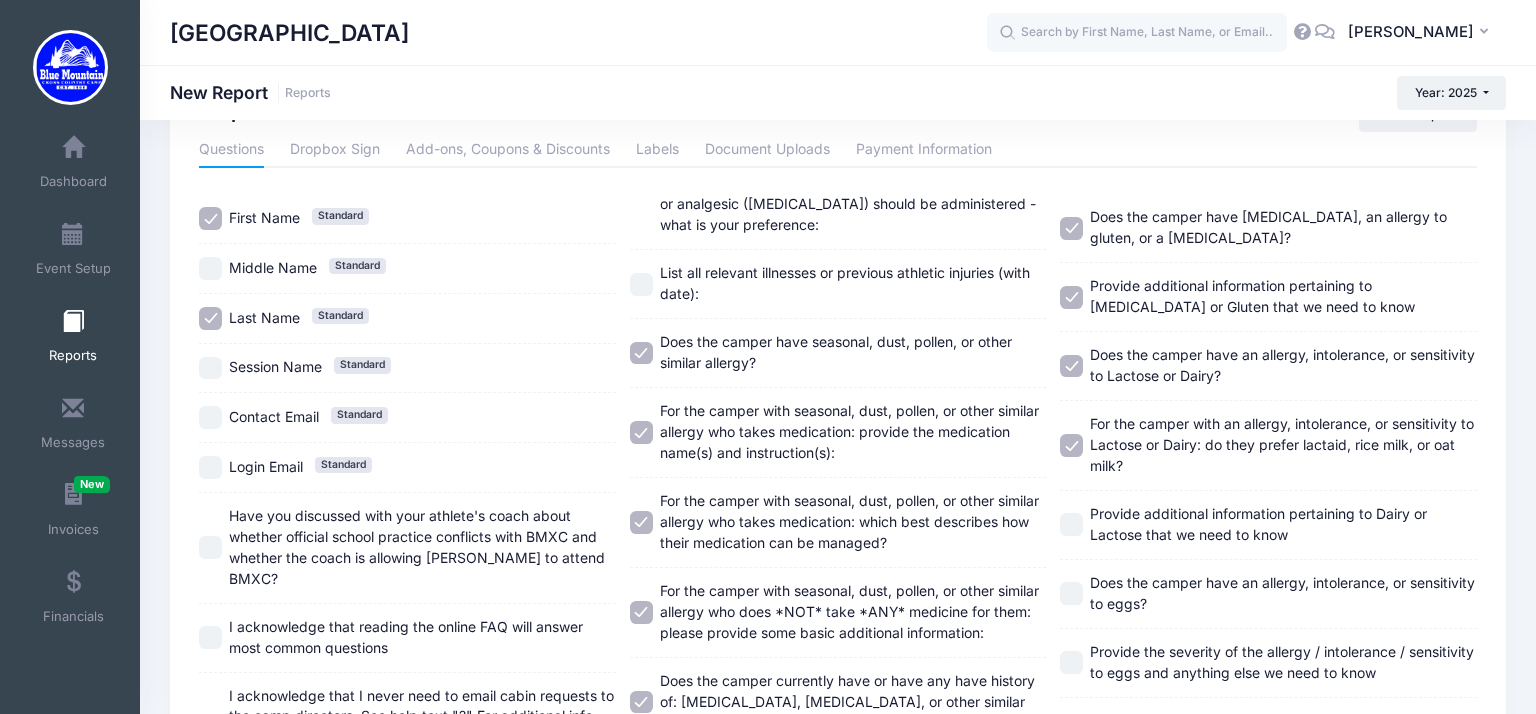 click on "Provide additional information pertaining to Dairy or Lactose that we need to know" at bounding box center (1071, 524) 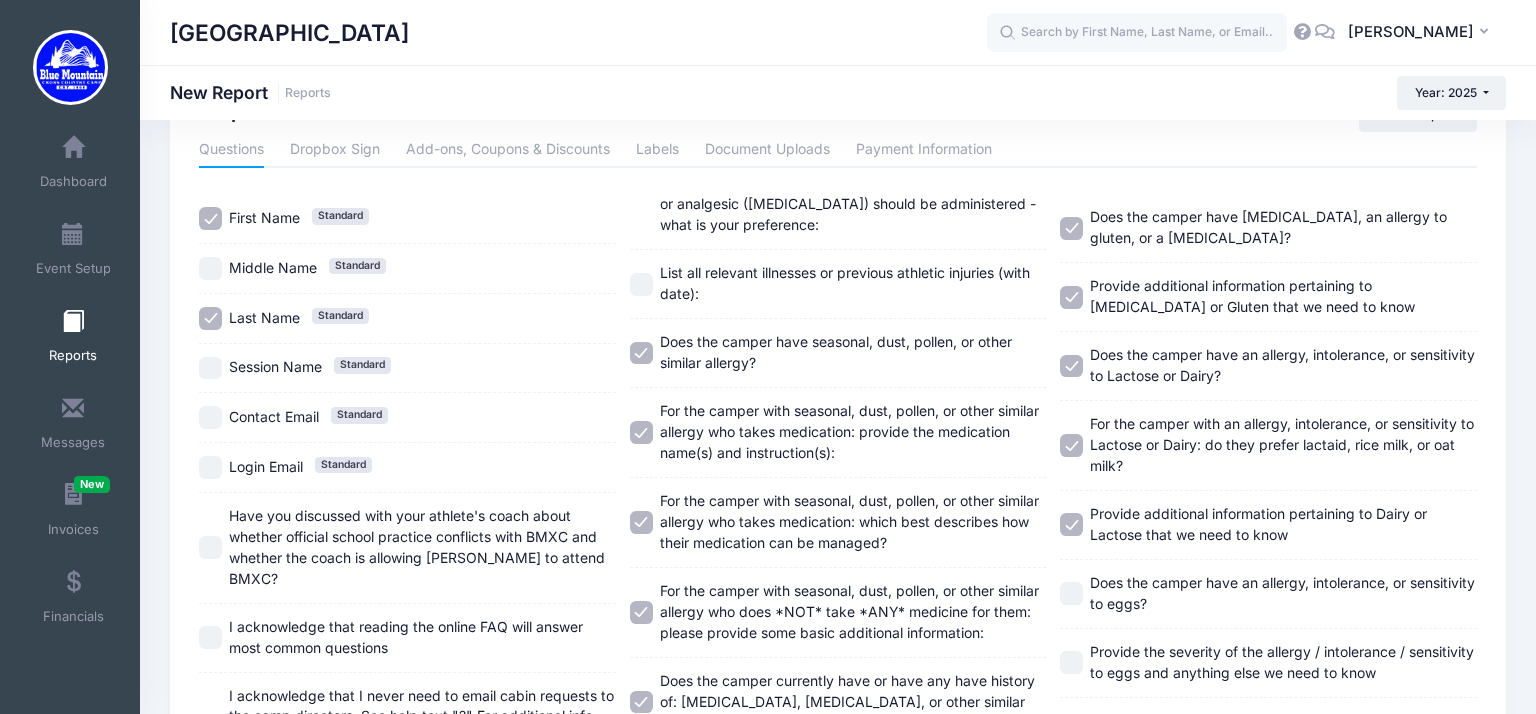 click on "Does the camper have an allergy, intolerance, or sensitivity to eggs?" at bounding box center (1071, 593) 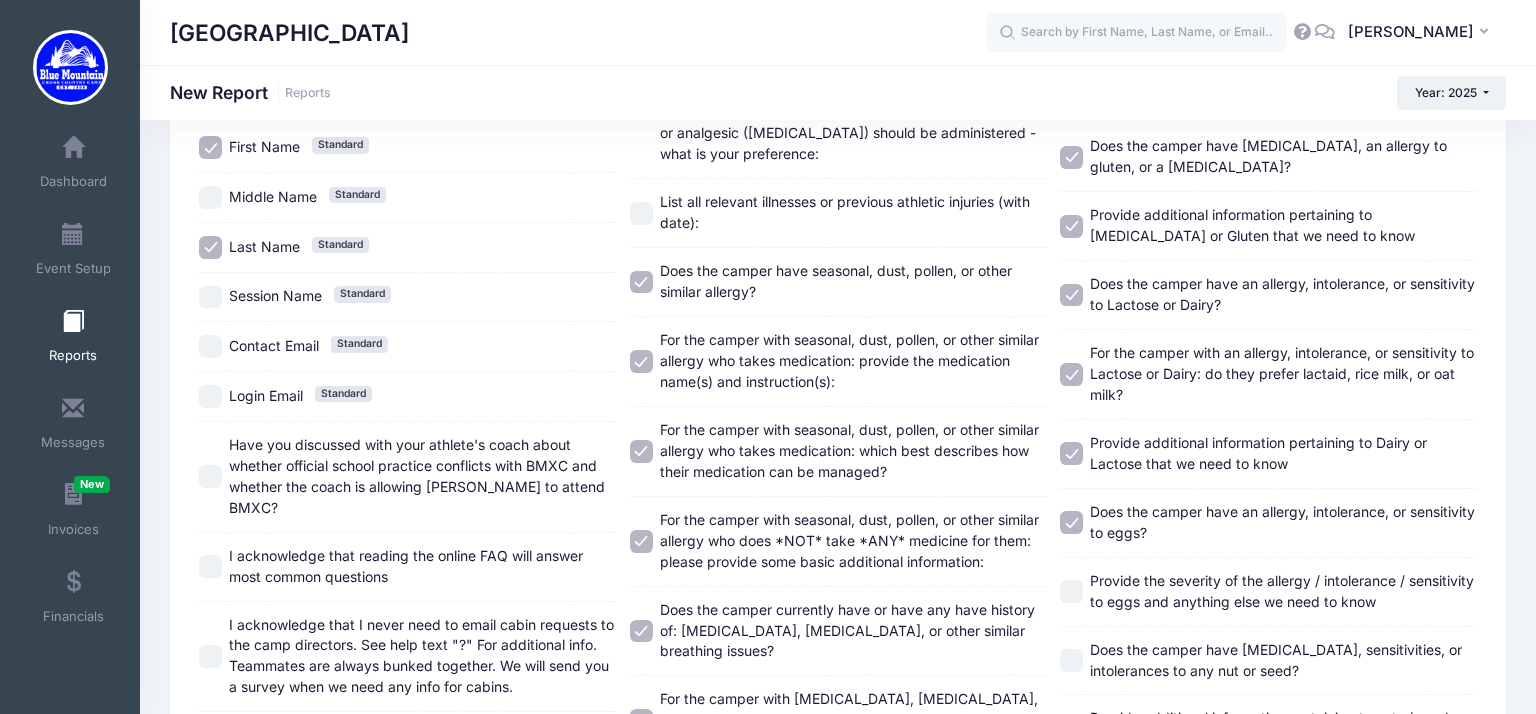 scroll, scrollTop: 163, scrollLeft: 0, axis: vertical 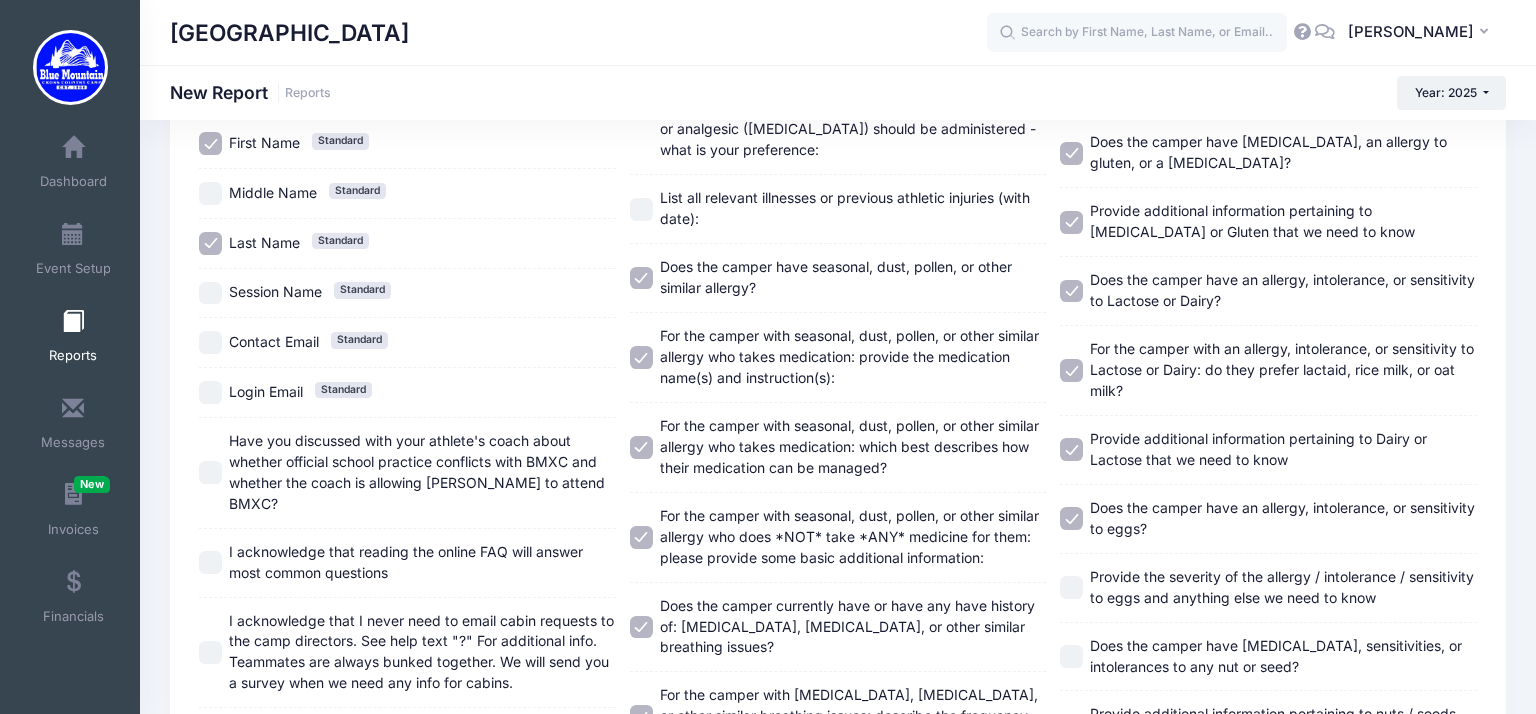 click on "Provide the severity of the allergy / intolerance / sensitivity to eggs and anything else we need to know" at bounding box center [1071, 587] 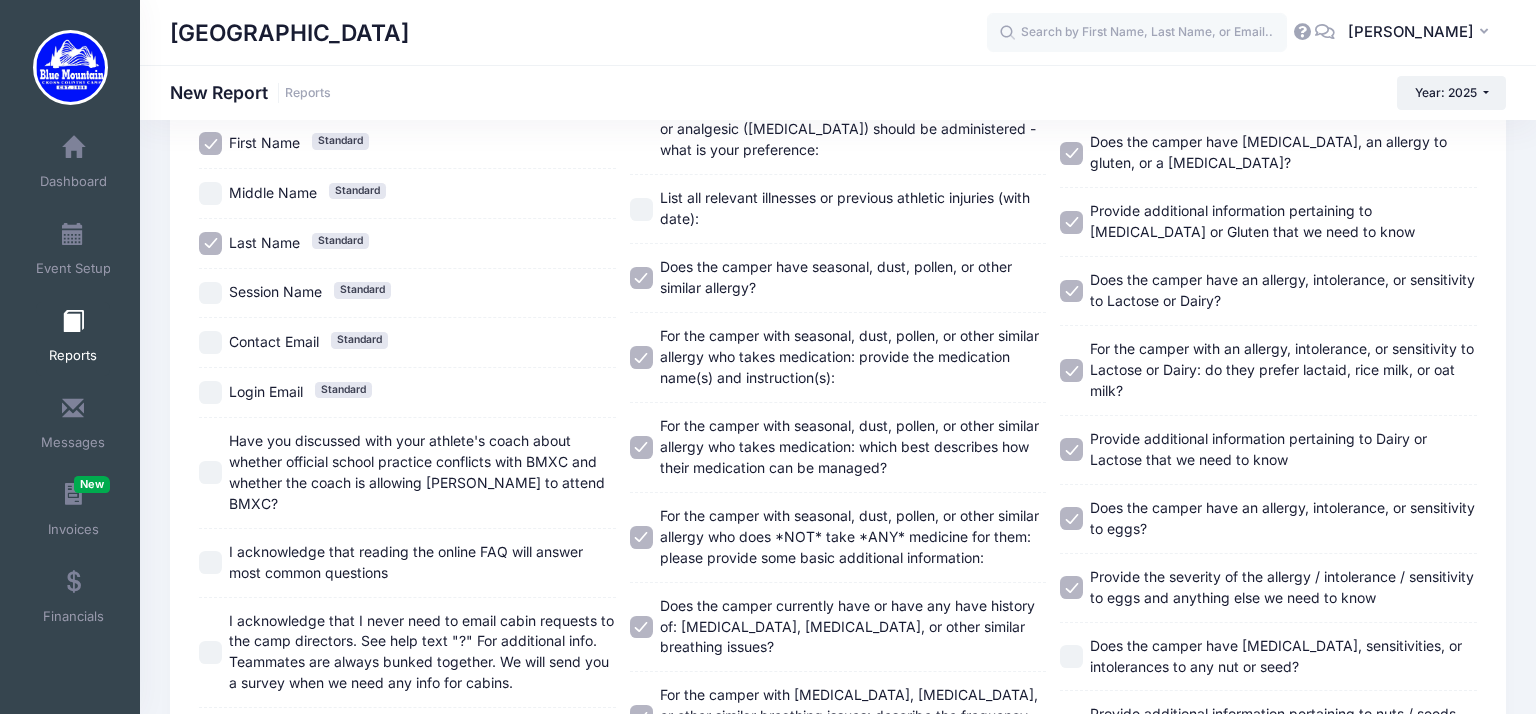 click on "Does the camper have [MEDICAL_DATA], sensitivities, or intolerances to any nut or seed?" at bounding box center [1071, 656] 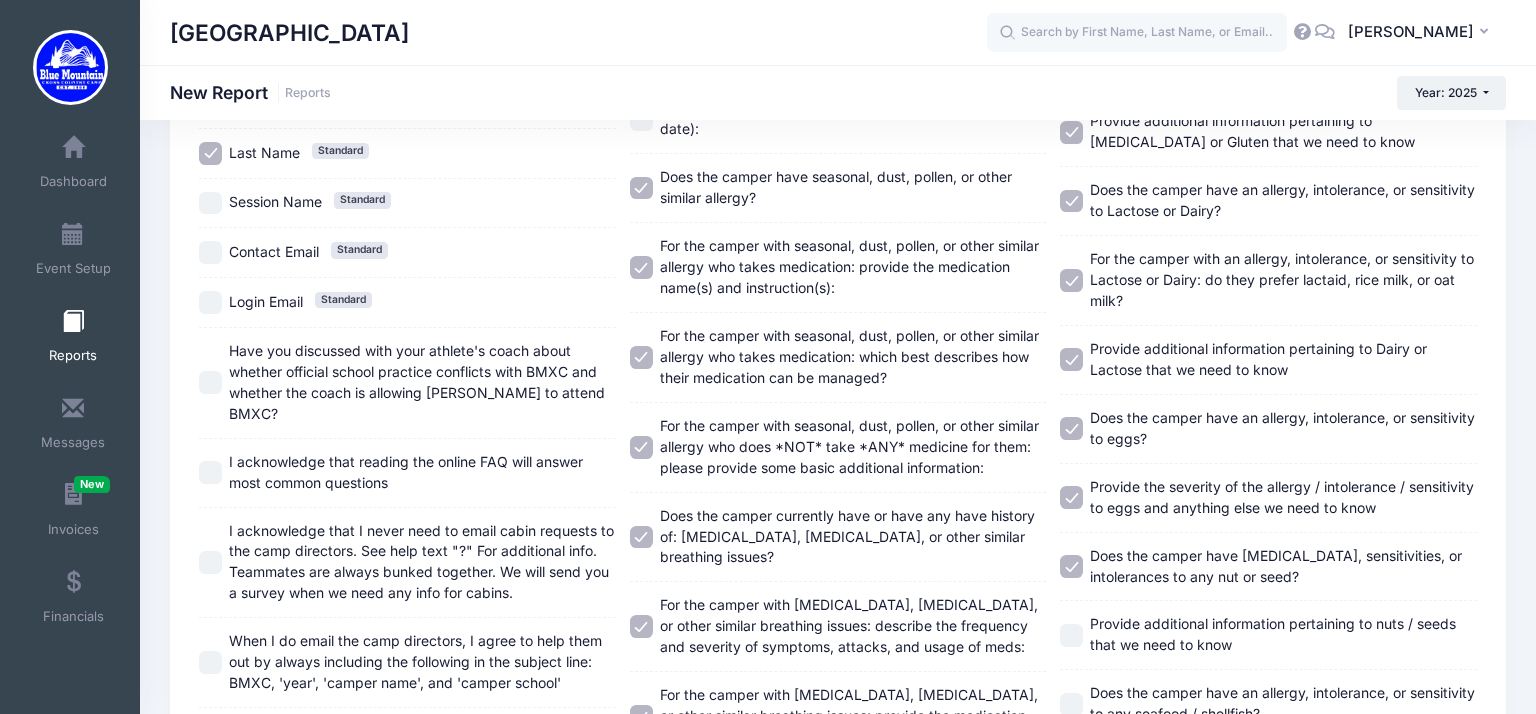 scroll, scrollTop: 252, scrollLeft: 0, axis: vertical 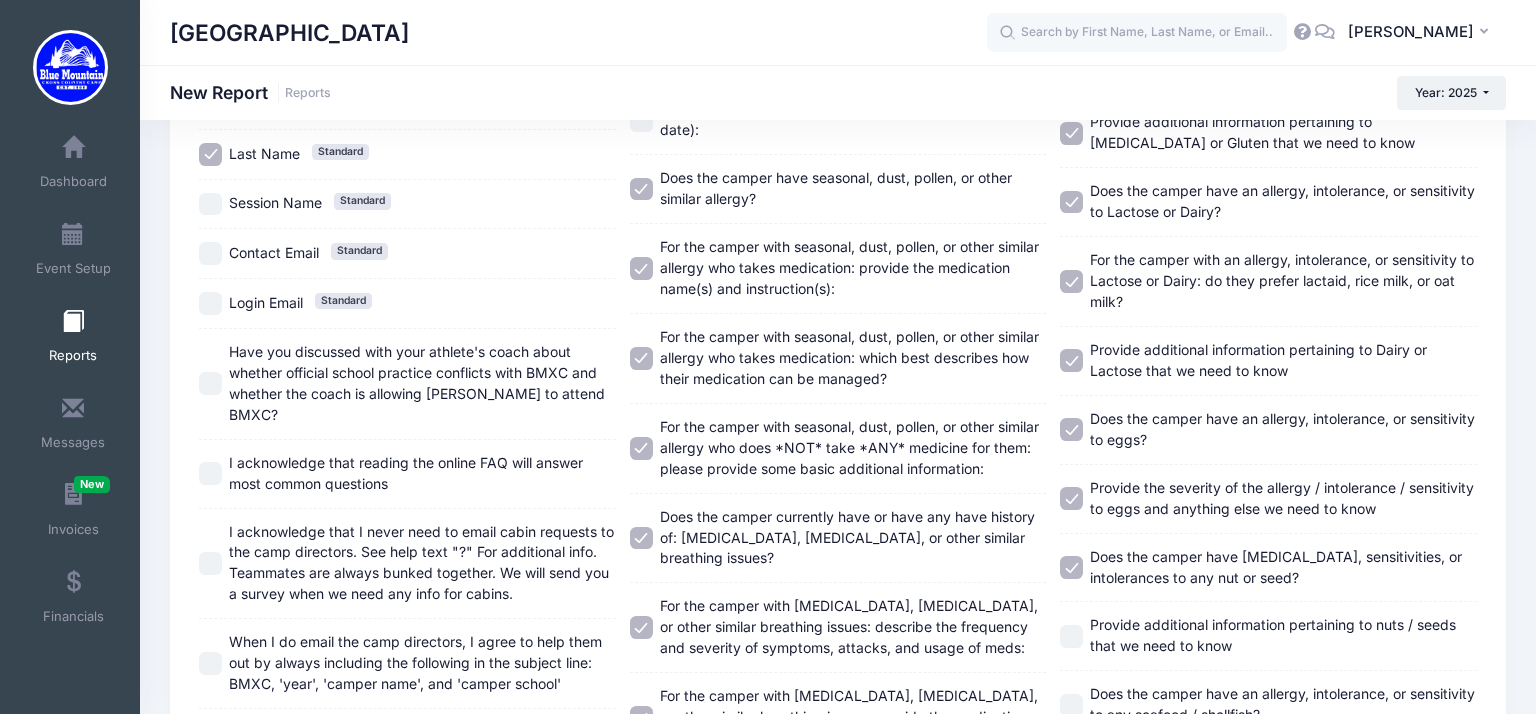 click on "Provide additional information pertaining to nuts / seeds that we need to know" at bounding box center (1268, 636) 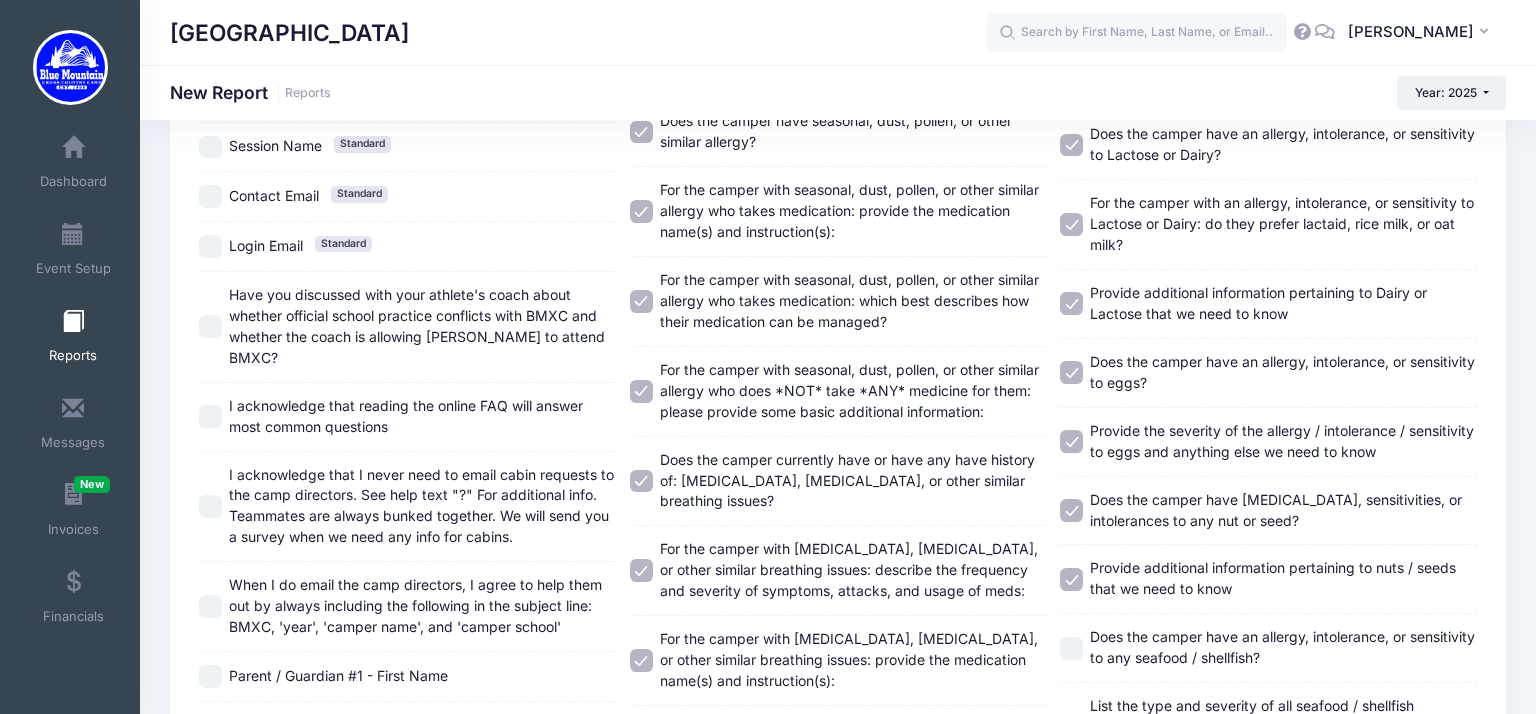 click on "Does the camper have an allergy, intolerance, or sensitivity to any seafood / shellfish?" at bounding box center (1071, 648) 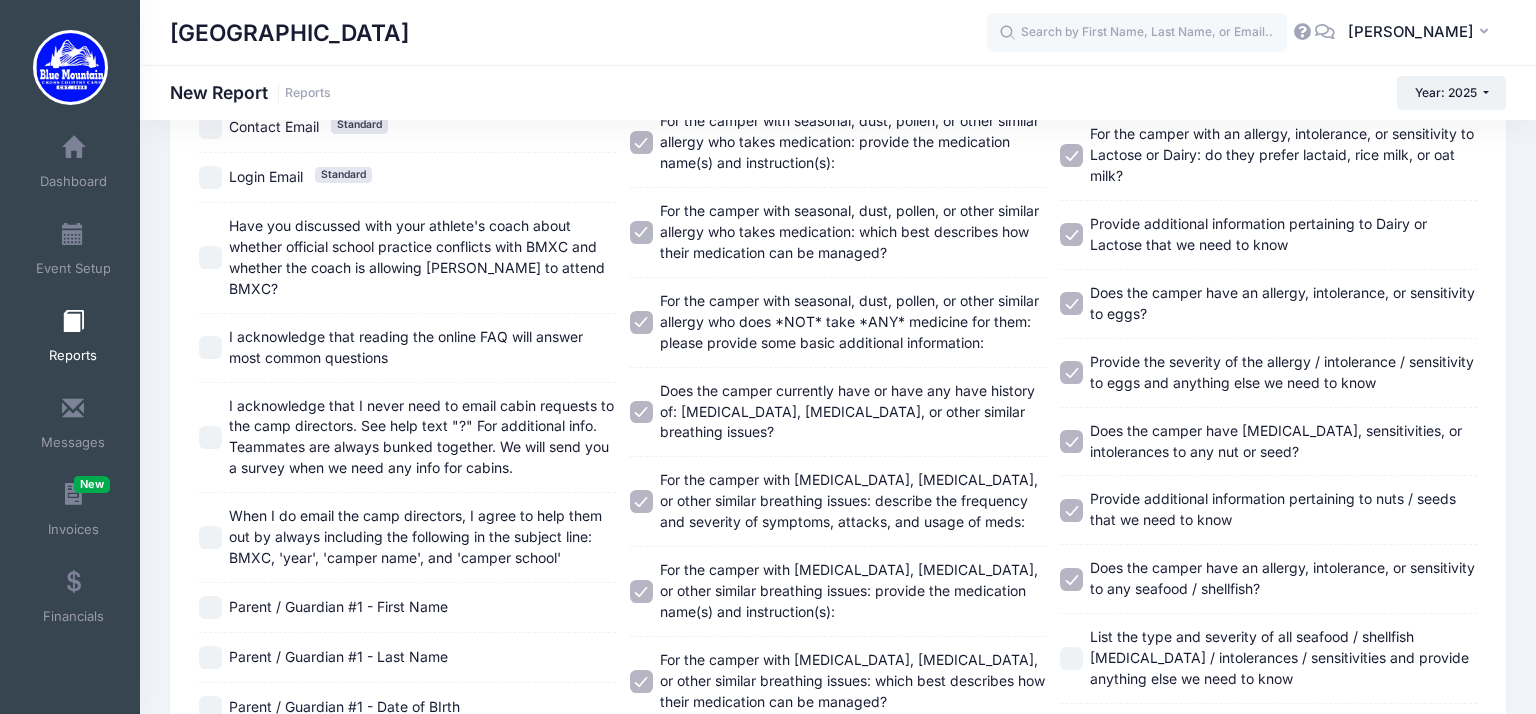click on "List the type and severity of all seafood / shellfish [MEDICAL_DATA] / intolerances / sensitivities and provide anything else we need to know" at bounding box center [1071, 658] 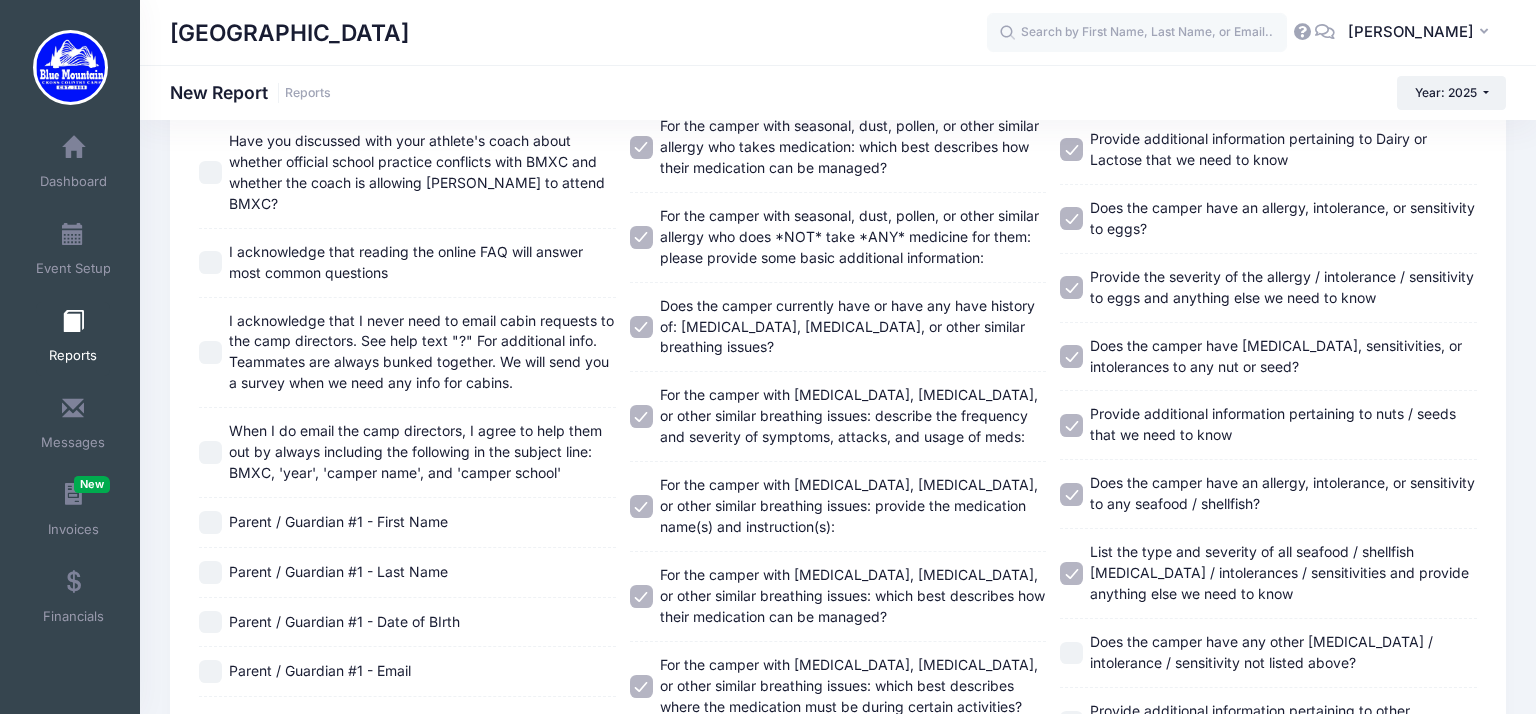 scroll, scrollTop: 471, scrollLeft: 0, axis: vertical 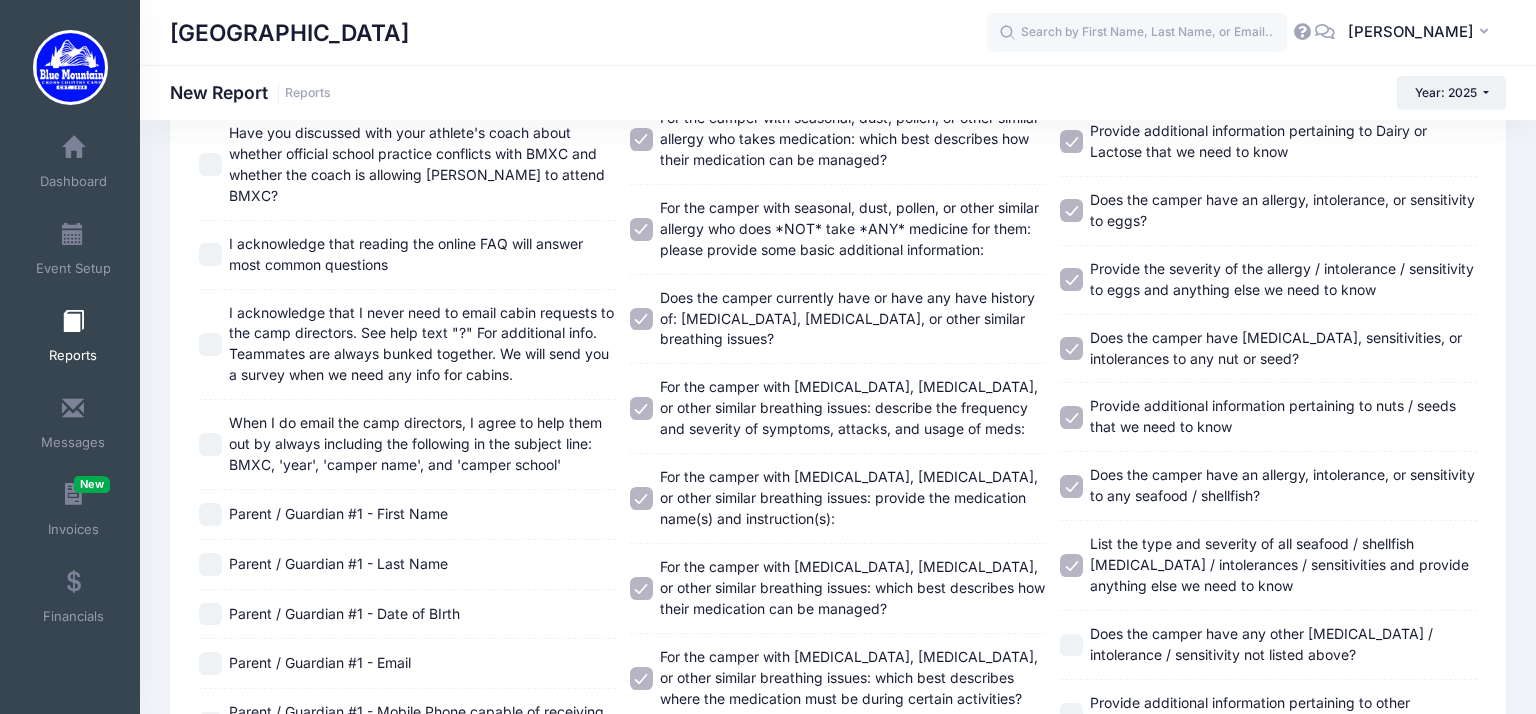 click on "Does the camper have any other [MEDICAL_DATA] / intolerance / sensitivity not listed above?" at bounding box center (1071, 645) 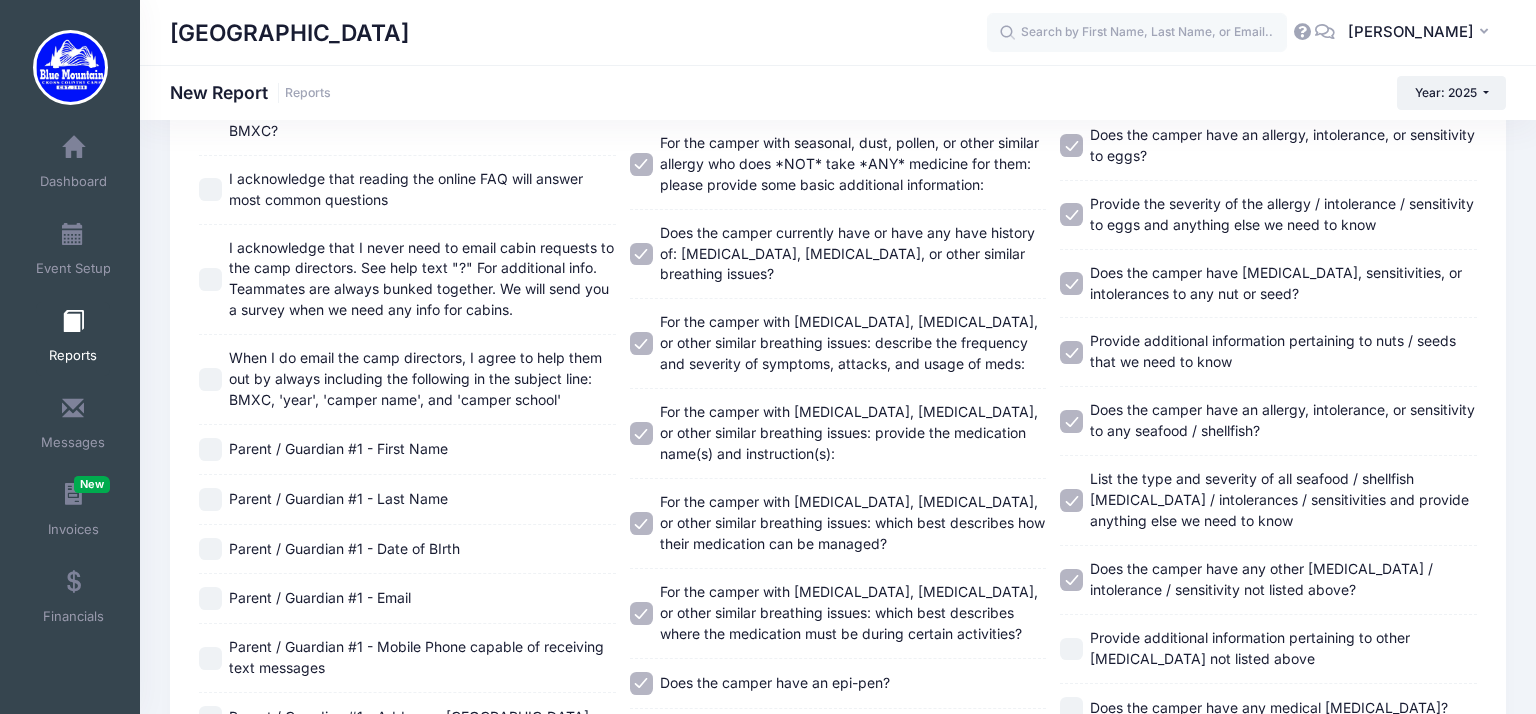 click on "Provide additional information pertaining to other [MEDICAL_DATA] not listed above" at bounding box center (1071, 649) 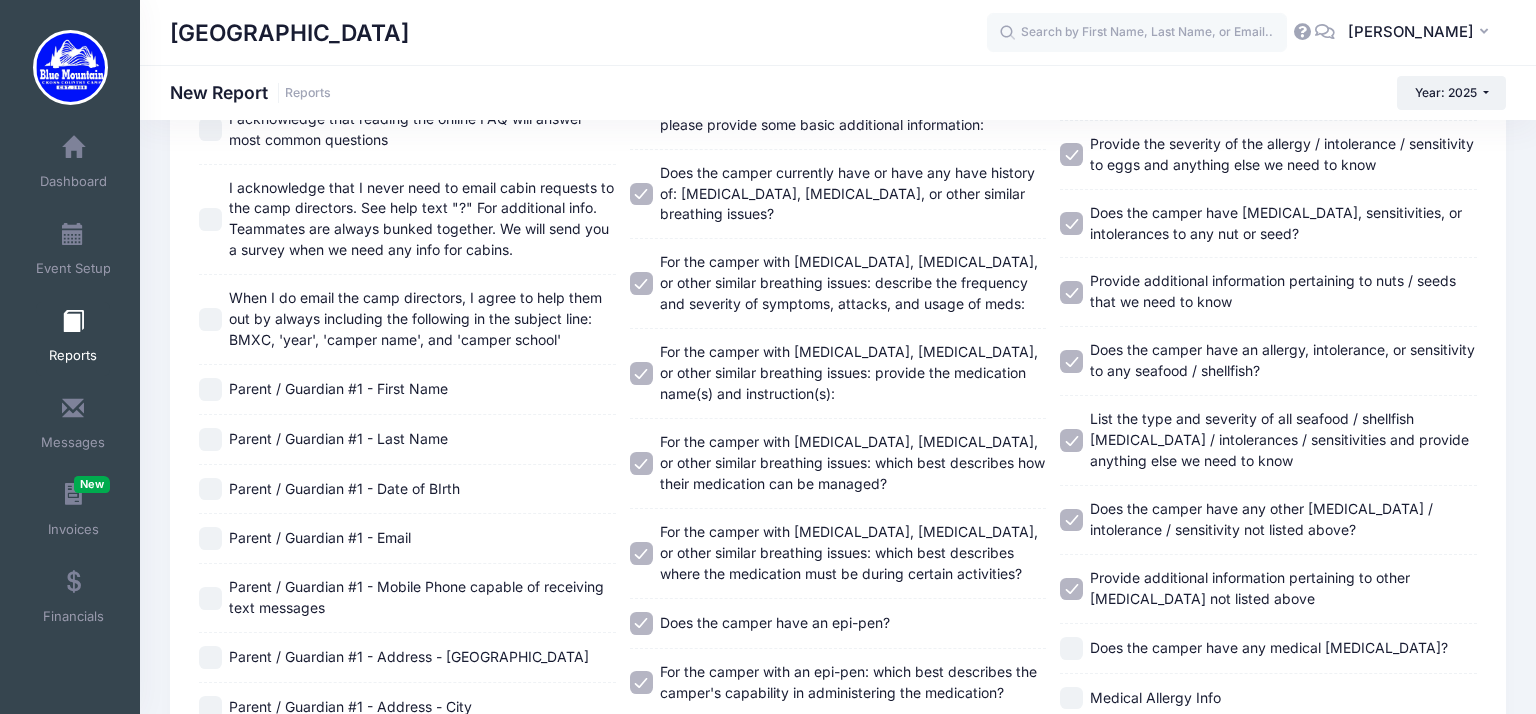 click on "Does the camper have any medical [MEDICAL_DATA]?" at bounding box center (1071, 648) 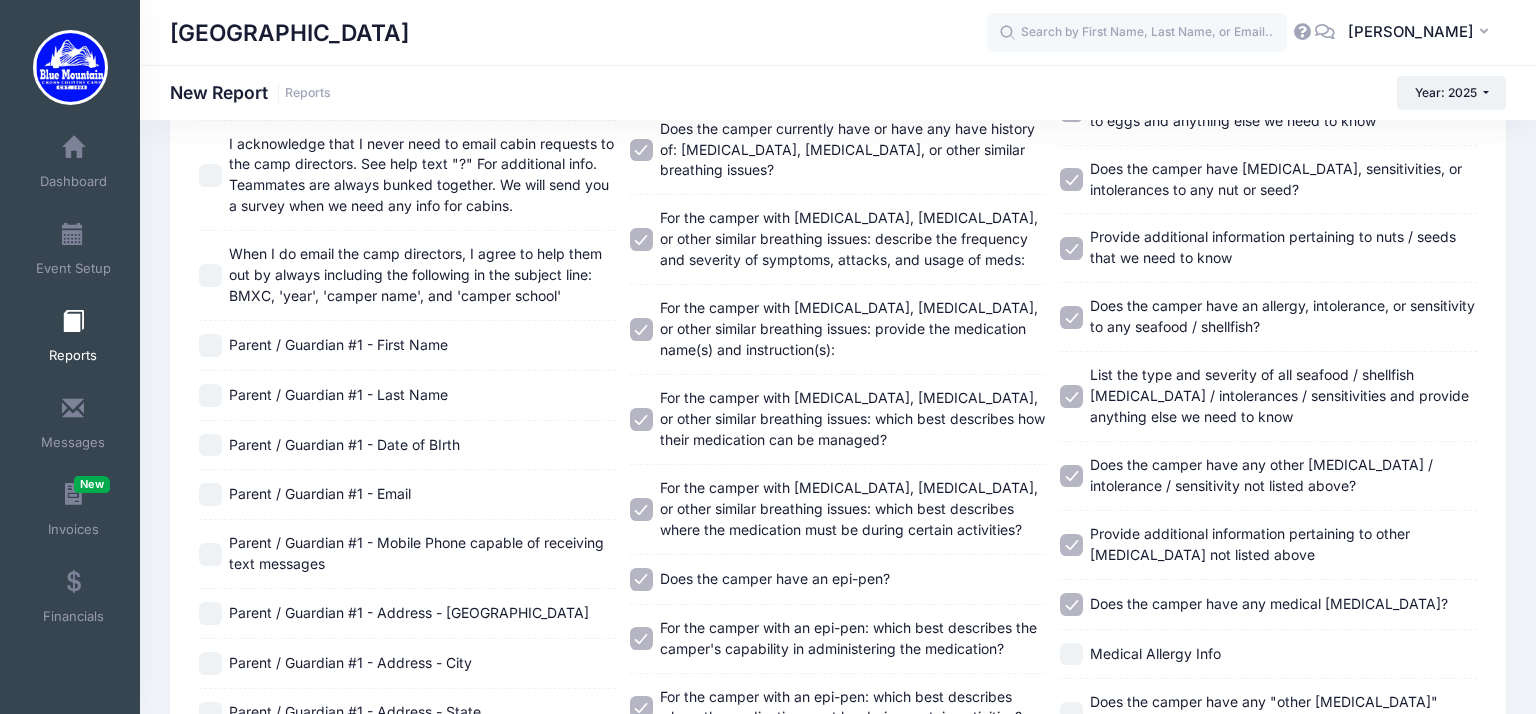 click on "Medical Allergy Info" at bounding box center [1071, 654] 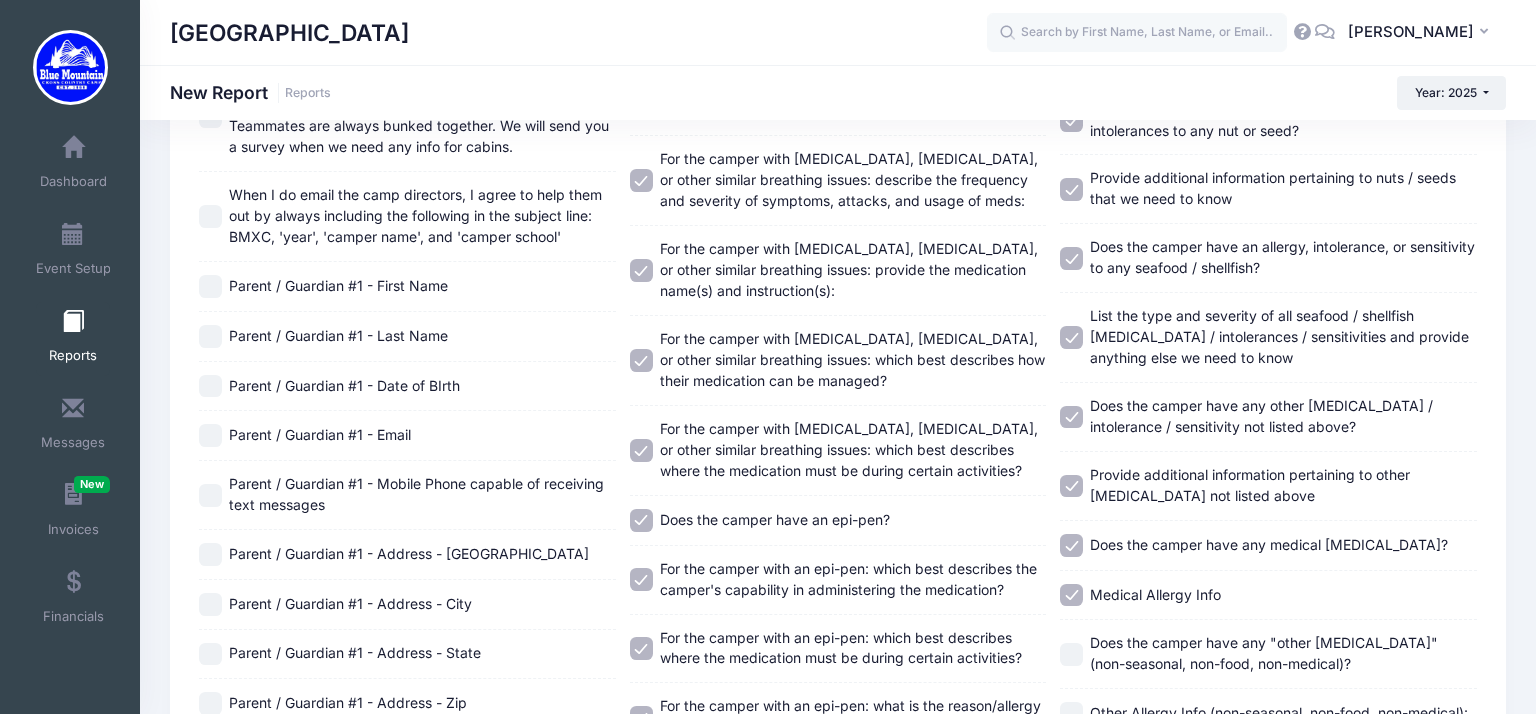 click on "Does the camper have any "other [MEDICAL_DATA]" (non-seasonal, non-food, non-medical)?" at bounding box center (1071, 654) 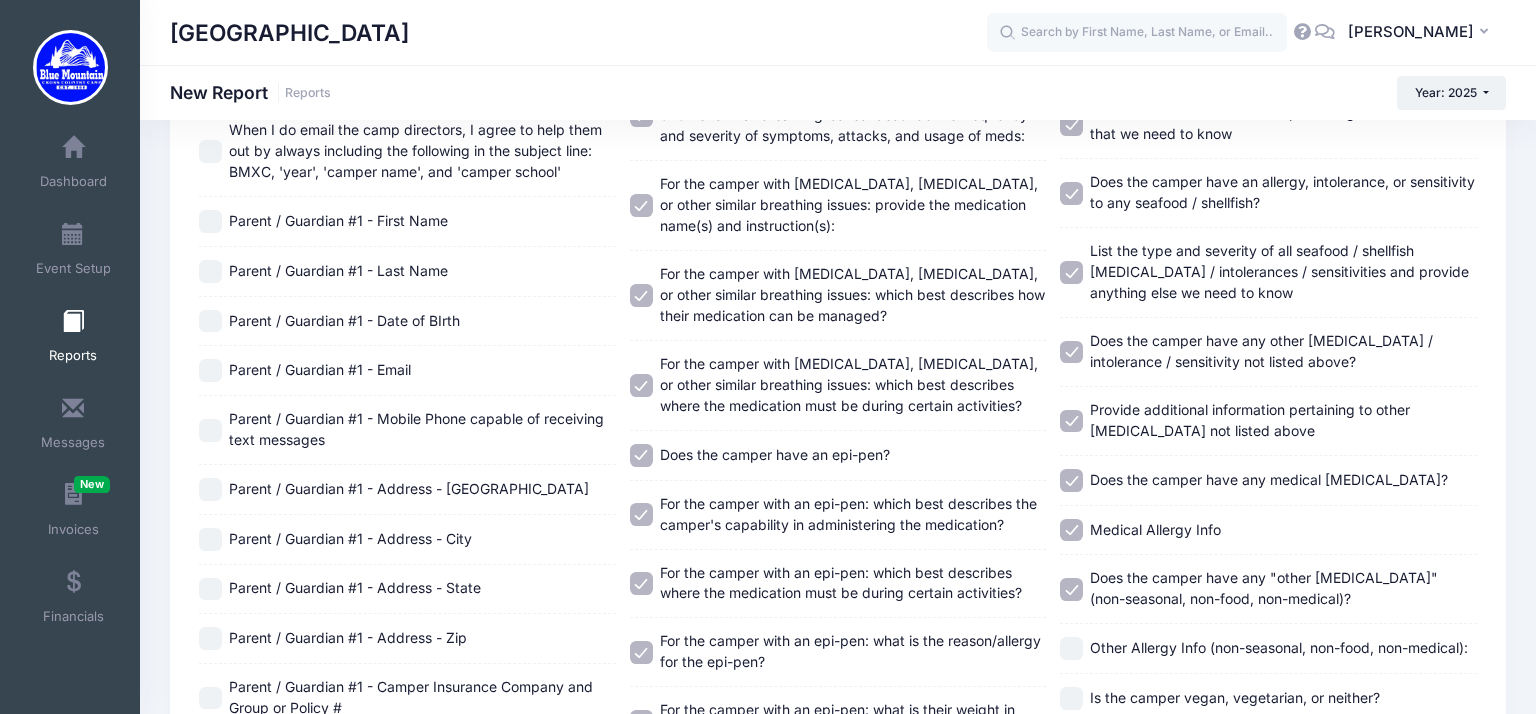 click on "Other Allergy Info (non-seasonal, non-food, non-medical):" at bounding box center [1071, 648] 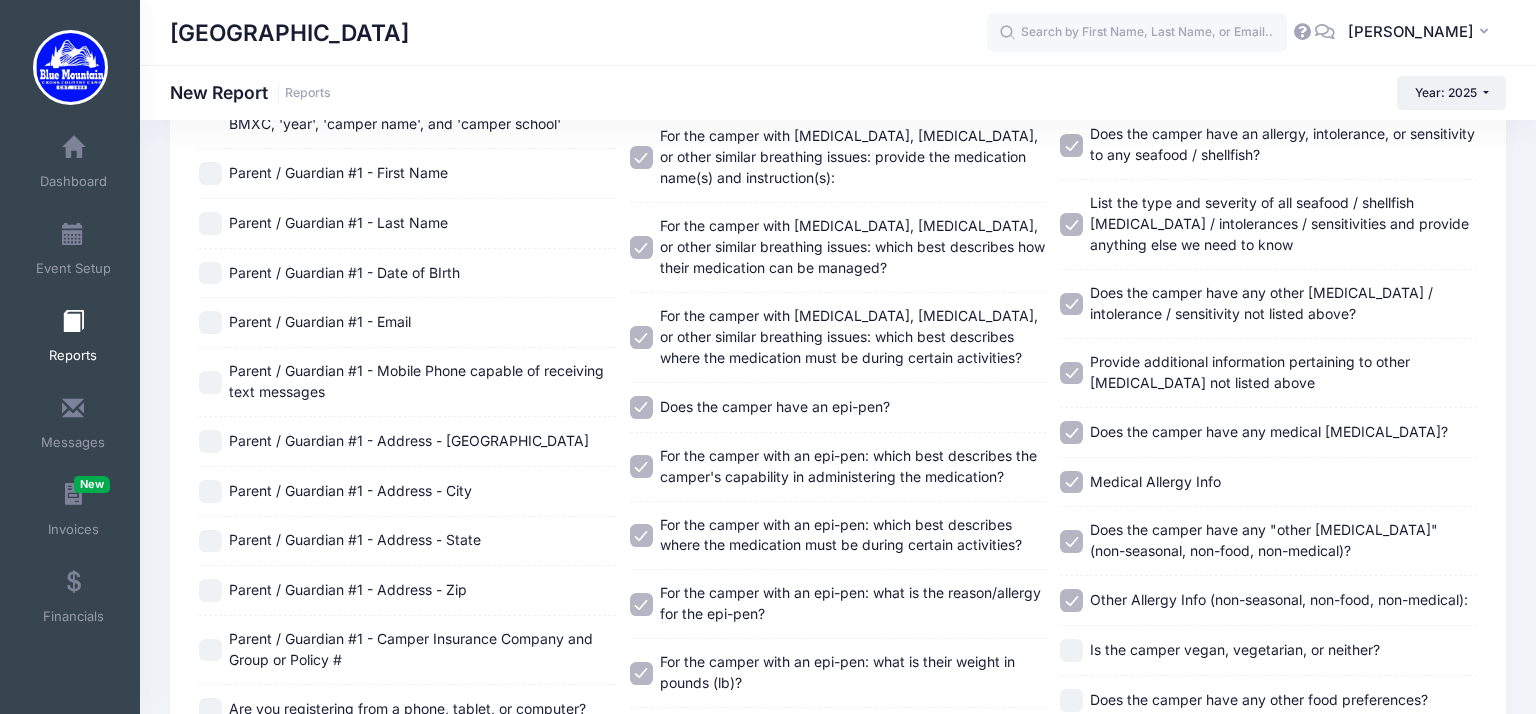scroll, scrollTop: 815, scrollLeft: 0, axis: vertical 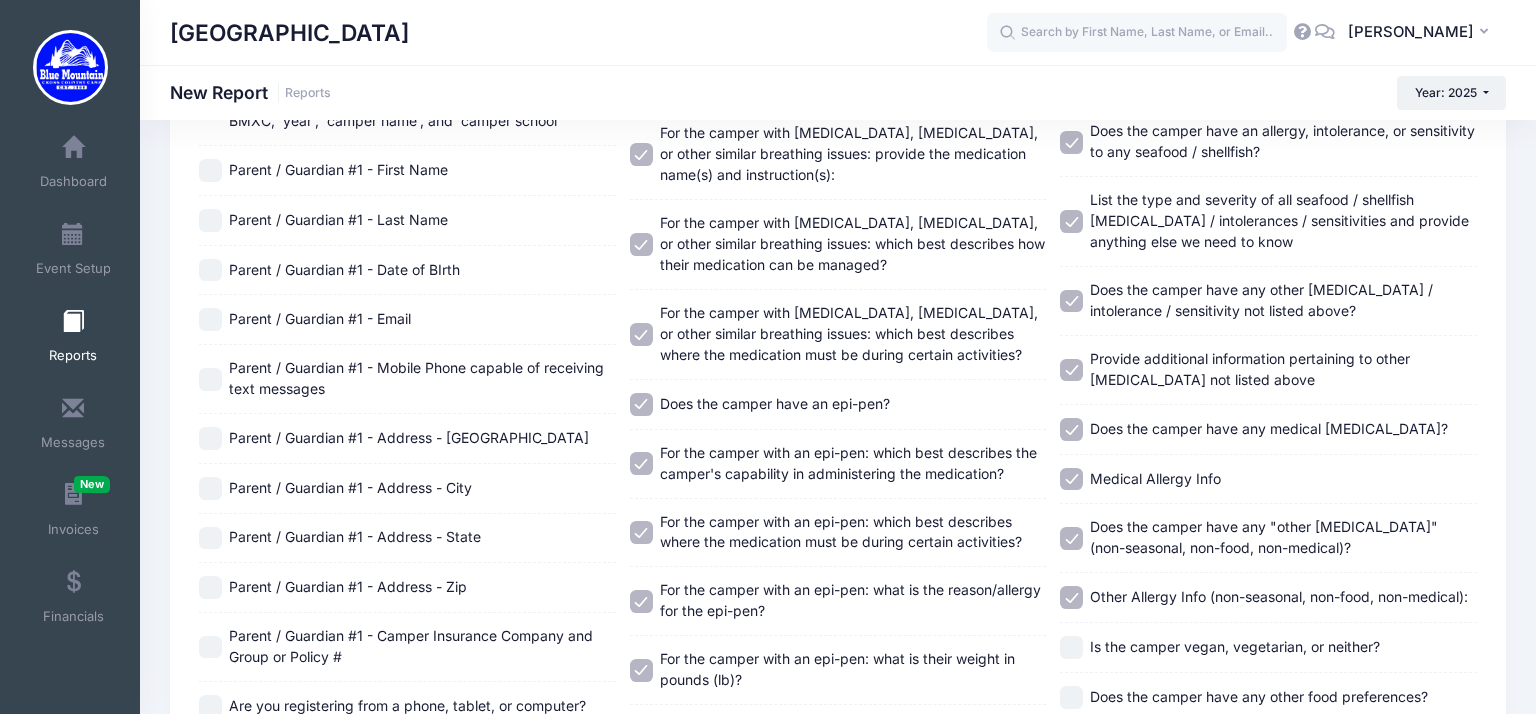 click on "Is the camper vegan, vegetarian, or neither?" at bounding box center (1071, 647) 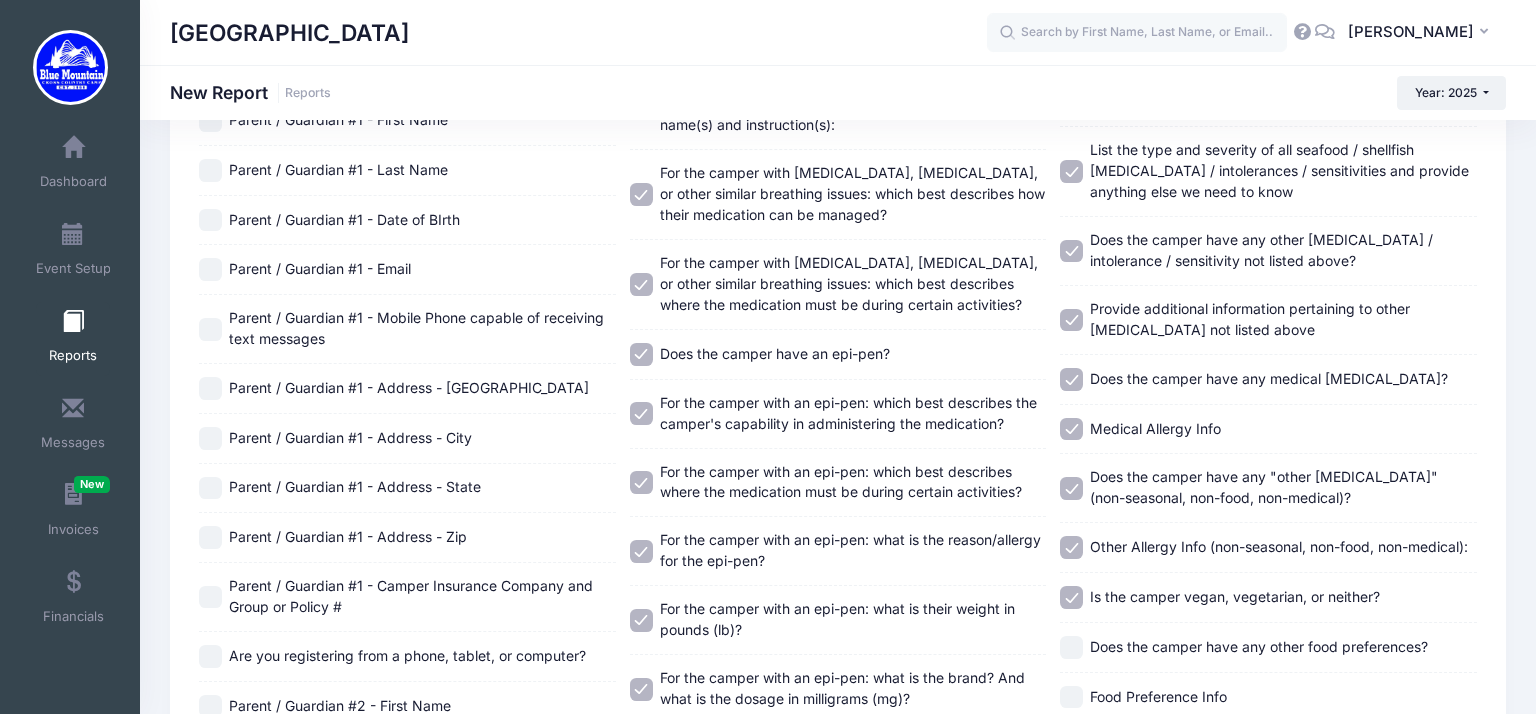 click on "Does the camper have any other food preferences?" at bounding box center (1071, 647) 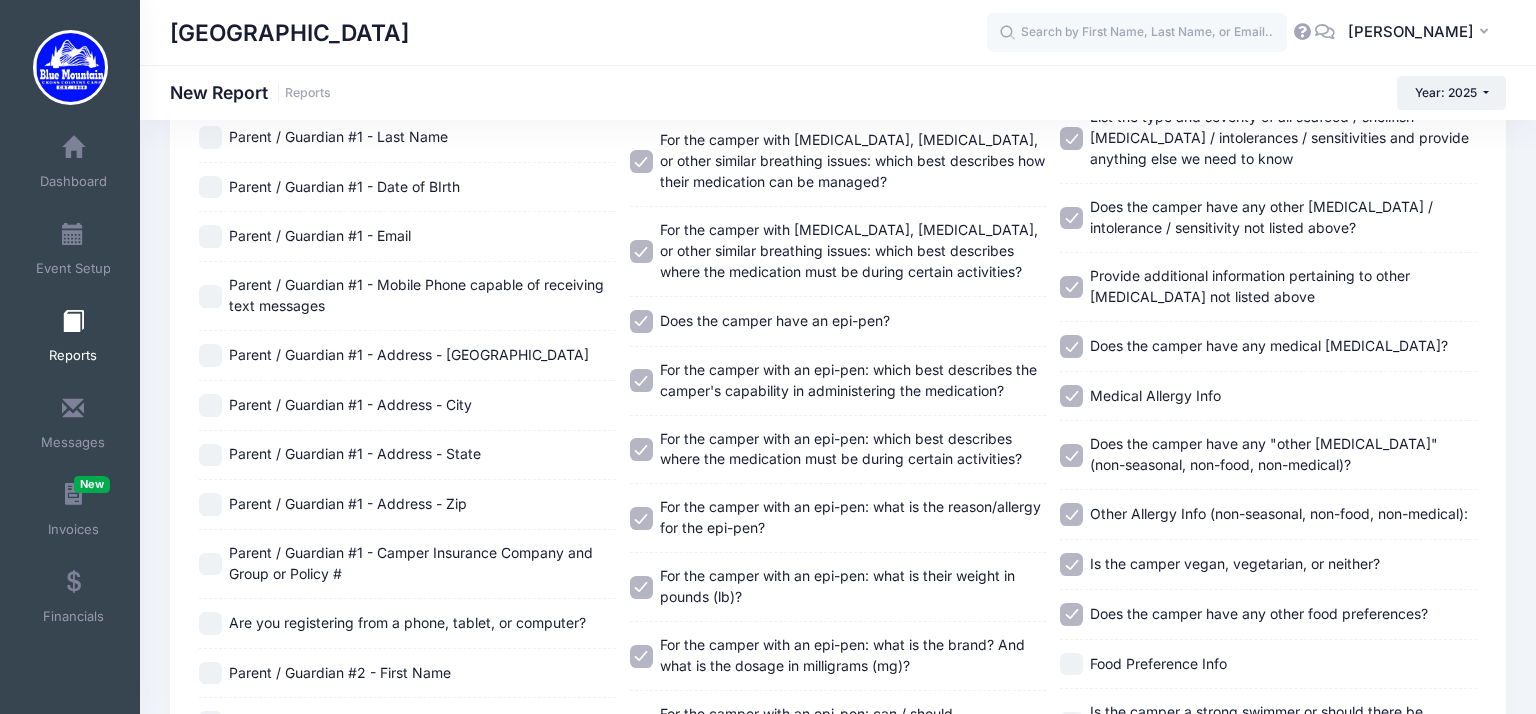 scroll, scrollTop: 901, scrollLeft: 0, axis: vertical 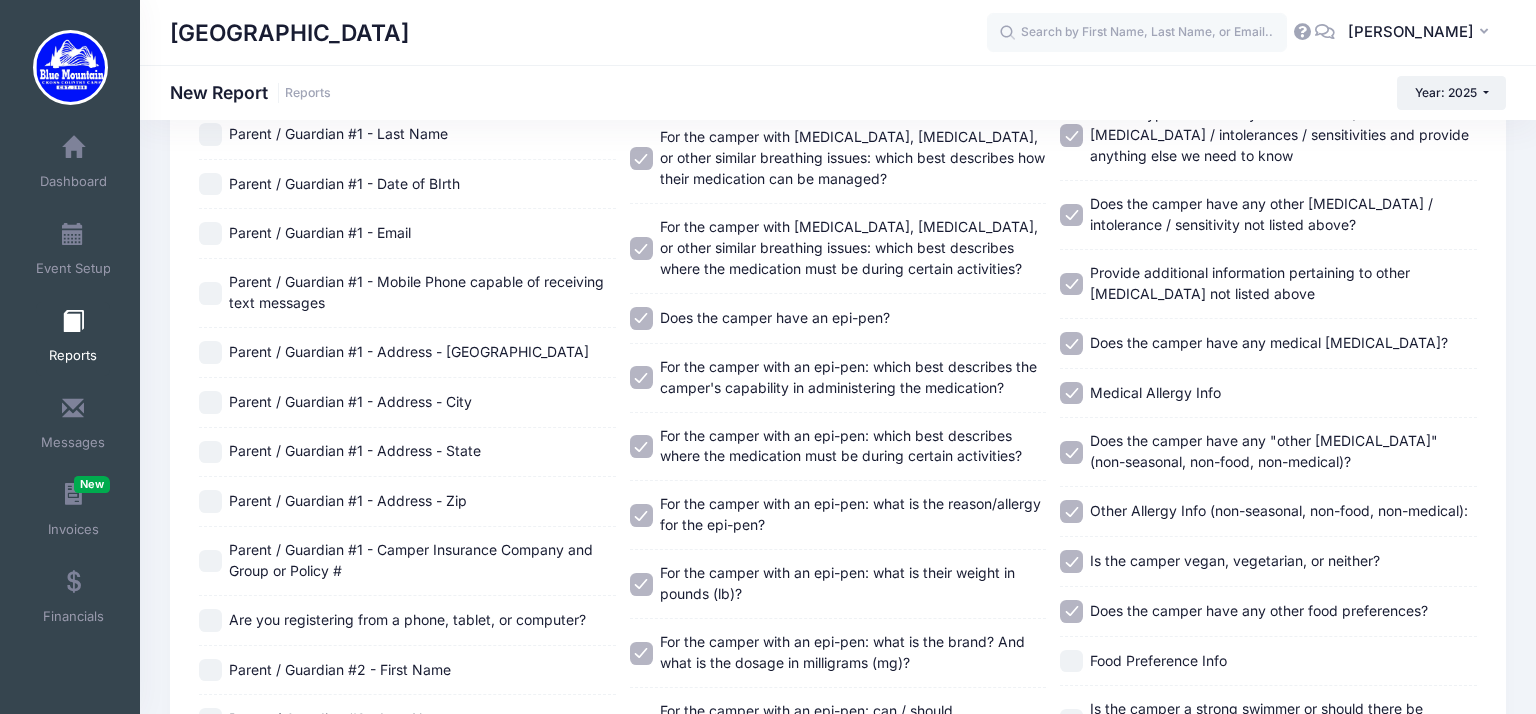 click on "Food Preference Info" at bounding box center [1071, 661] 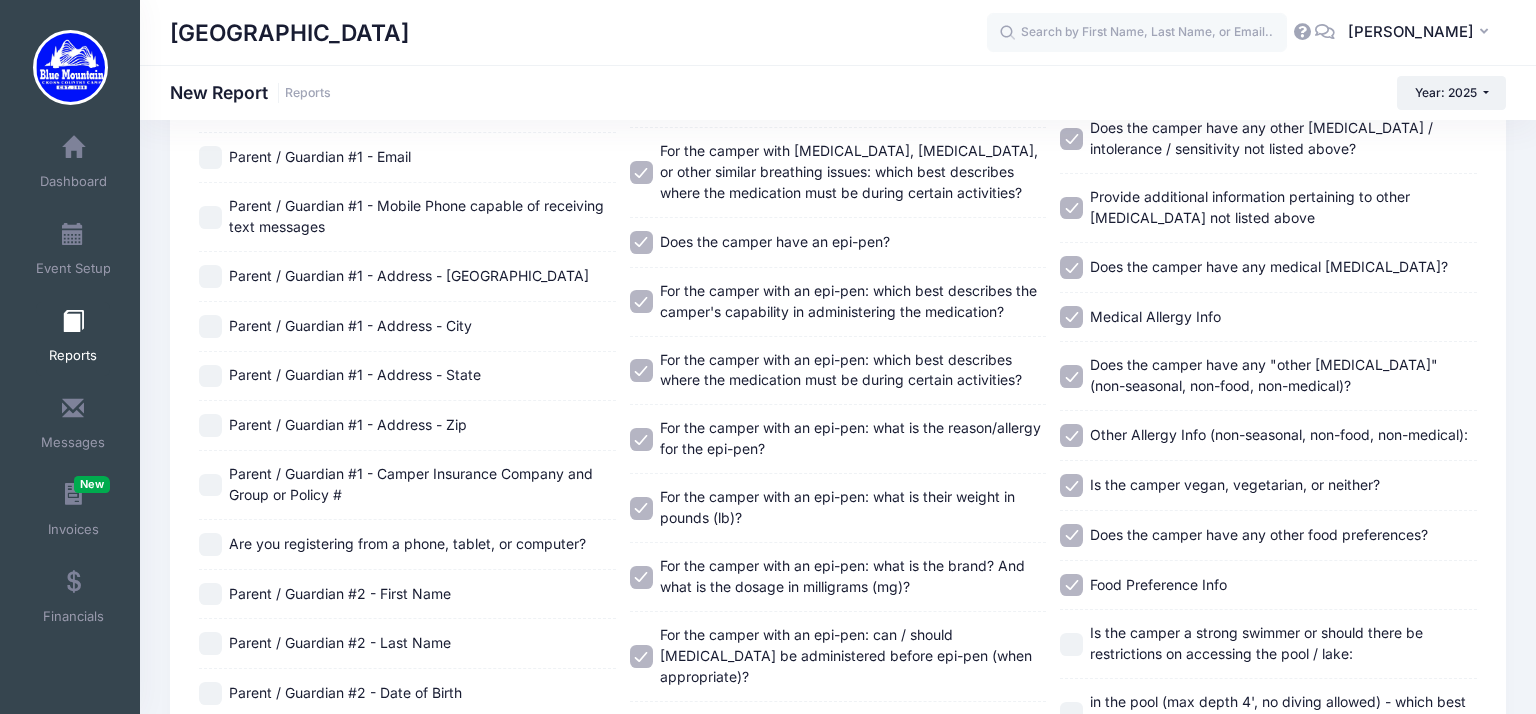 scroll, scrollTop: 978, scrollLeft: 0, axis: vertical 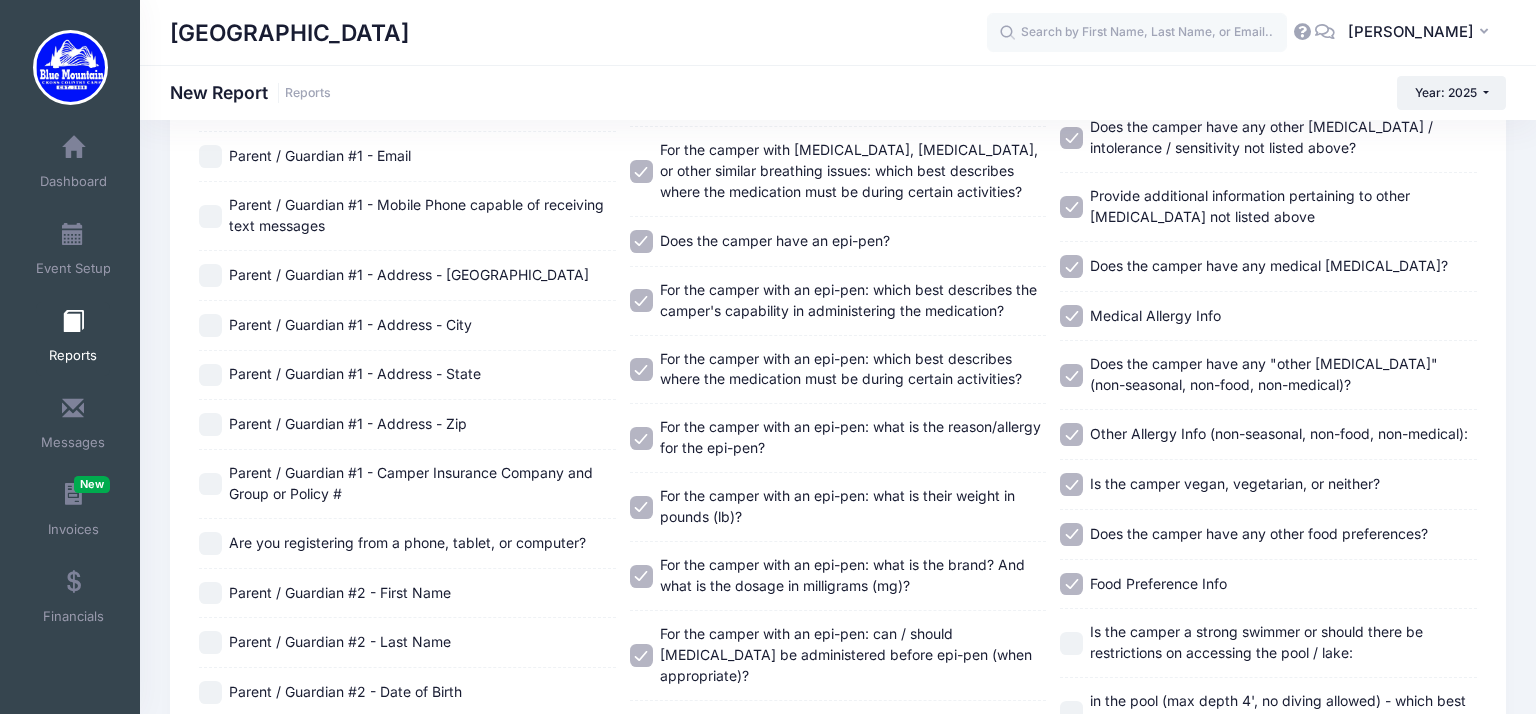 click on "Is the camper a strong swimmer or should there be restrictions on accessing the pool / lake:" at bounding box center [1071, 643] 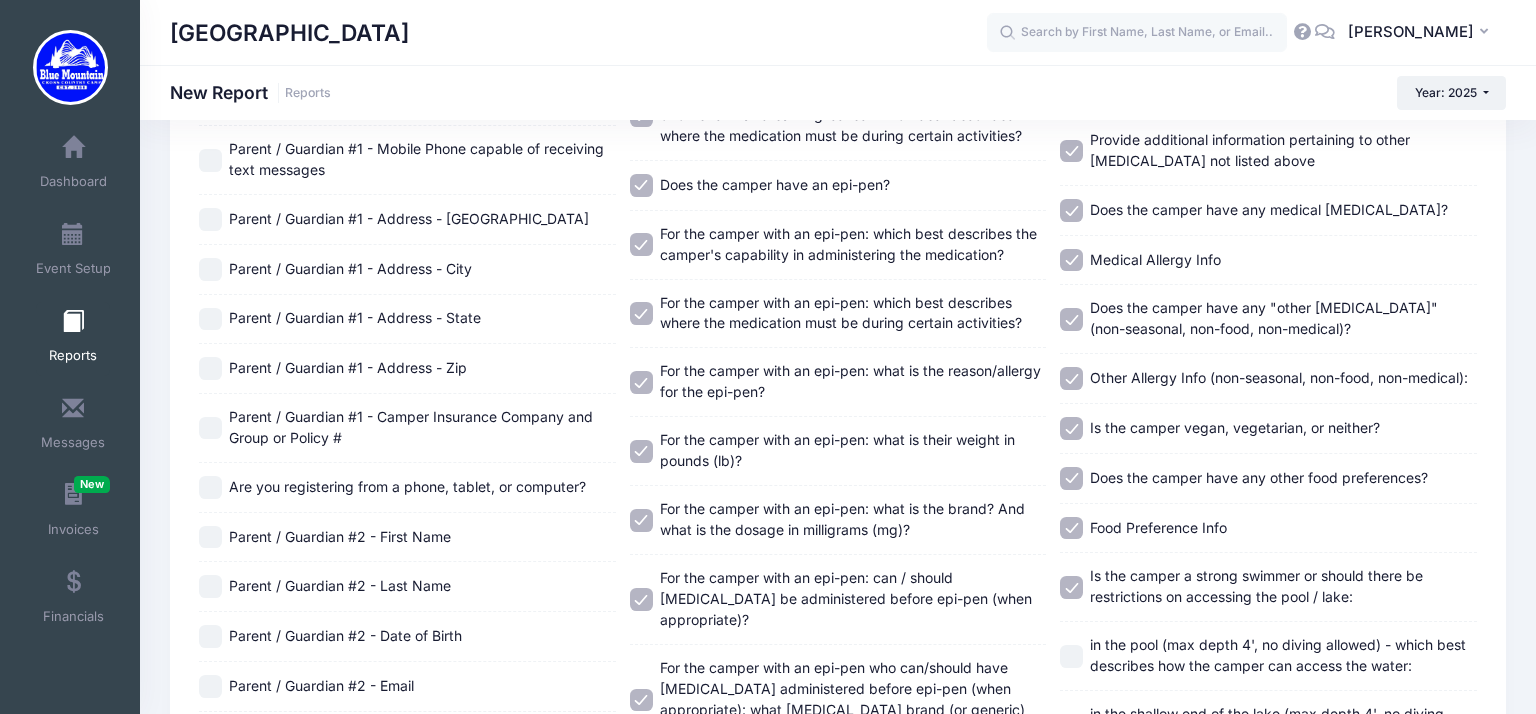 scroll, scrollTop: 1037, scrollLeft: 0, axis: vertical 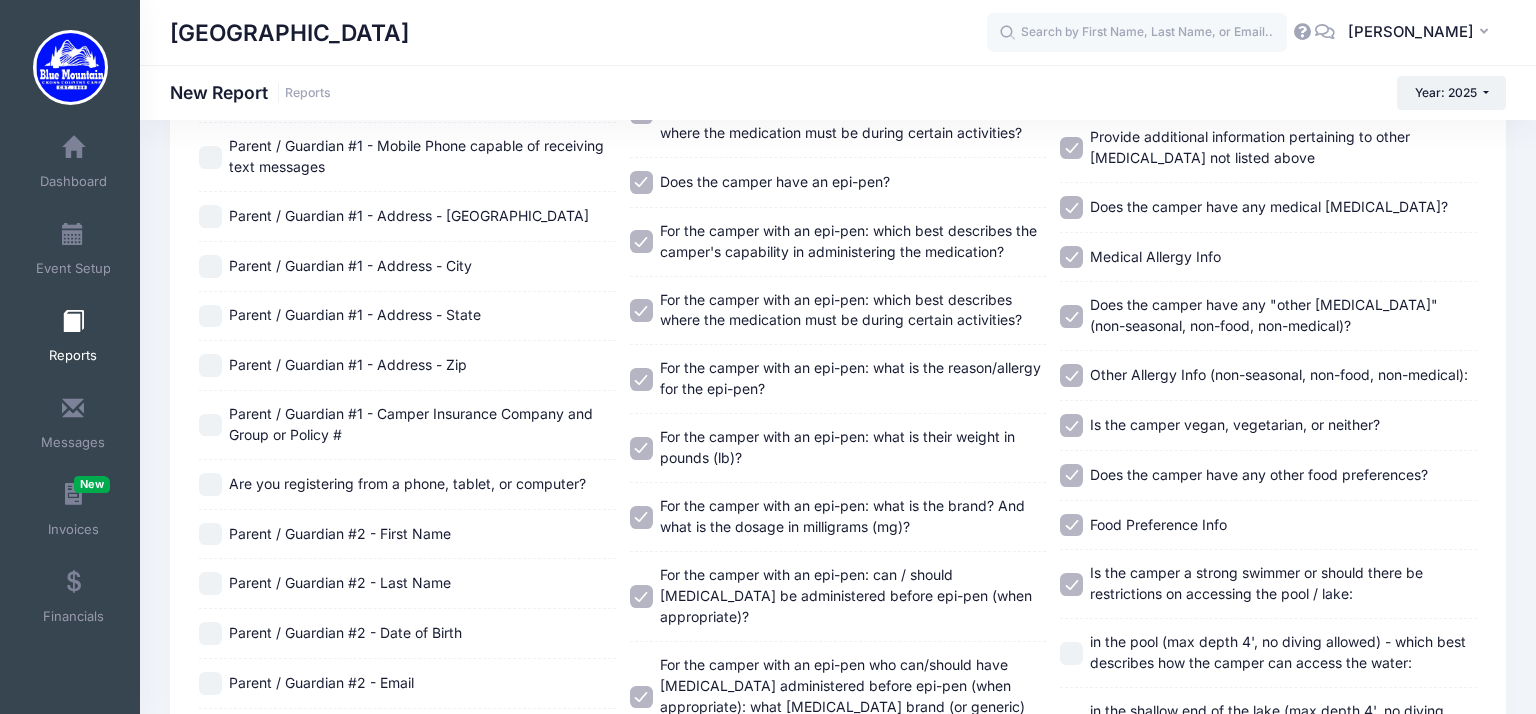 click on "in the pool (max depth 4', no diving allowed) - which best describes how the camper can access the water:" at bounding box center (1071, 653) 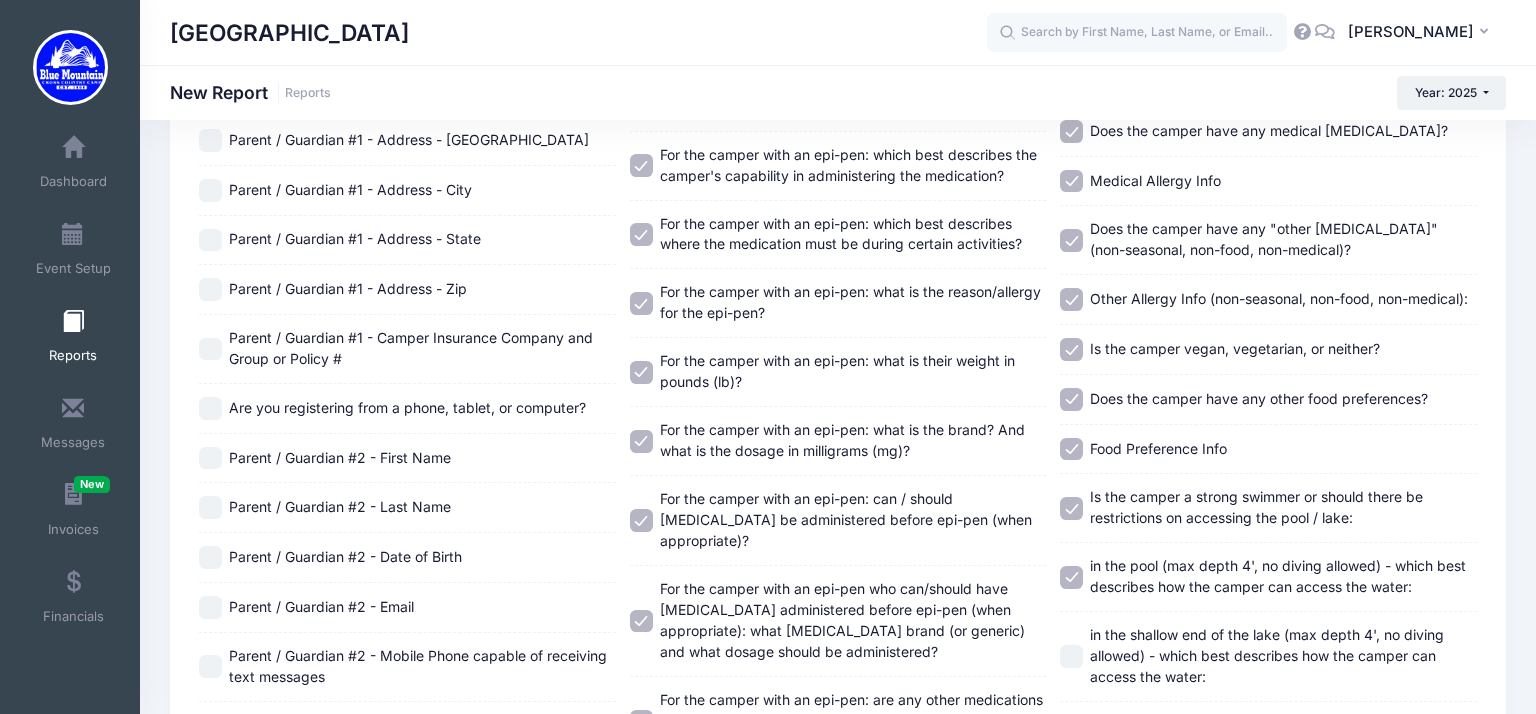 click on "in the shallow end of the lake (max depth 4', no diving allowed) - which best describes how the camper can access the water:" at bounding box center (1071, 656) 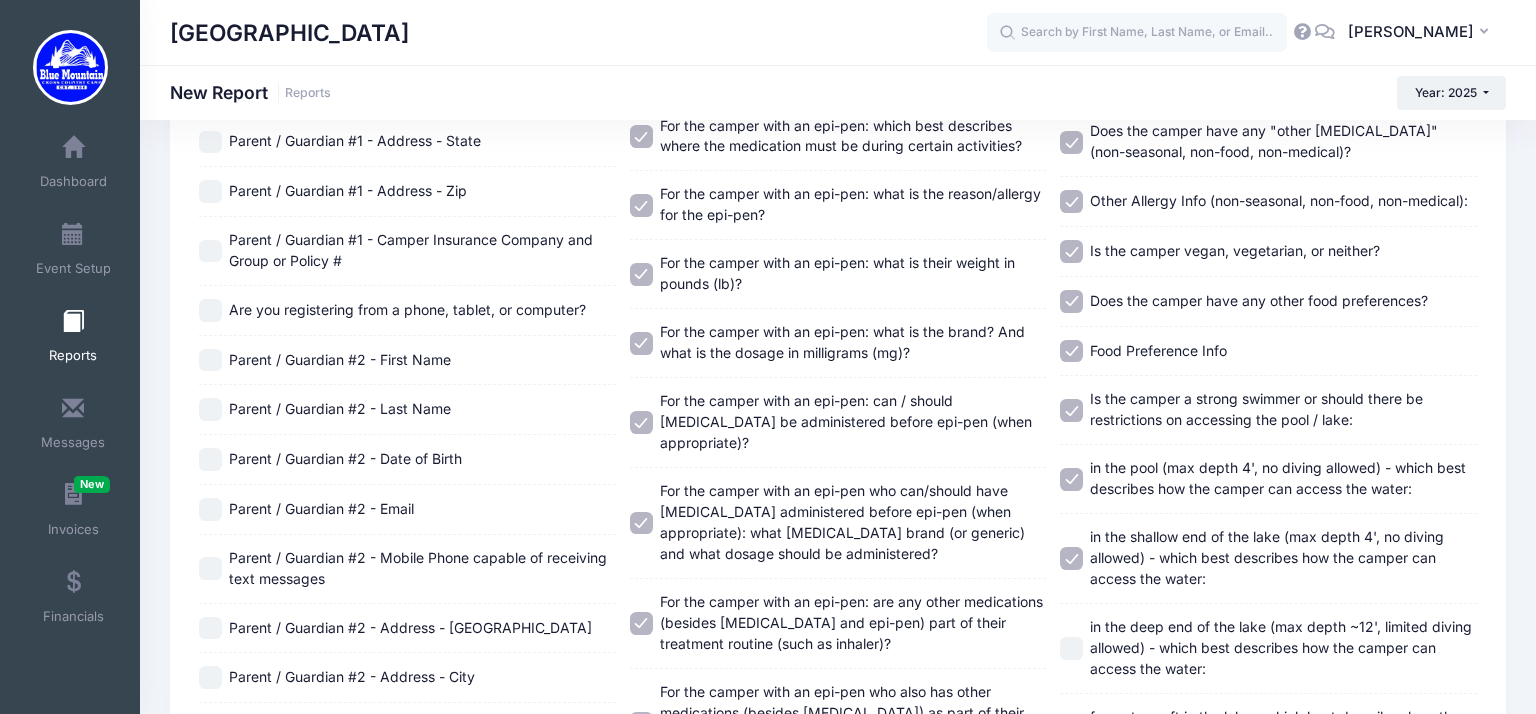 click on "in the deep end of the lake (max depth ~12', limited diving allowed) - which best describes how the camper can access the water:" at bounding box center (1071, 648) 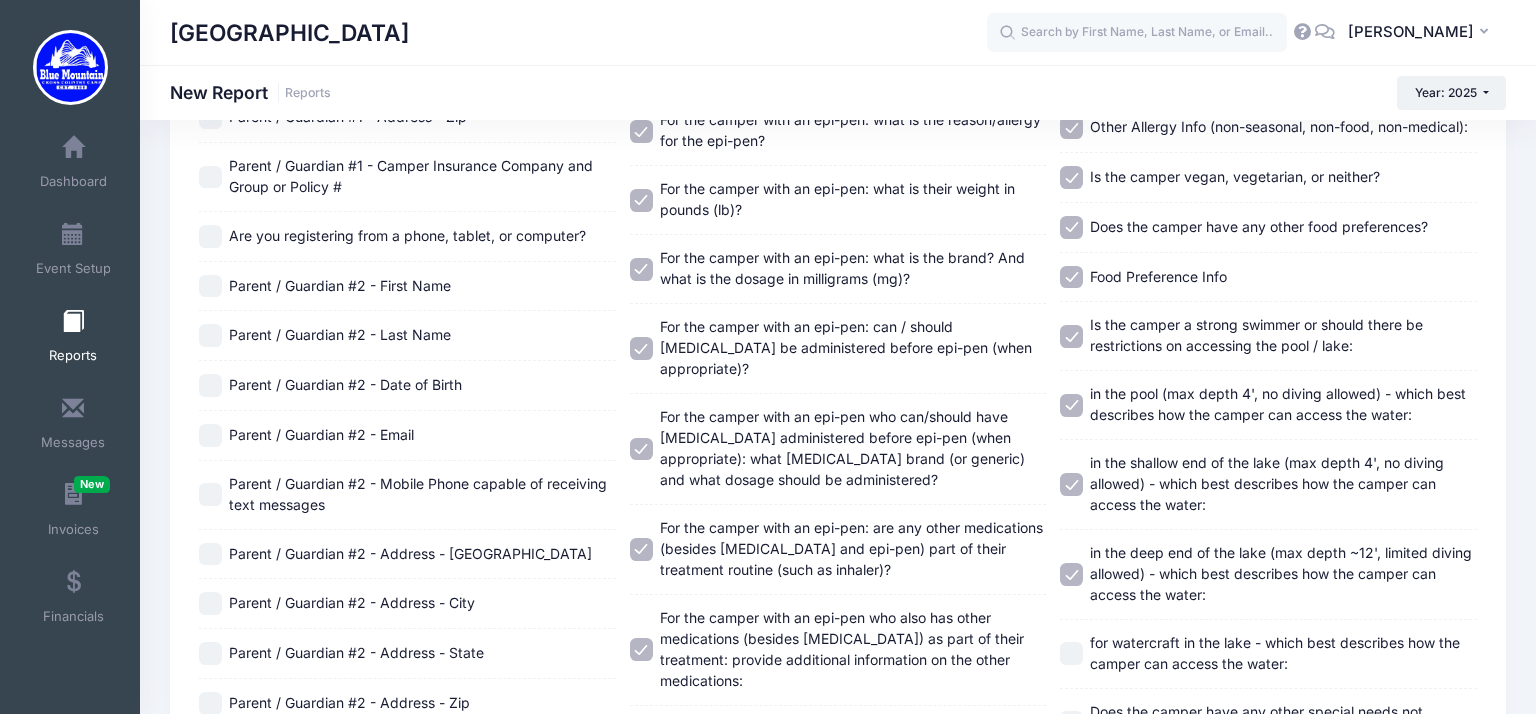scroll, scrollTop: 1288, scrollLeft: 0, axis: vertical 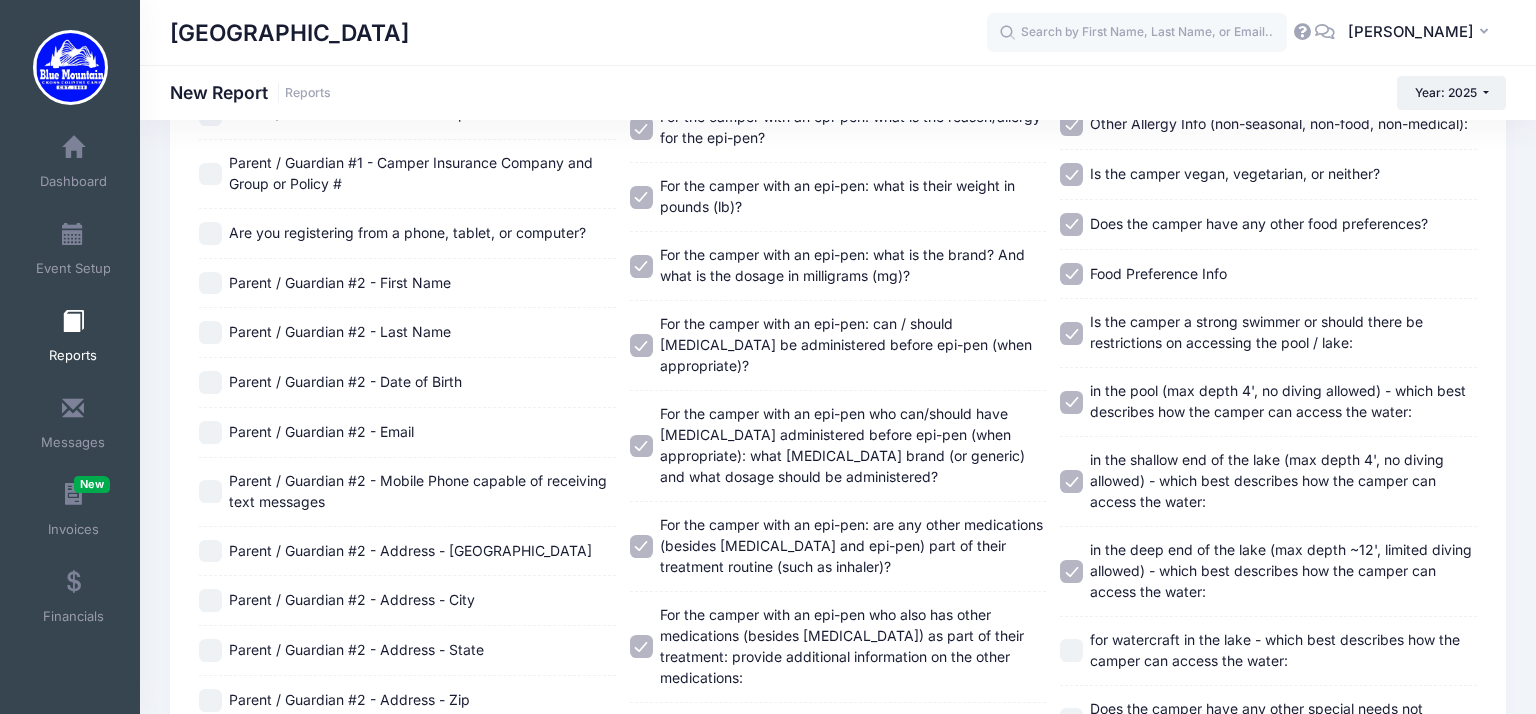 click on "for watercraft in the lake - which best describes how the camper can access the water:" at bounding box center (1071, 650) 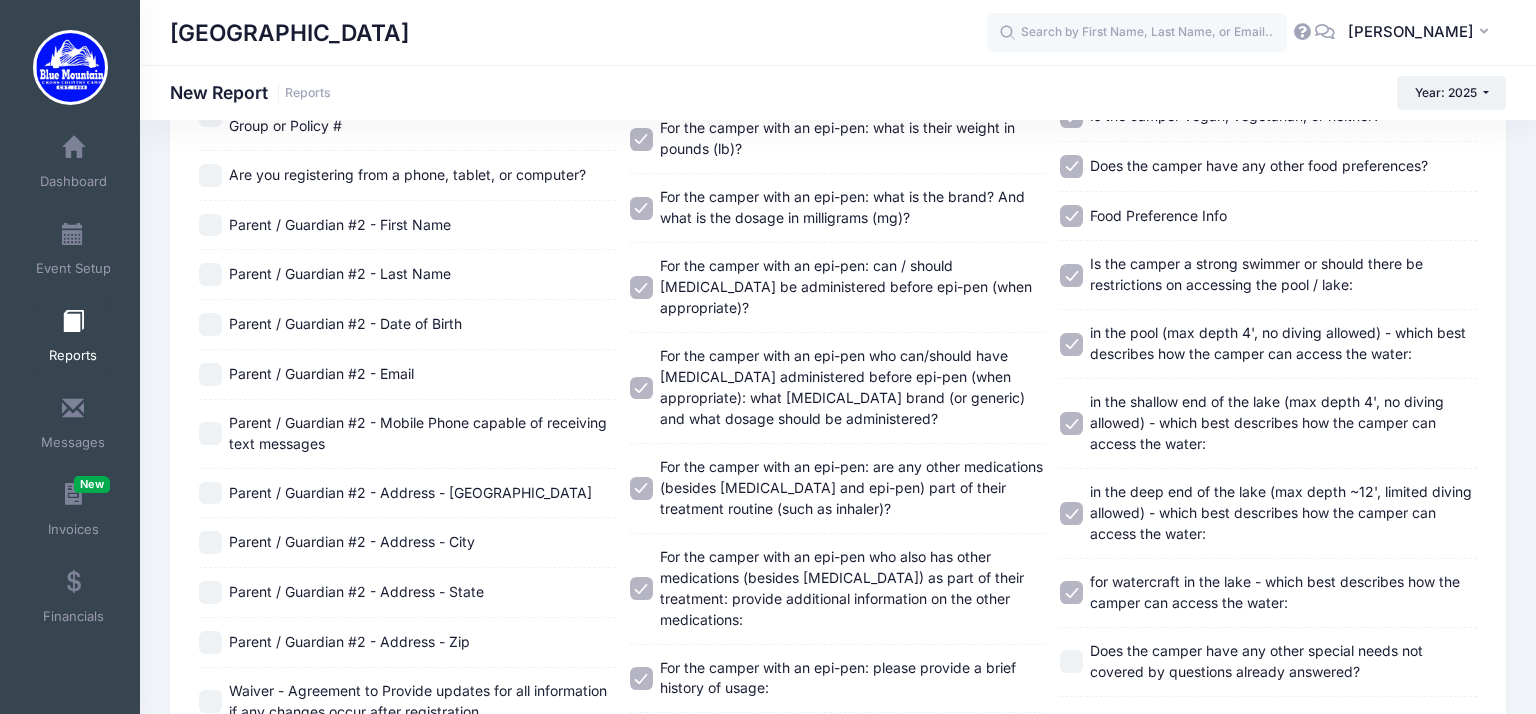 scroll, scrollTop: 1348, scrollLeft: 0, axis: vertical 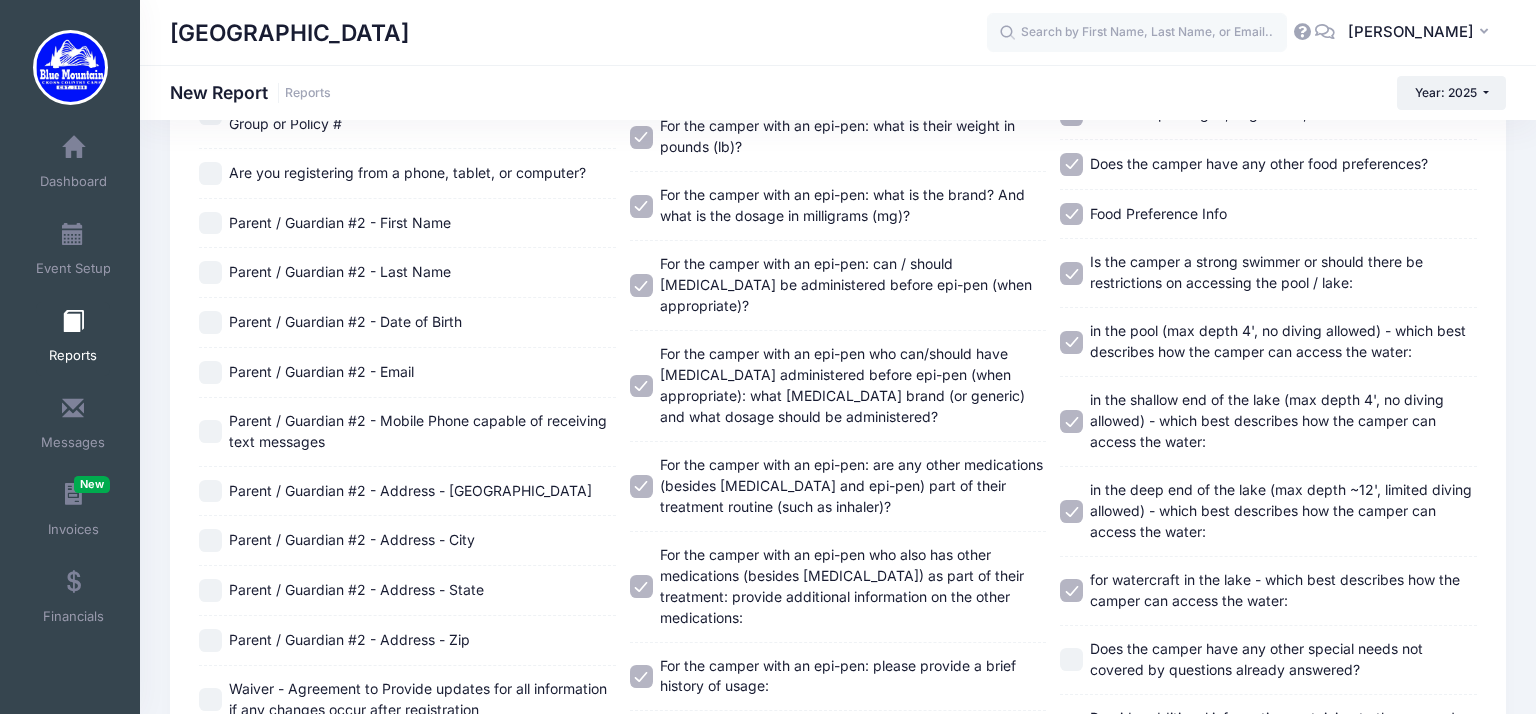 click on "Does the camper have any other special needs not covered by questions already answered?" at bounding box center [1071, 659] 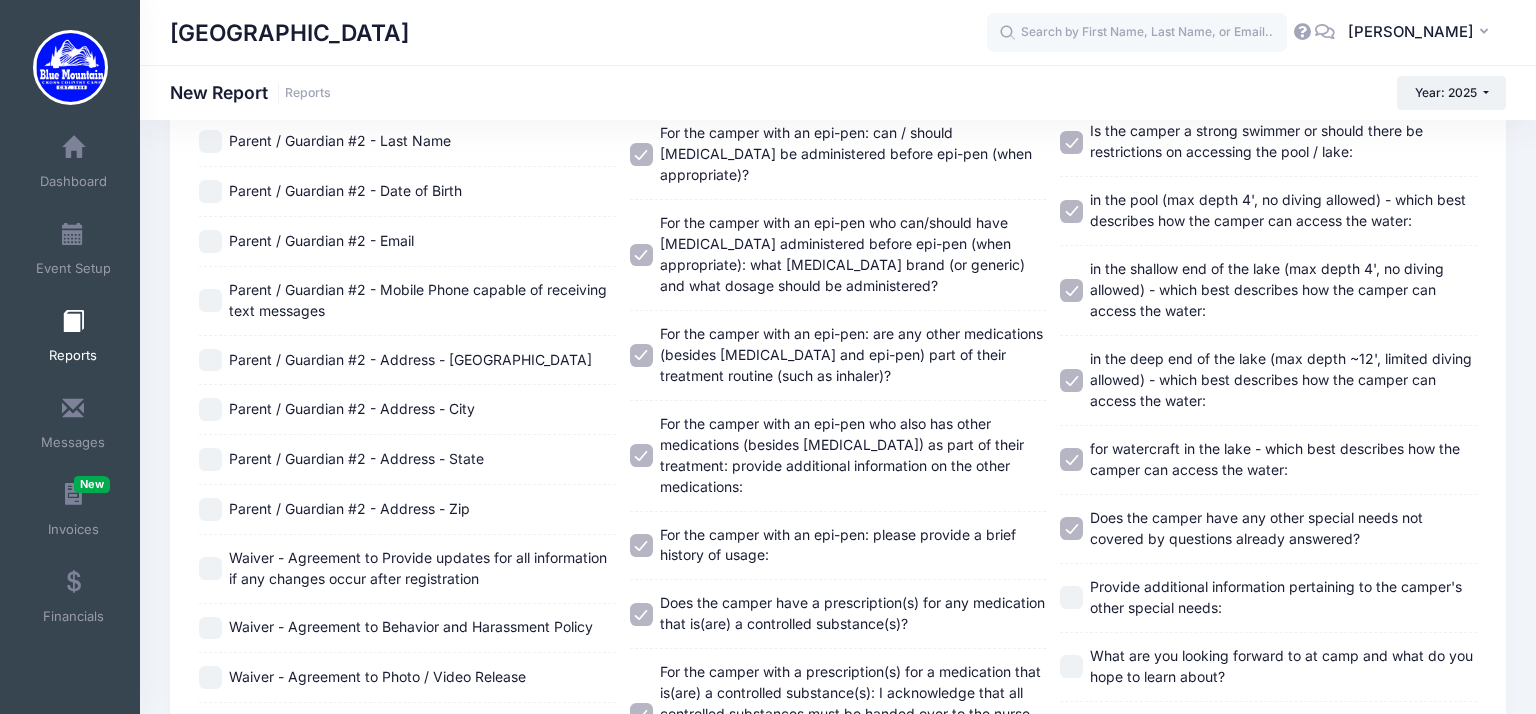 scroll, scrollTop: 1482, scrollLeft: 0, axis: vertical 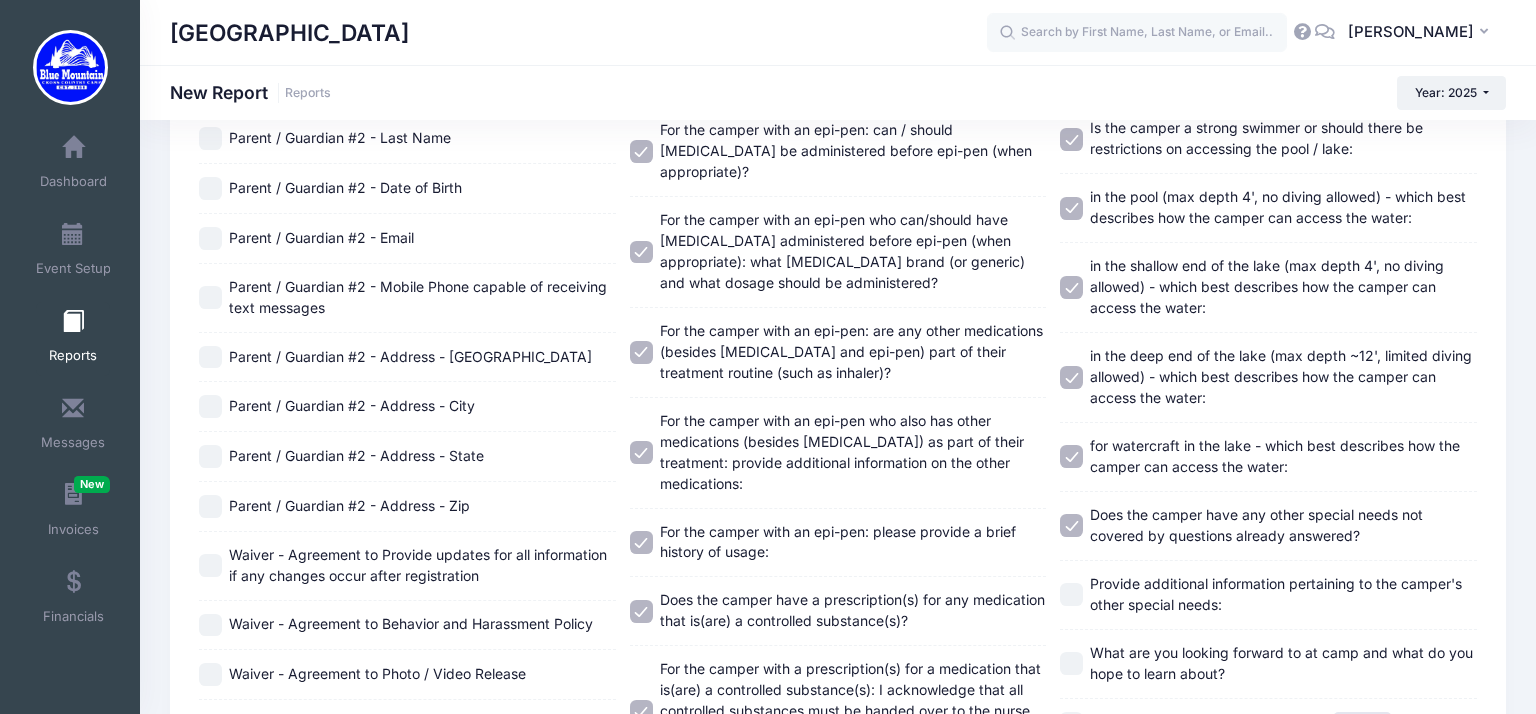click on "Provide additional information pertaining to the camper's other special needs:" at bounding box center (1071, 594) 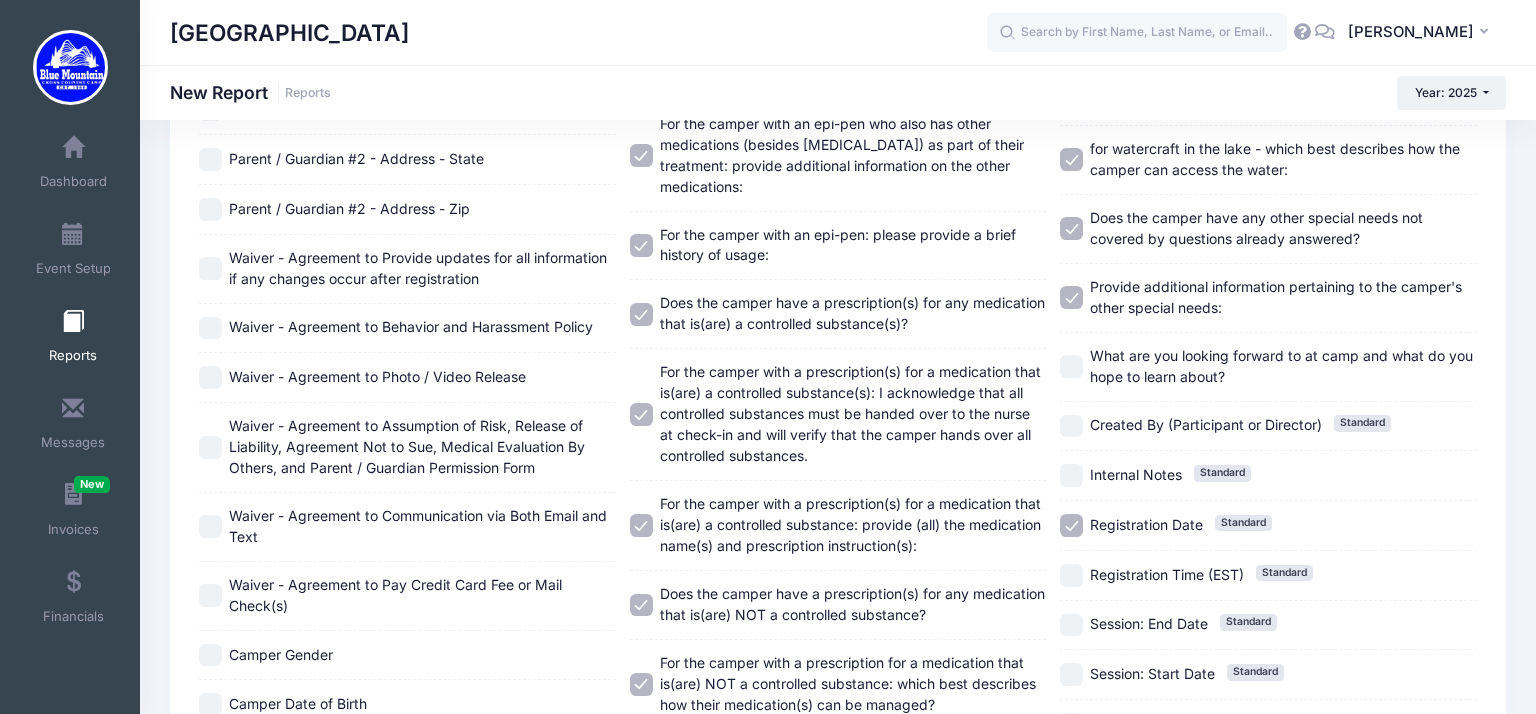 scroll, scrollTop: 1780, scrollLeft: 0, axis: vertical 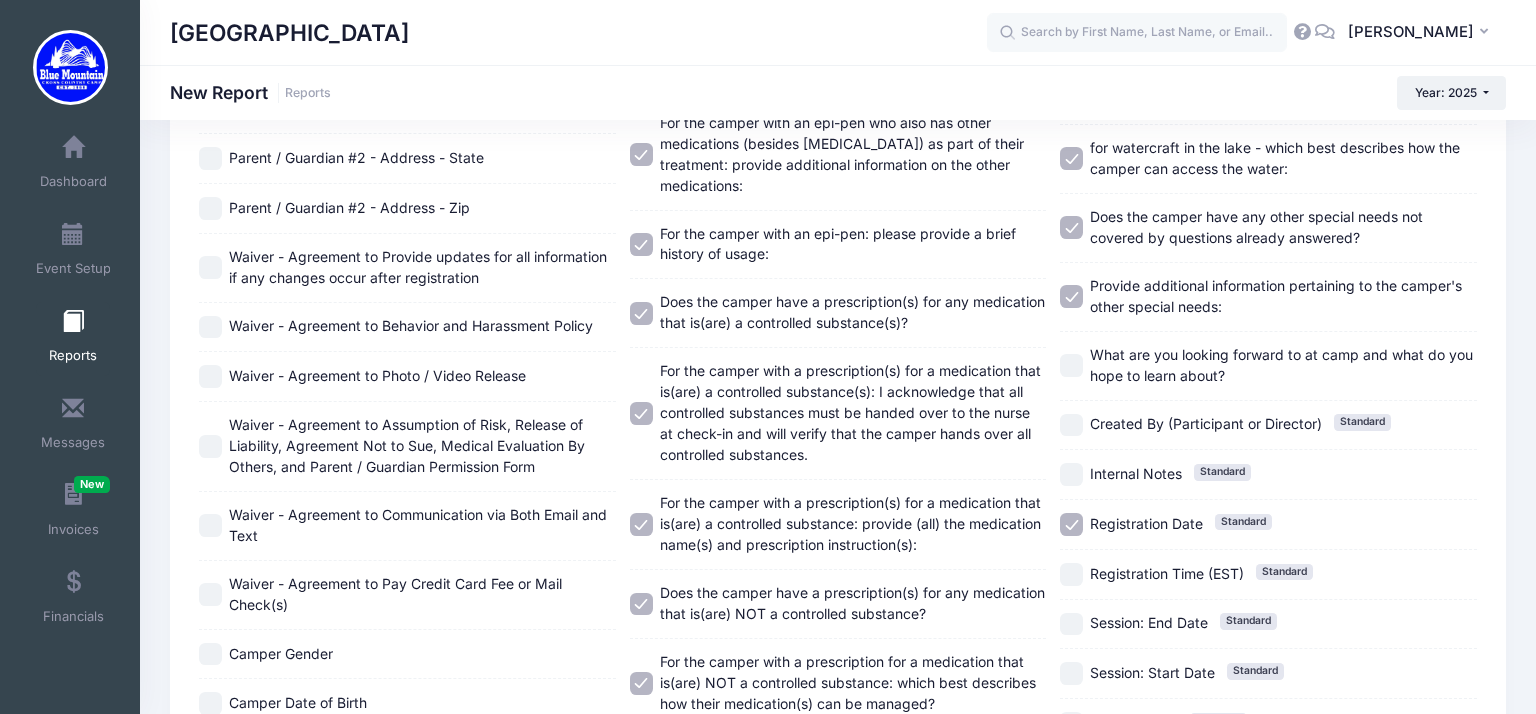 click on "Registration Date Standard" at bounding box center (1071, 524) 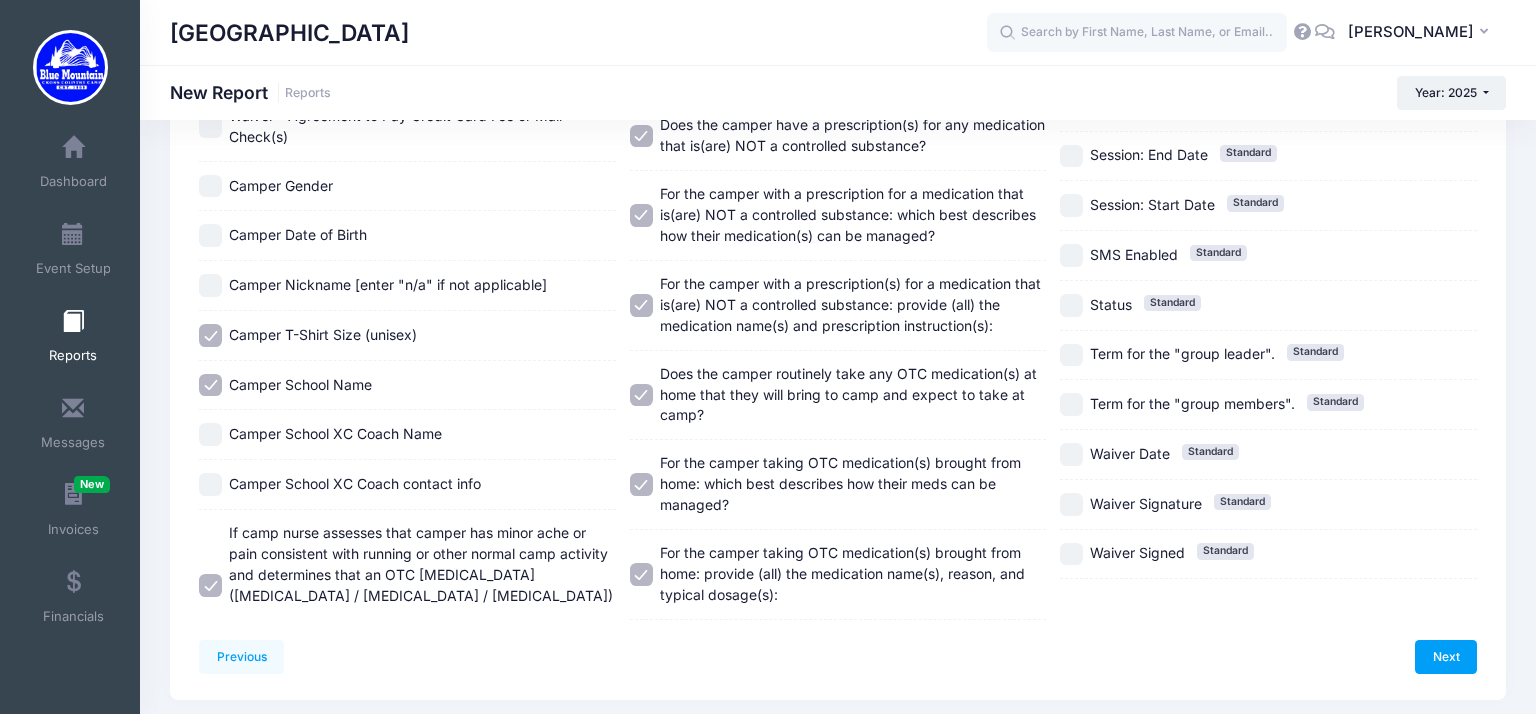 scroll, scrollTop: 2253, scrollLeft: 0, axis: vertical 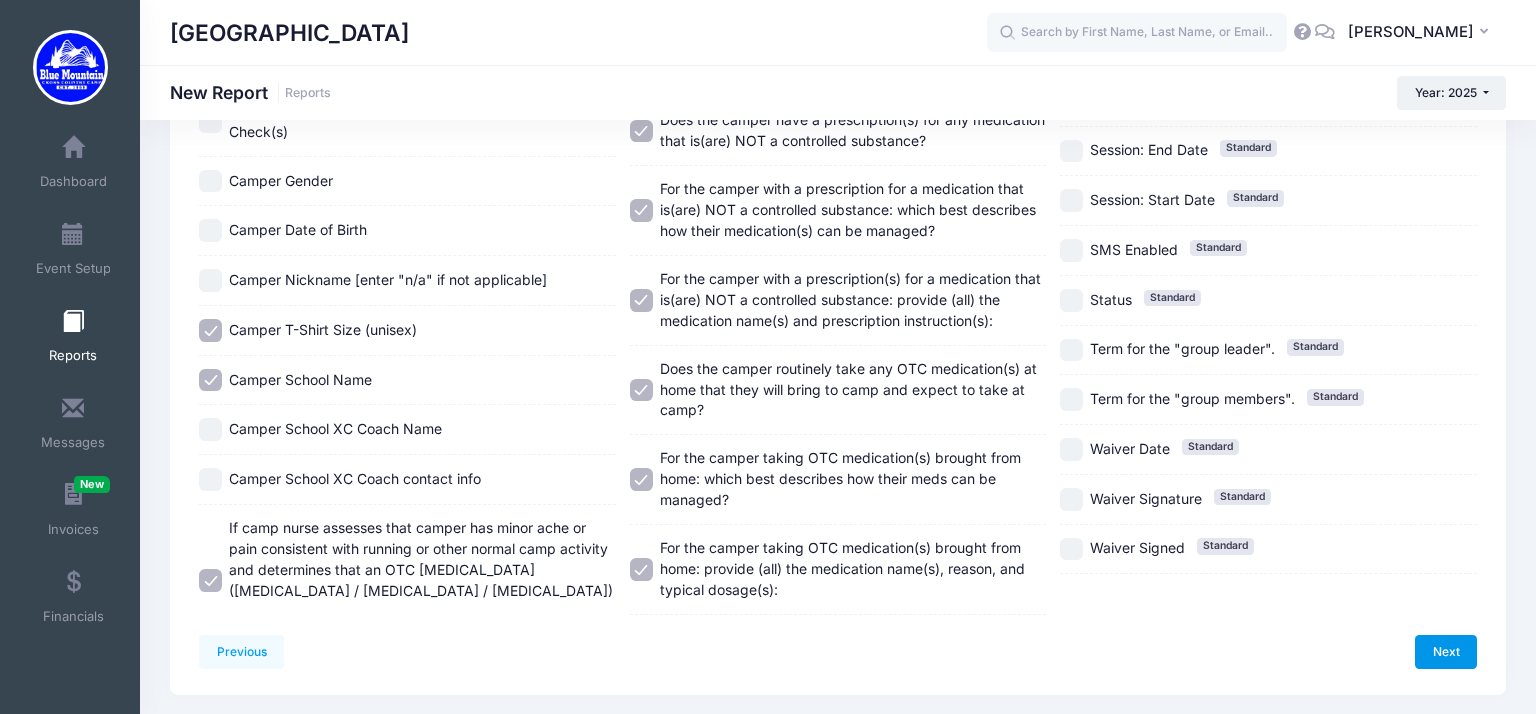 click on "Next" at bounding box center [1446, 652] 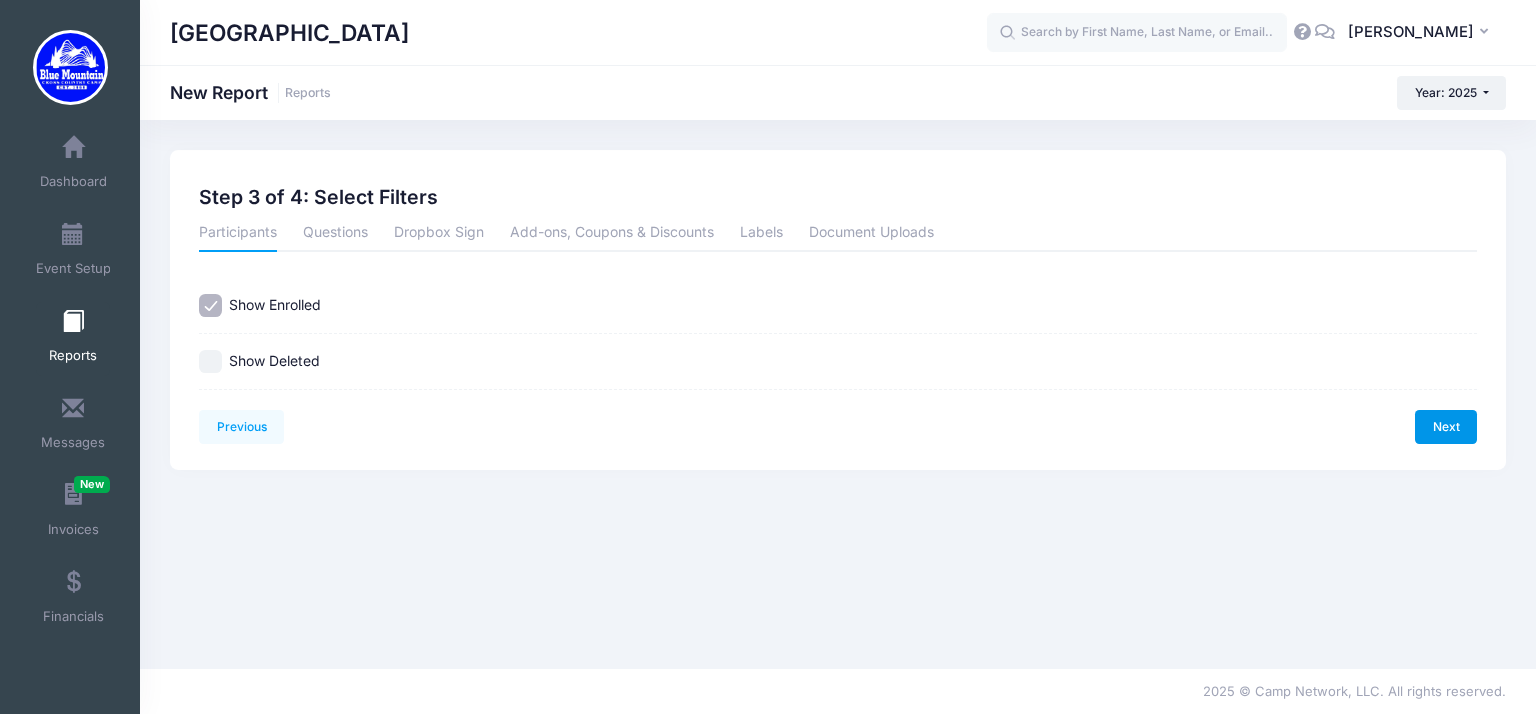 scroll, scrollTop: 0, scrollLeft: 0, axis: both 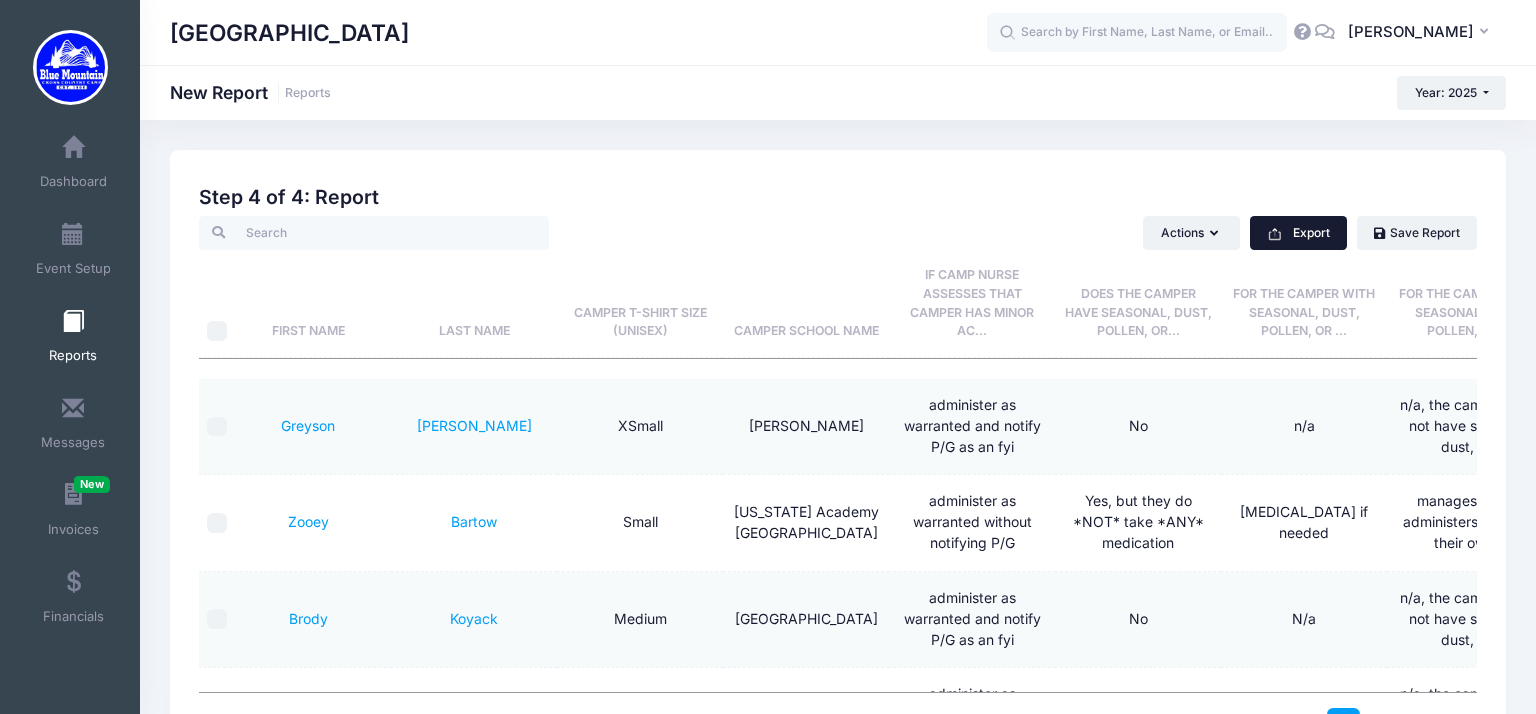 click on "Export" at bounding box center [1298, 233] 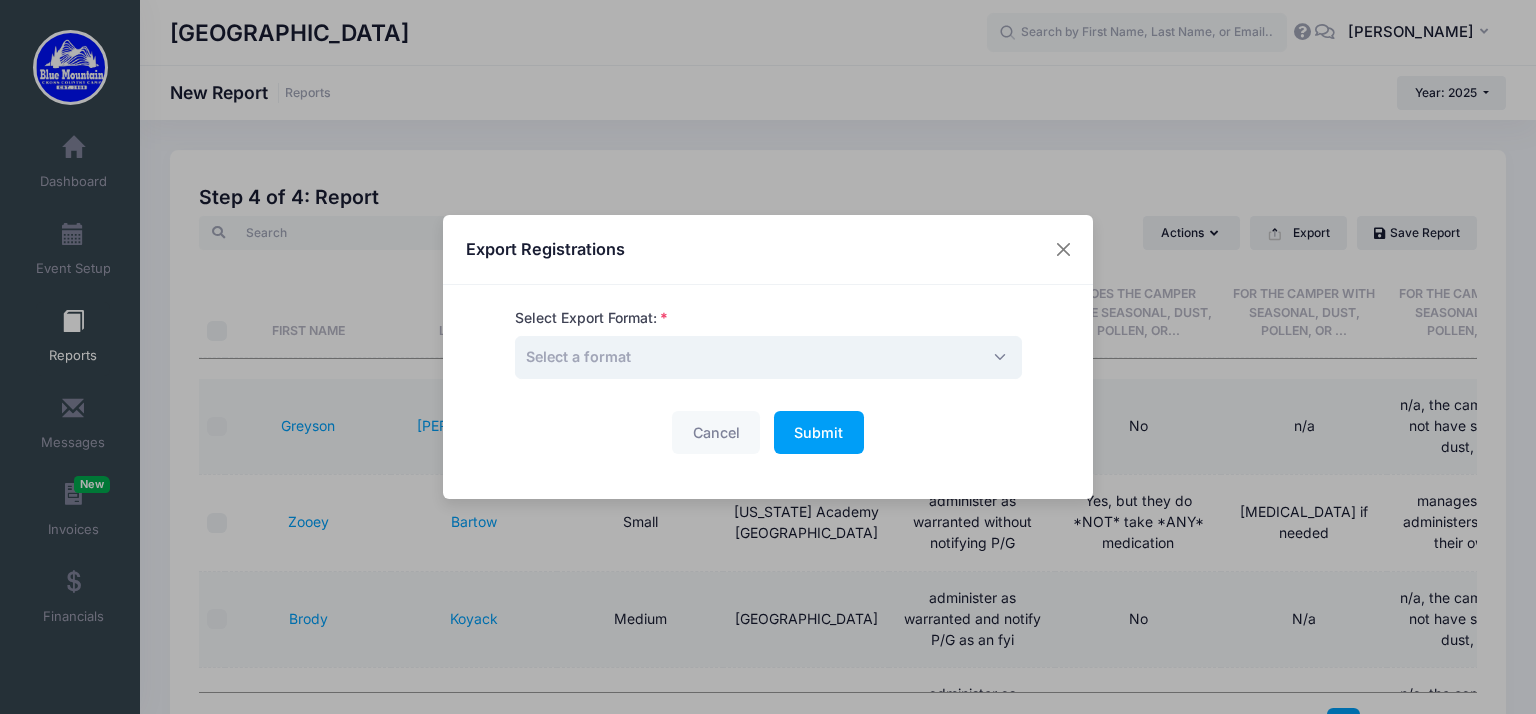 click on "Select a format" at bounding box center (768, 357) 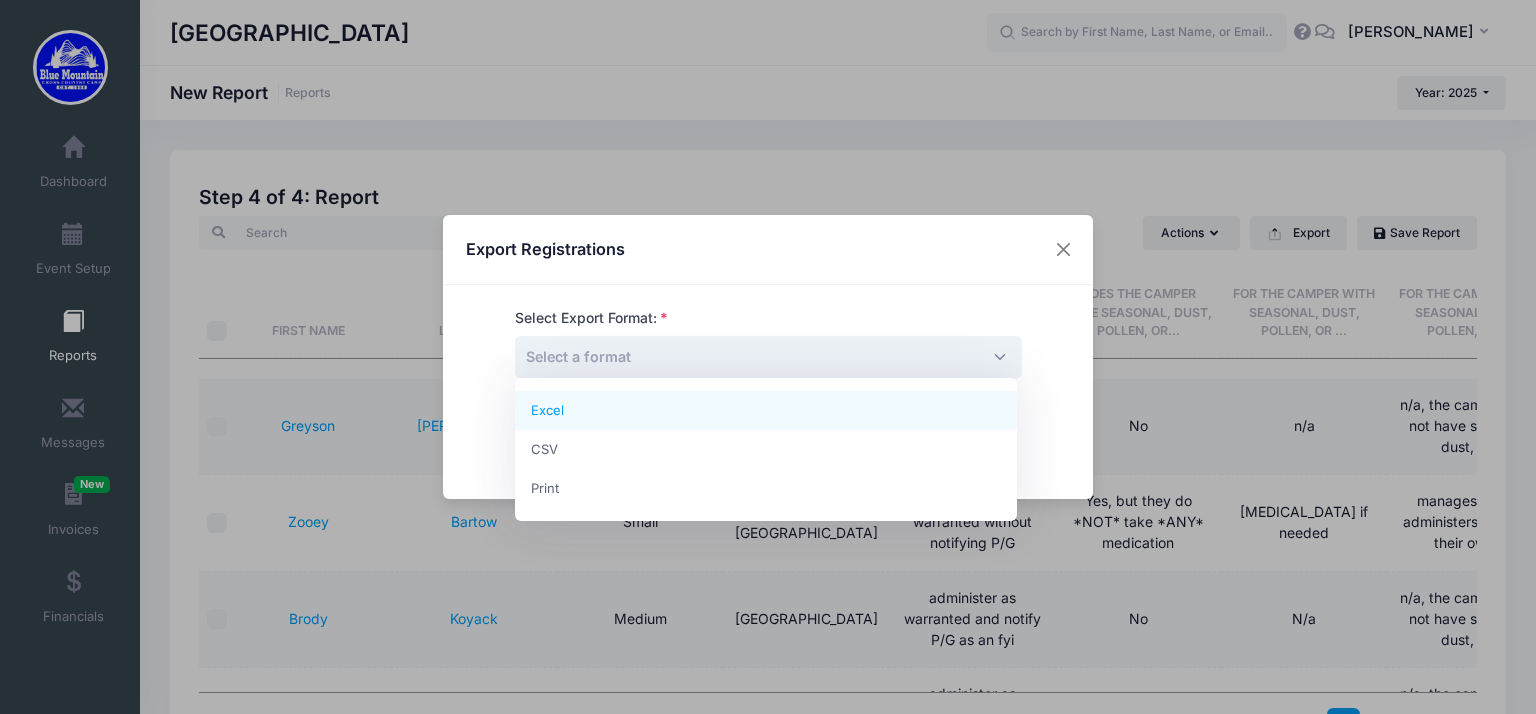 select on "excel" 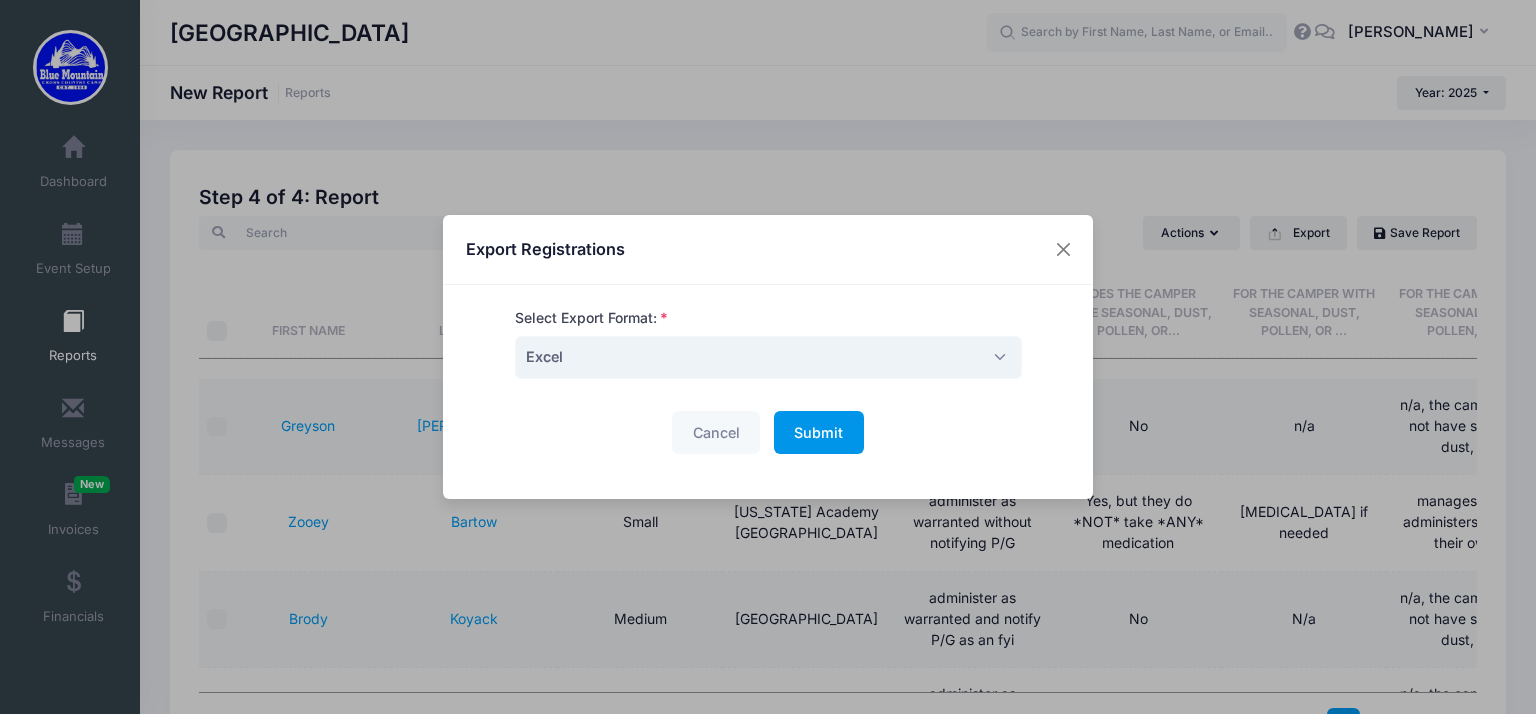 click on "Submit" at bounding box center (818, 432) 